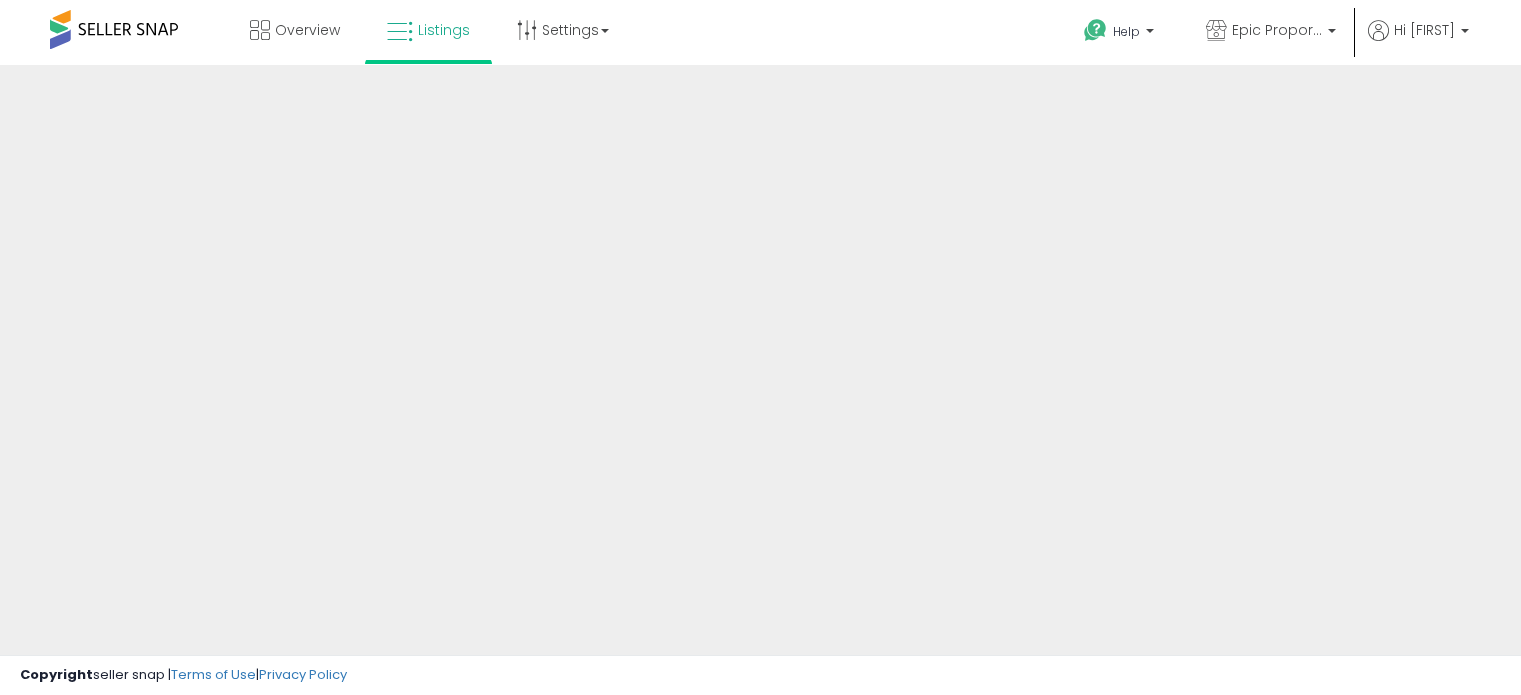 scroll, scrollTop: 0, scrollLeft: 0, axis: both 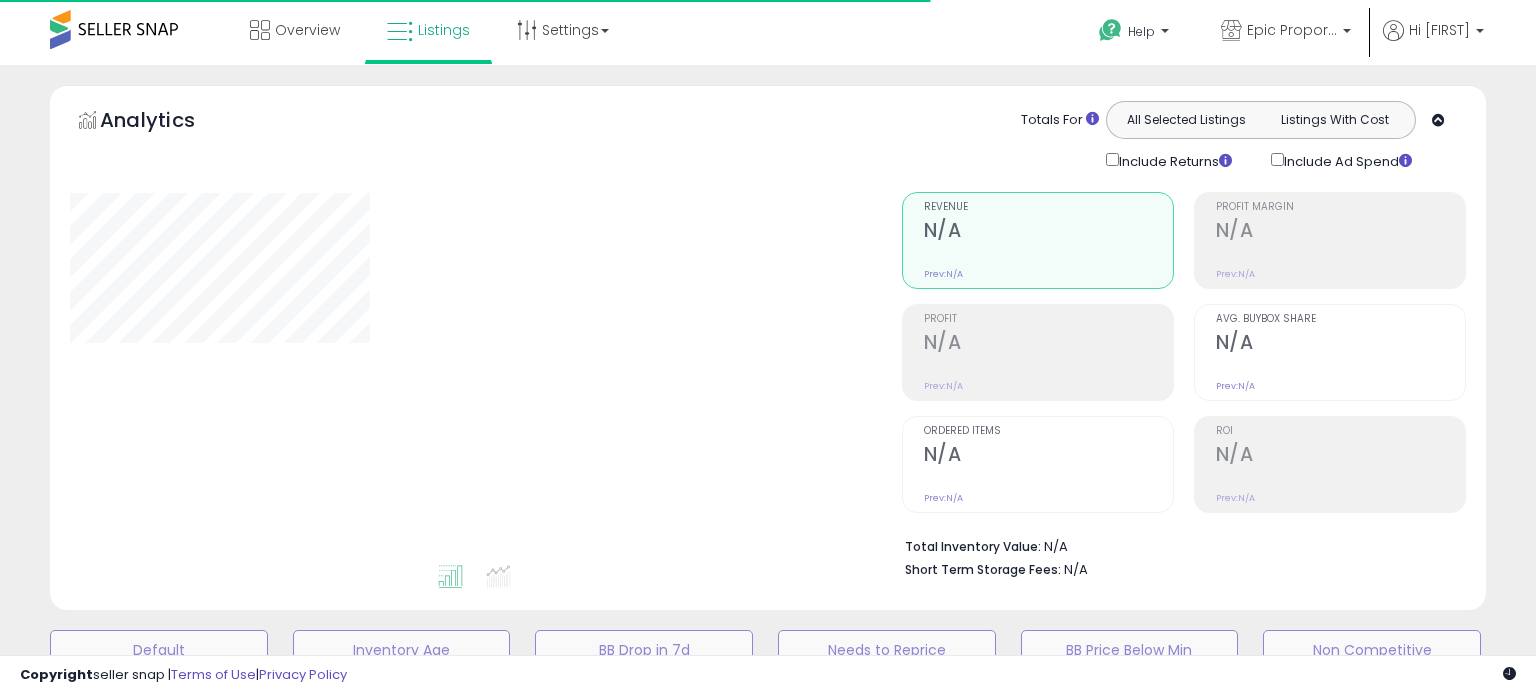type on "*********" 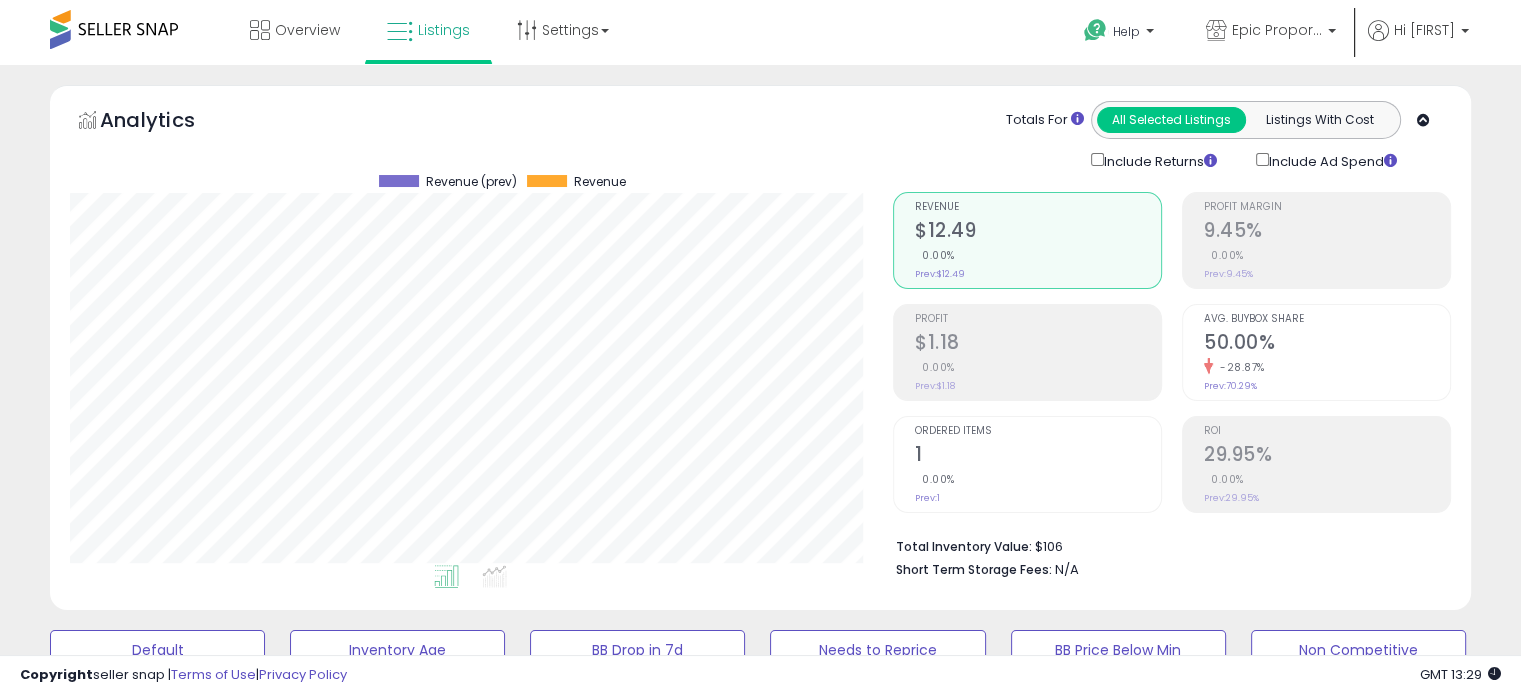 scroll, scrollTop: 999589, scrollLeft: 999176, axis: both 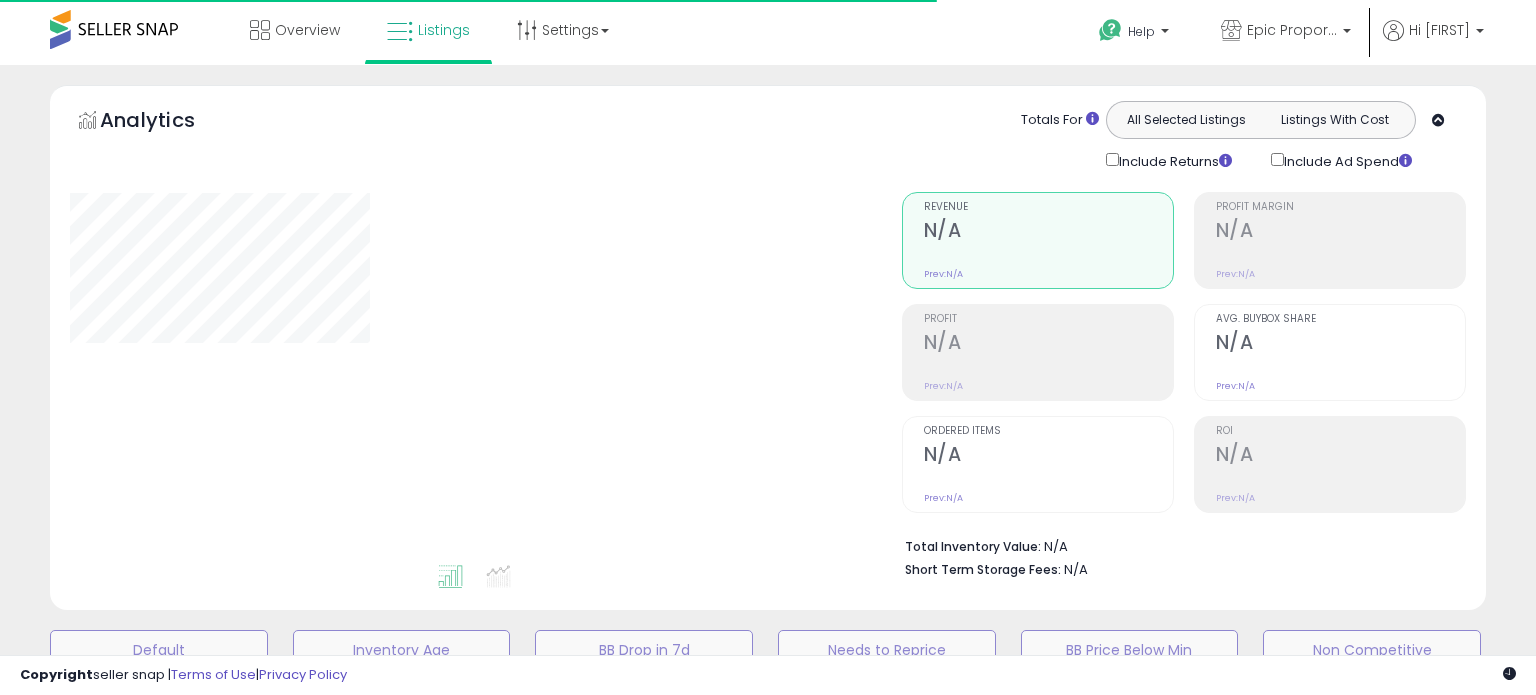 type on "*********" 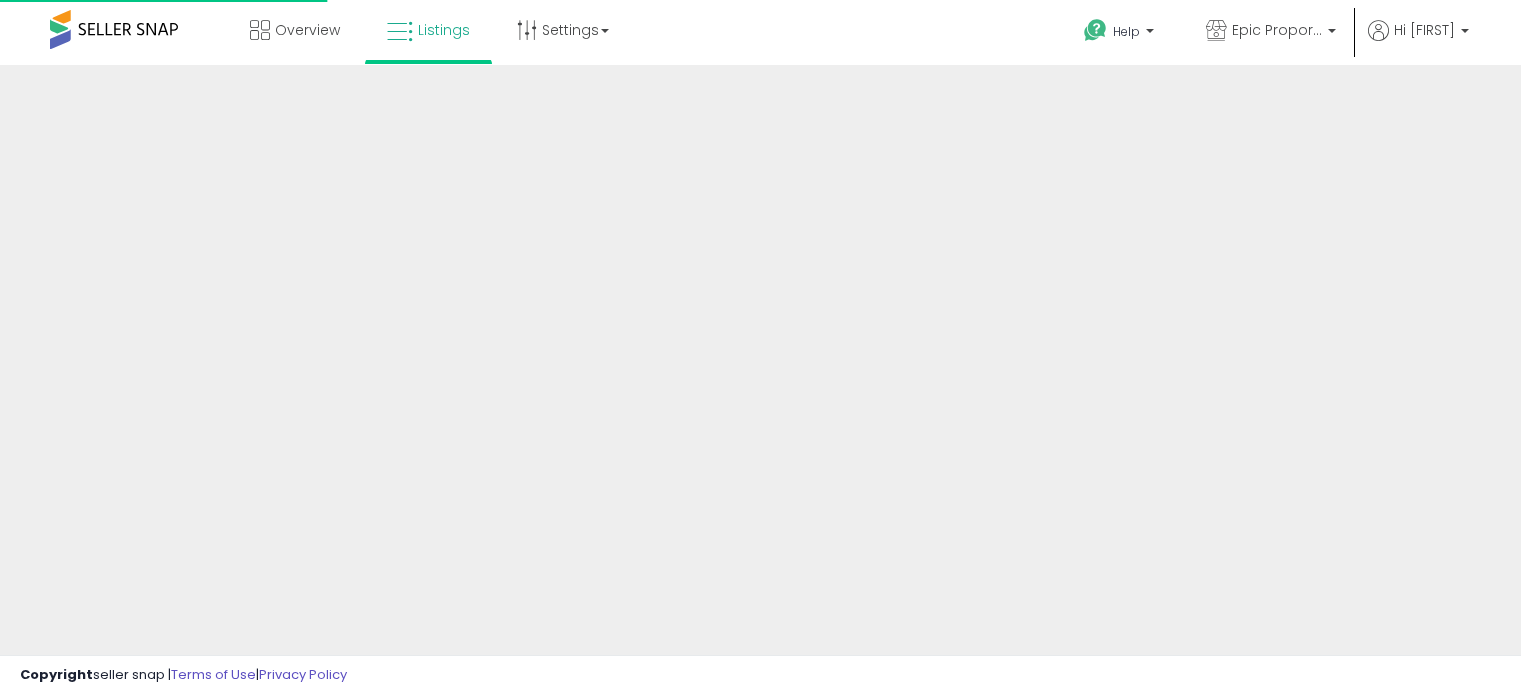 scroll, scrollTop: 0, scrollLeft: 0, axis: both 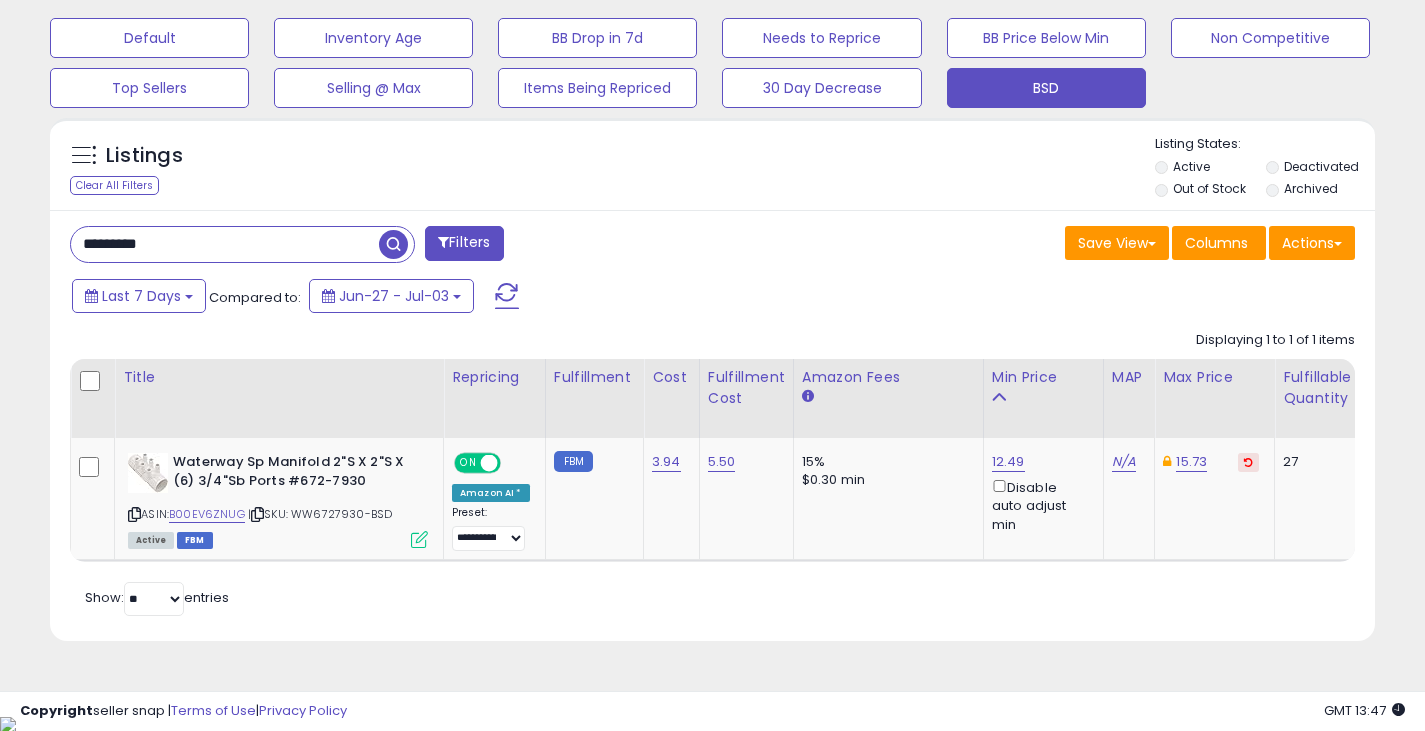 drag, startPoint x: 192, startPoint y: 241, endPoint x: 45, endPoint y: 248, distance: 147.16656 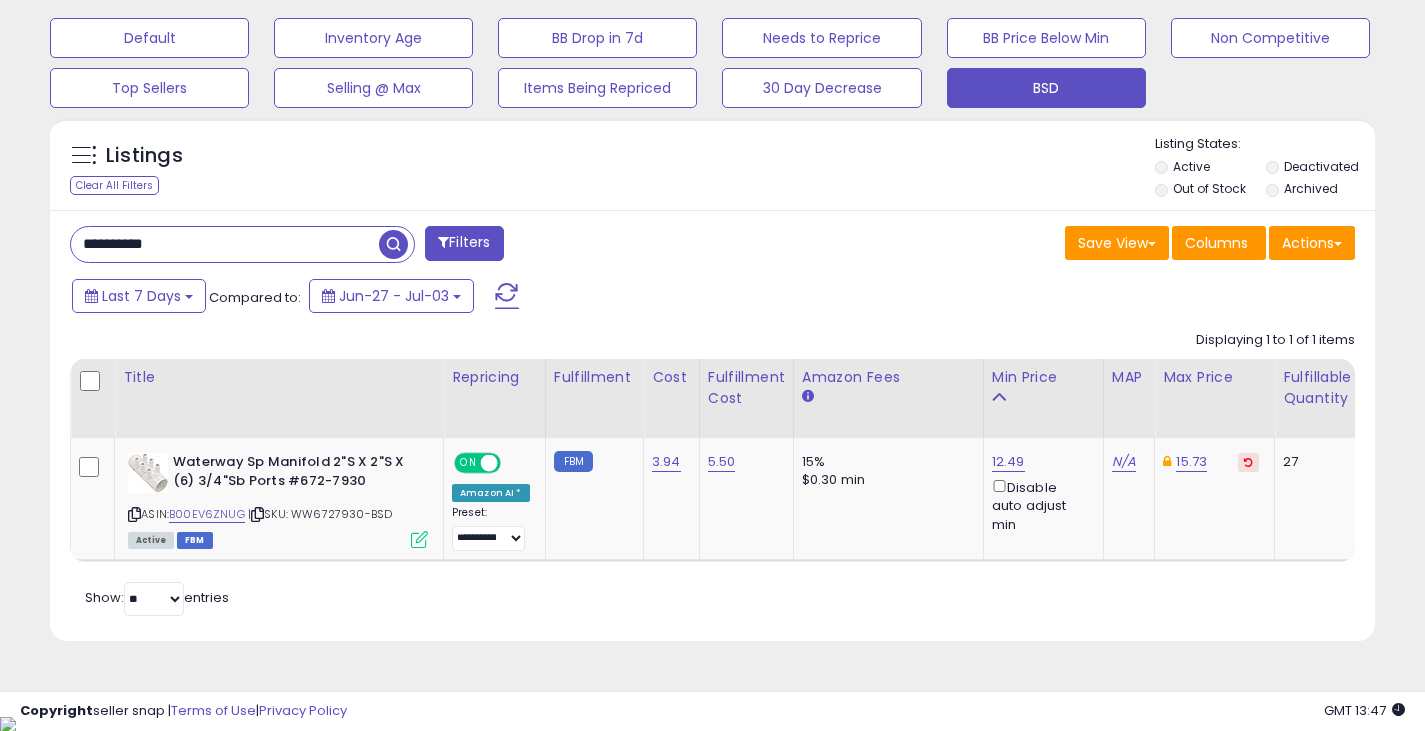 click at bounding box center (393, 244) 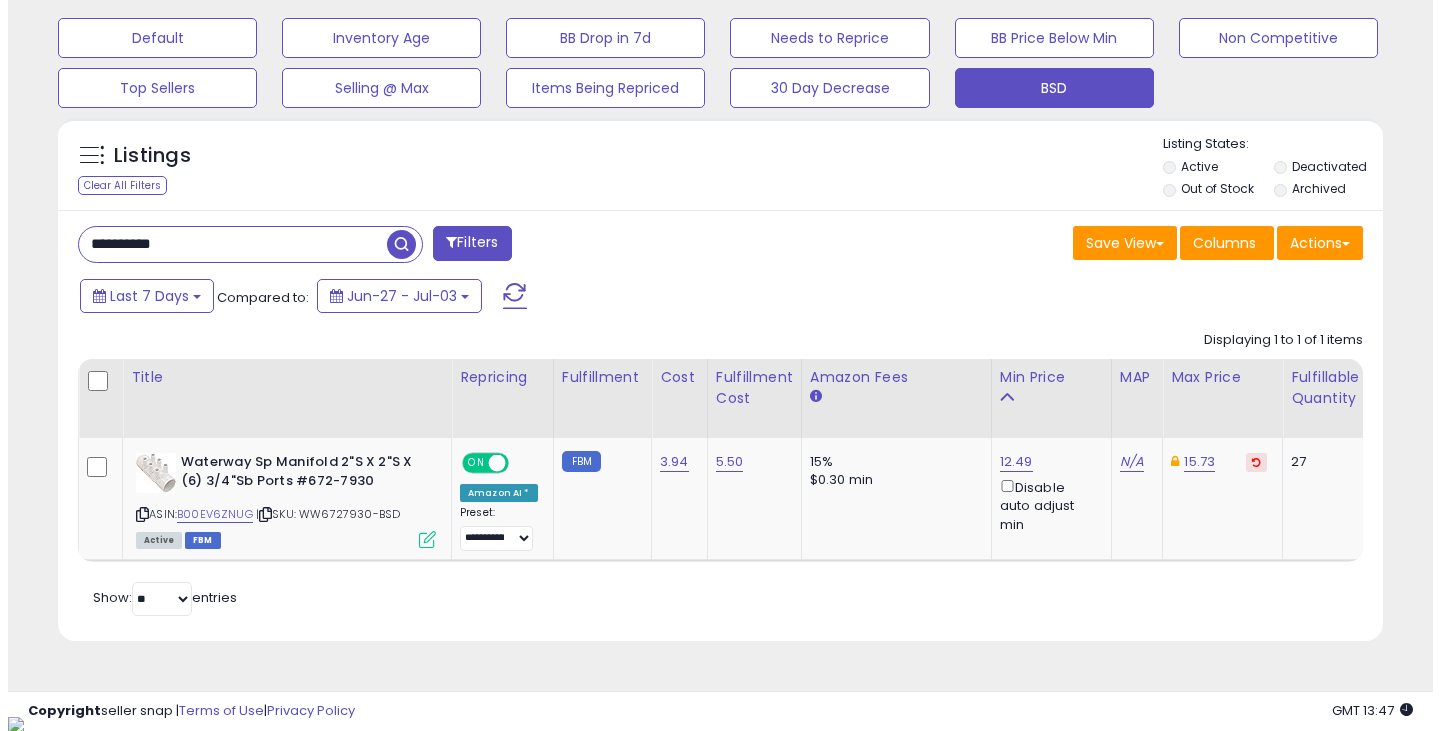 scroll, scrollTop: 489, scrollLeft: 0, axis: vertical 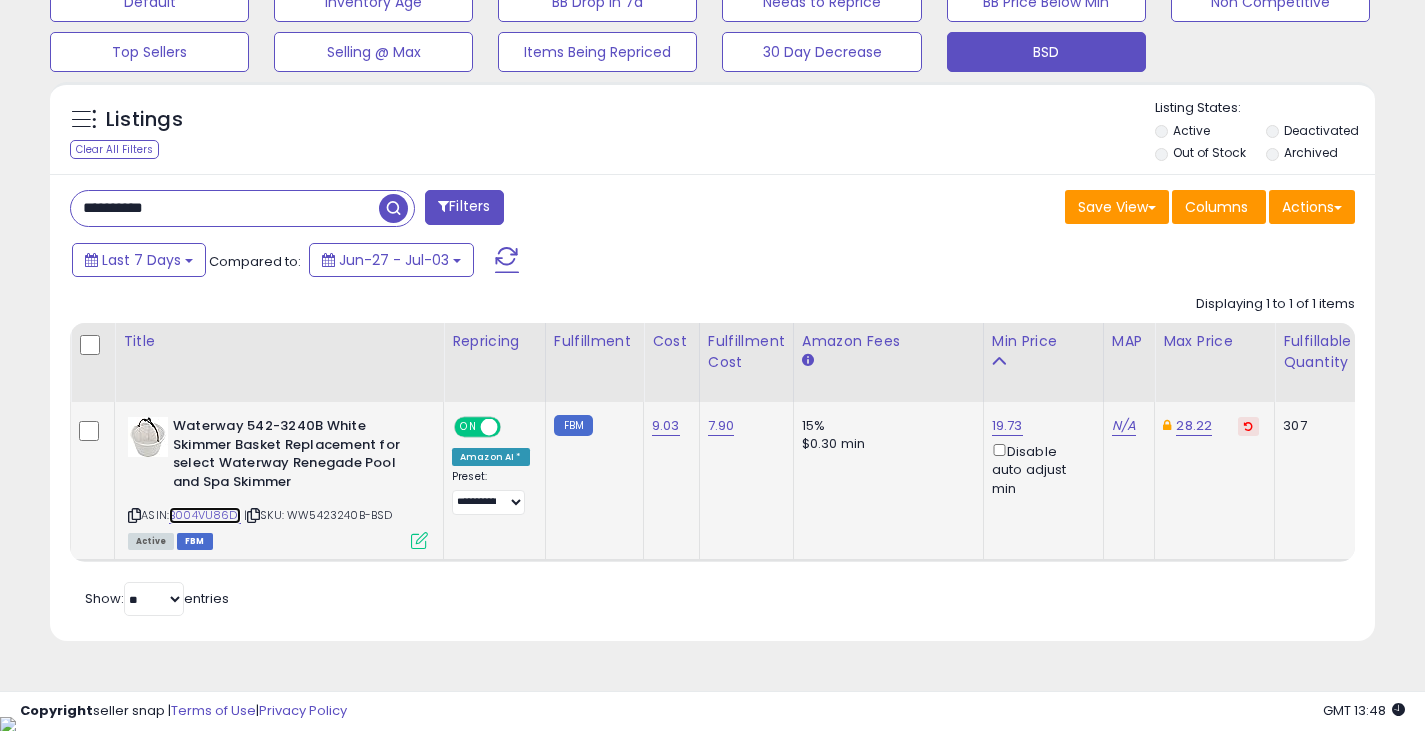 click on "B004VU86DI" at bounding box center (205, 515) 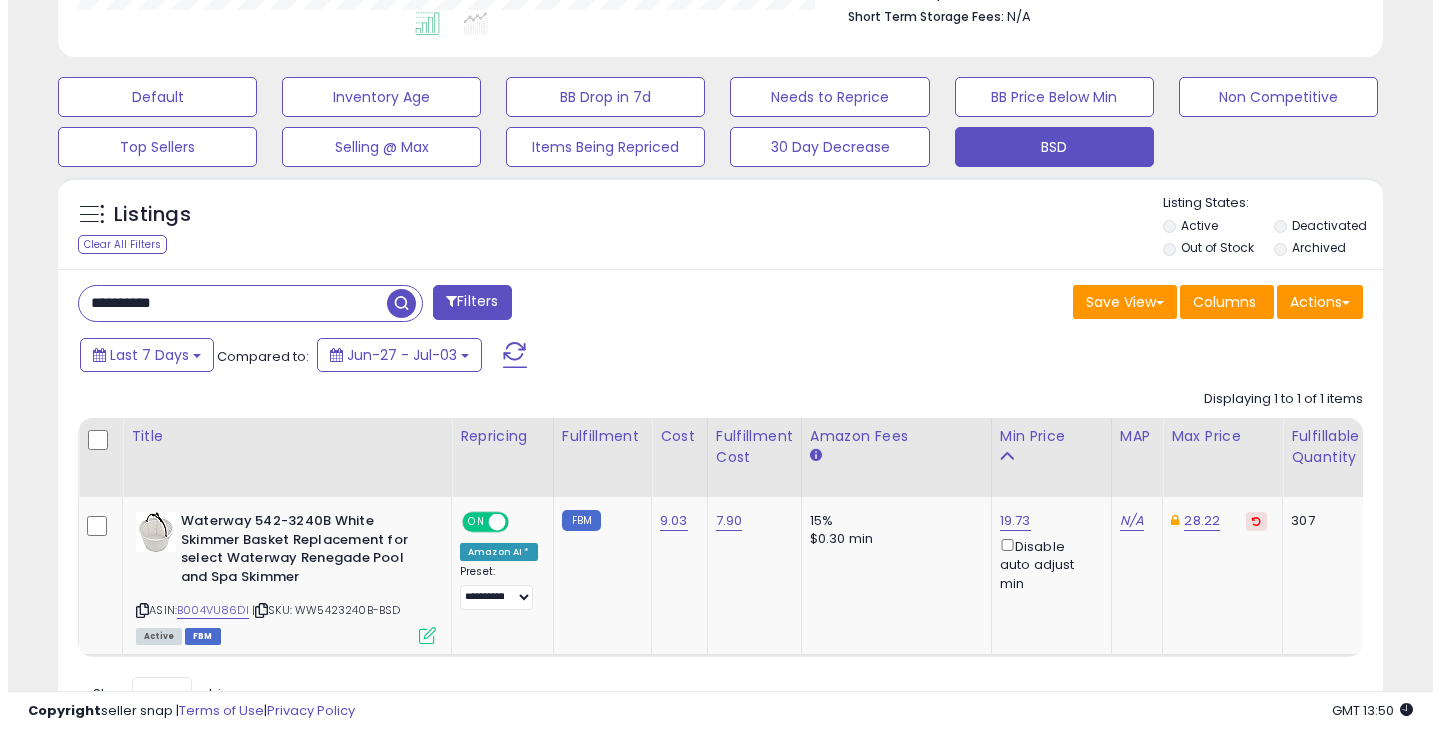 scroll, scrollTop: 481, scrollLeft: 0, axis: vertical 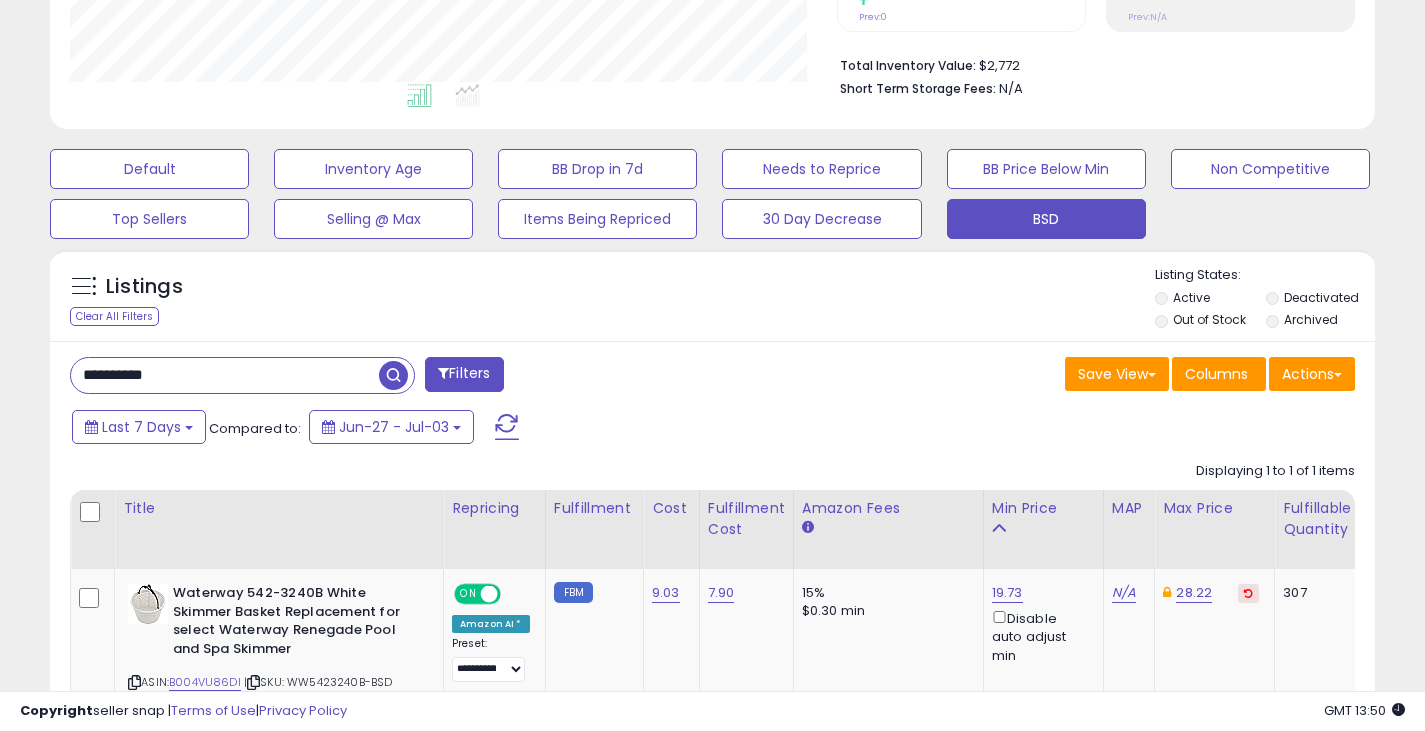 drag, startPoint x: 200, startPoint y: 367, endPoint x: 78, endPoint y: 376, distance: 122.33152 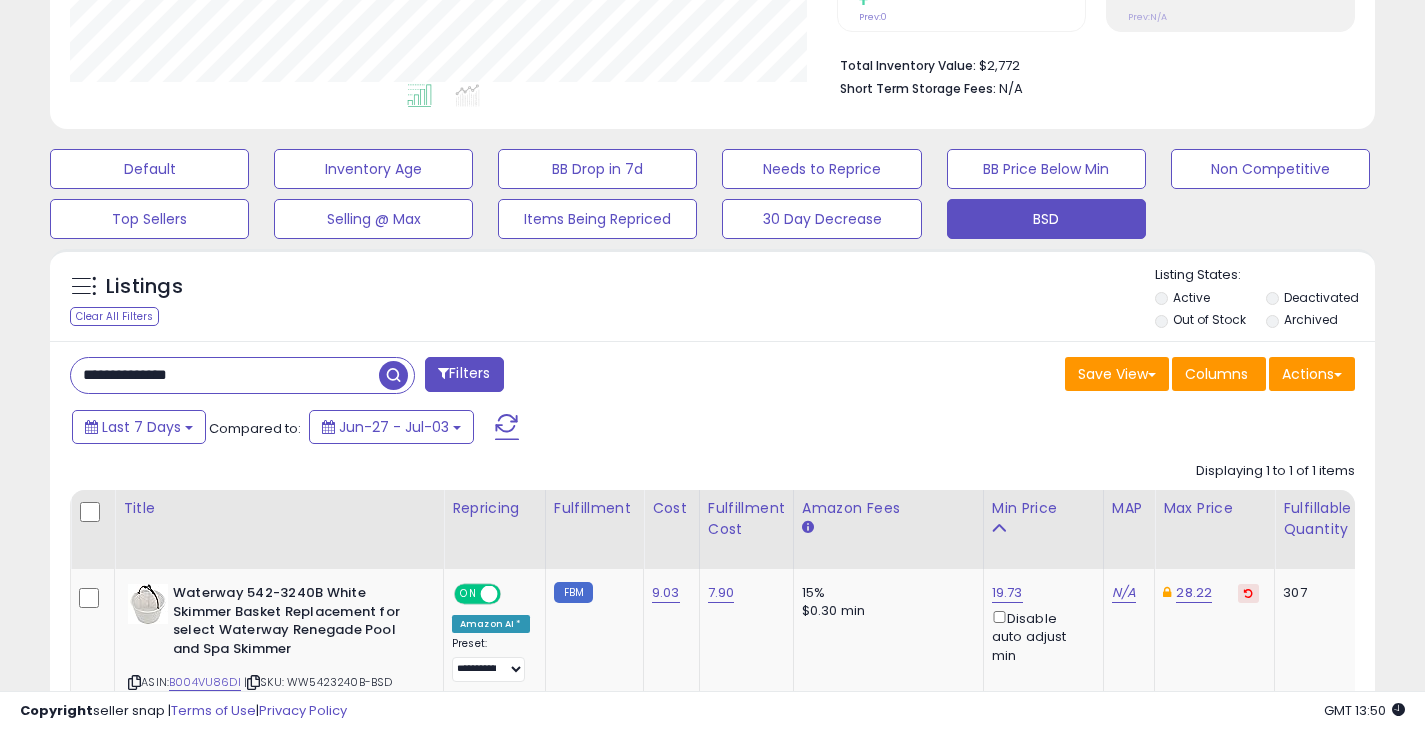 click at bounding box center [393, 375] 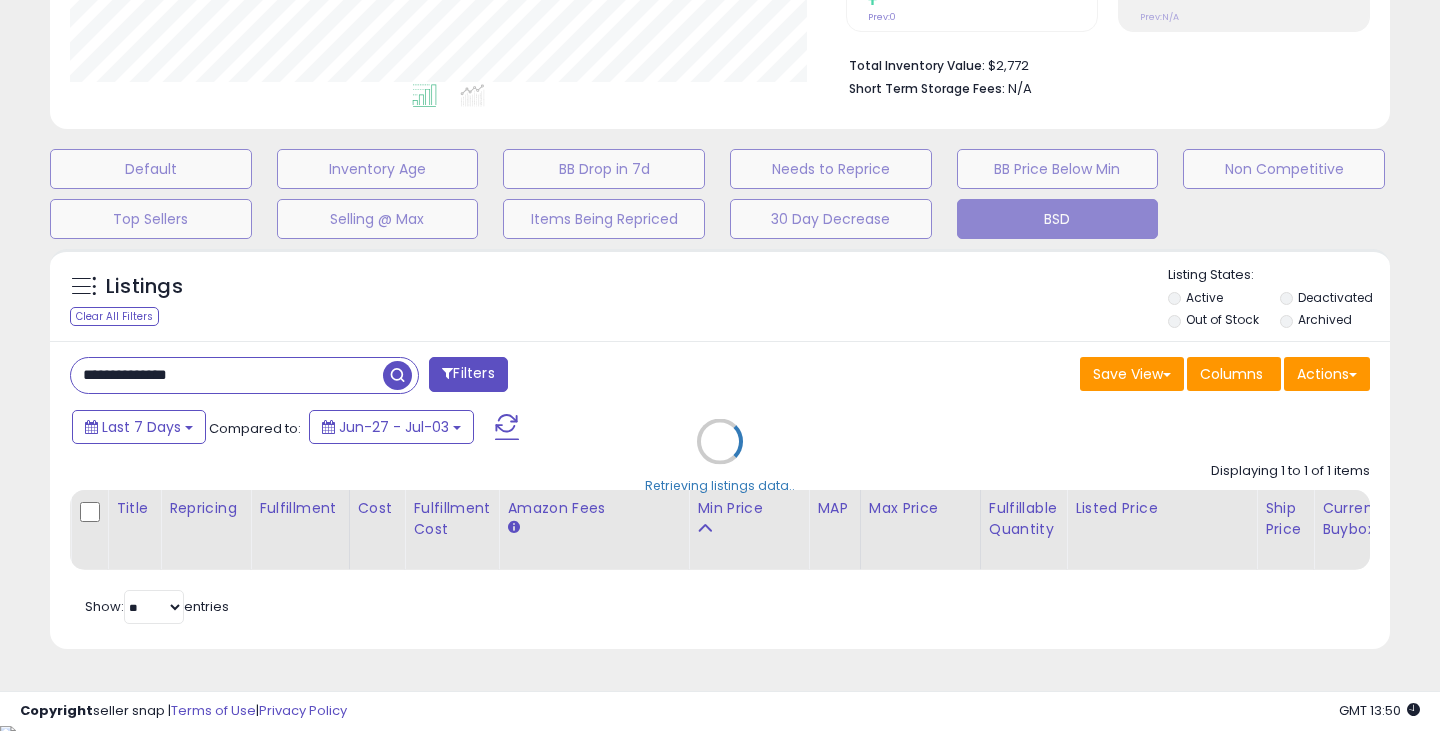 scroll, scrollTop: 999590, scrollLeft: 999224, axis: both 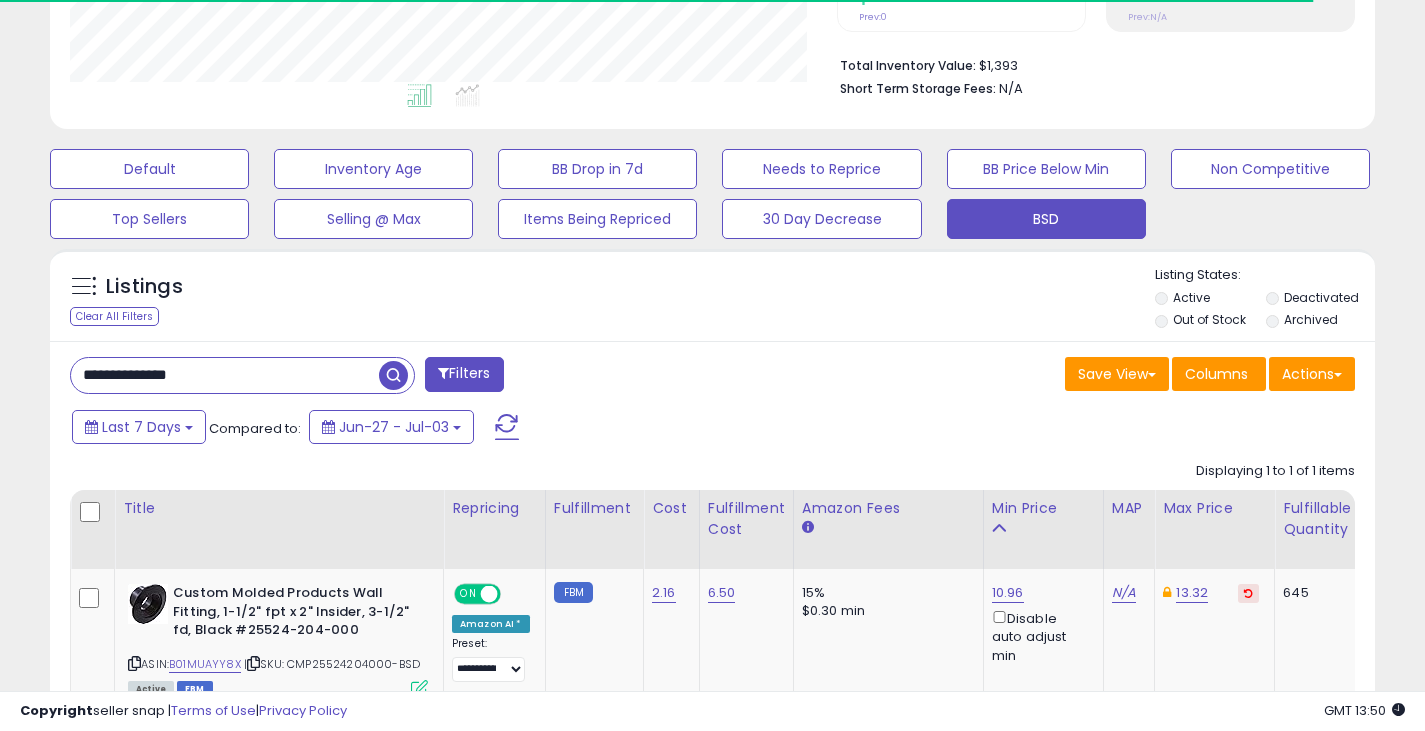 drag, startPoint x: 294, startPoint y: 361, endPoint x: 81, endPoint y: 383, distance: 214.13313 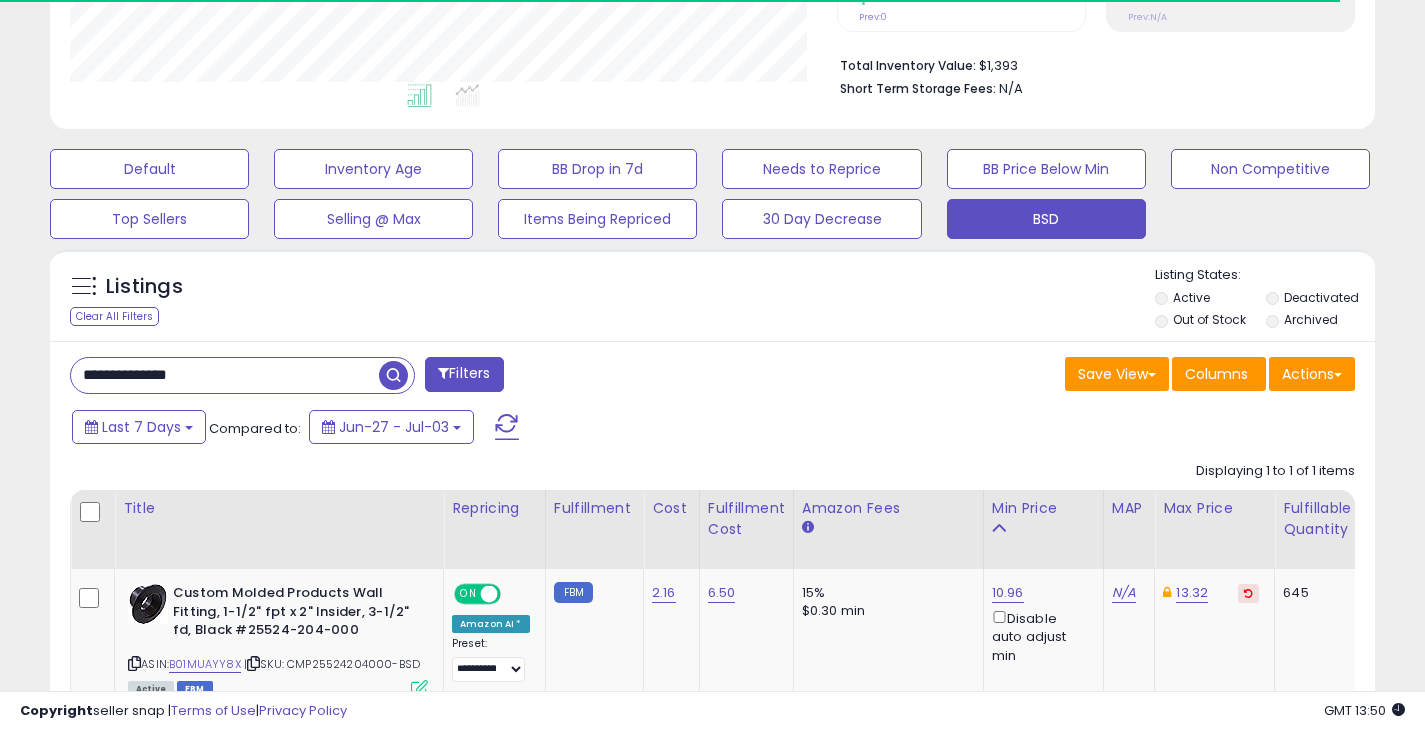 paste 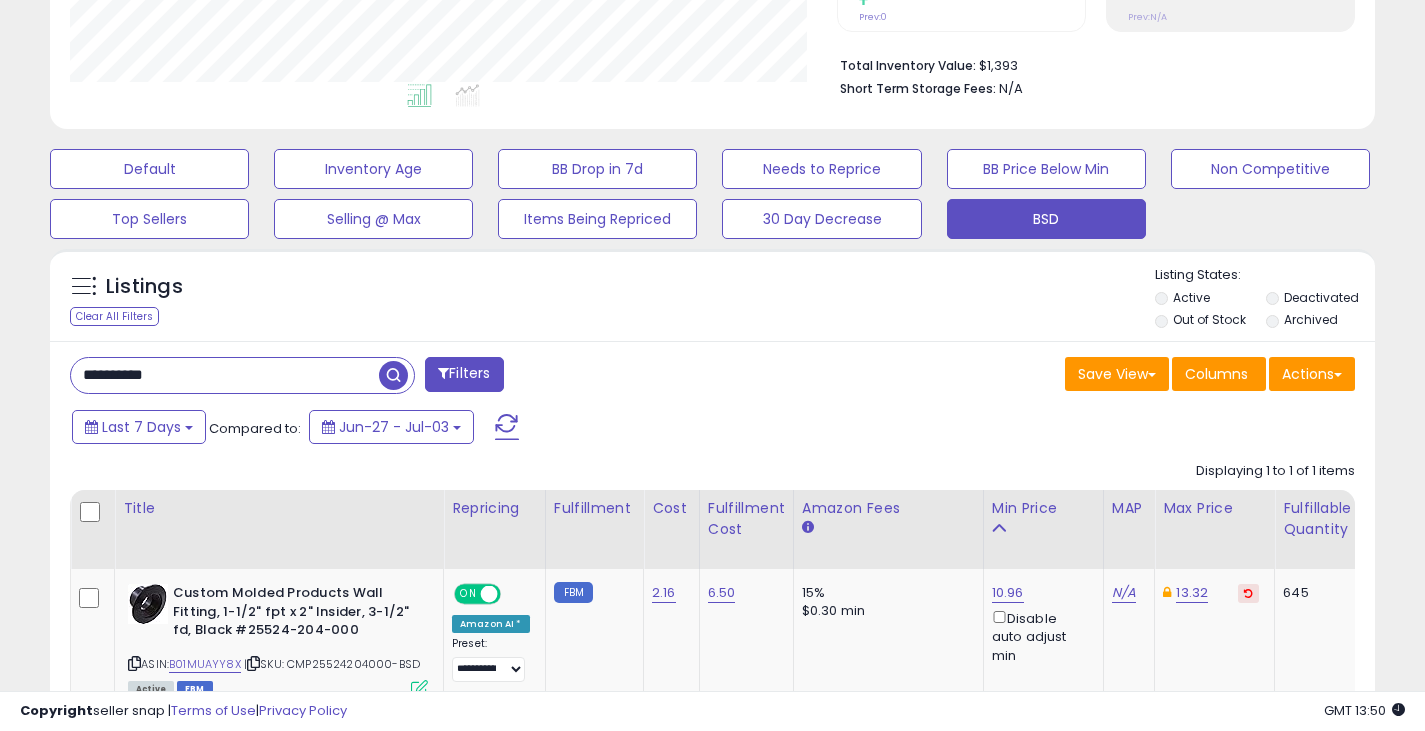 click at bounding box center [393, 375] 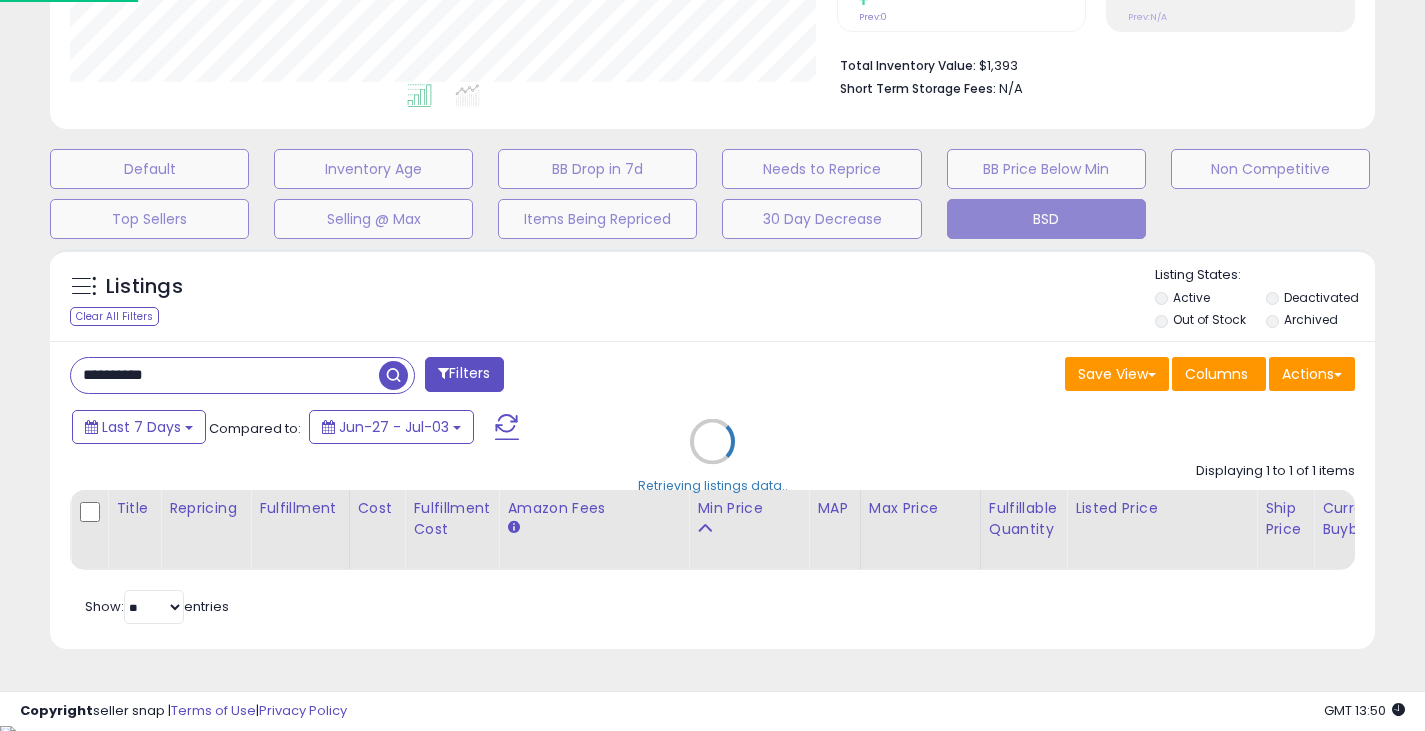scroll, scrollTop: 999590, scrollLeft: 999224, axis: both 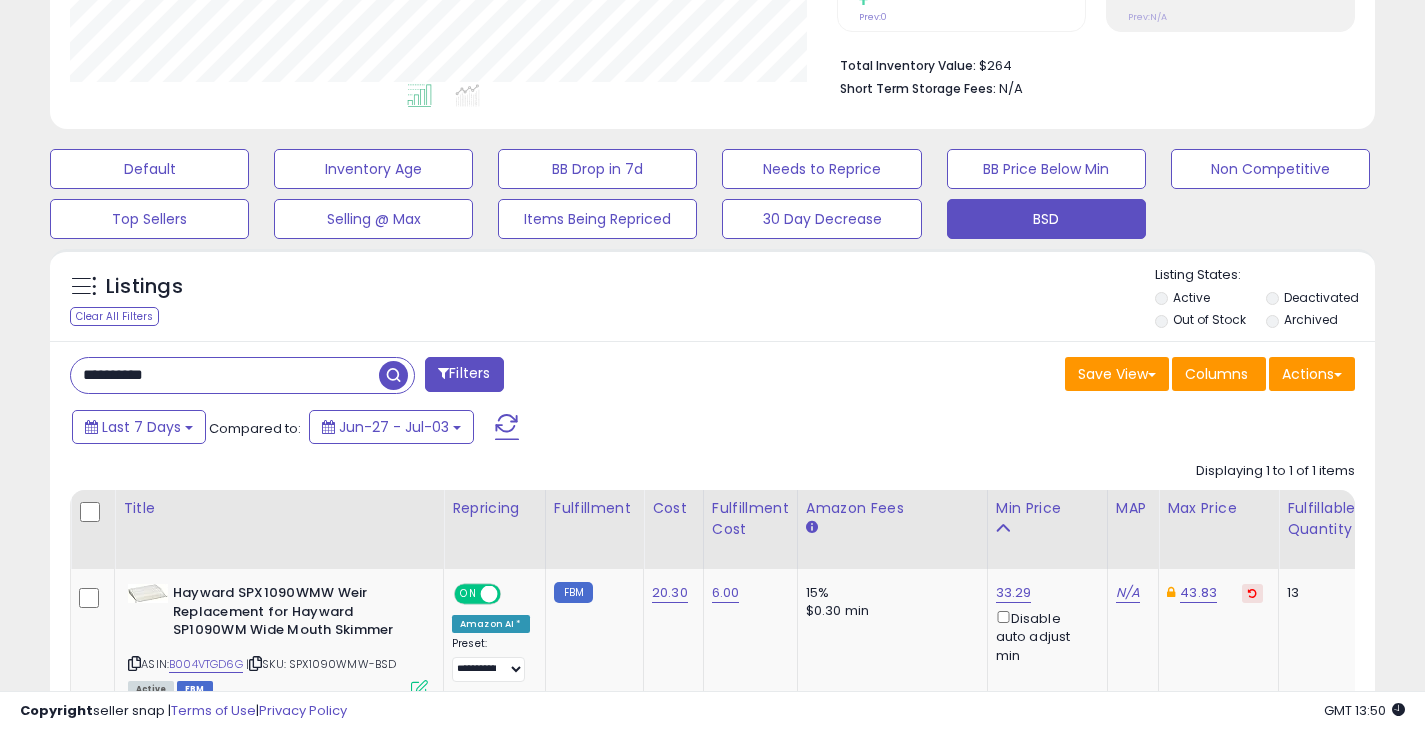 drag, startPoint x: 227, startPoint y: 388, endPoint x: 69, endPoint y: 381, distance: 158.15498 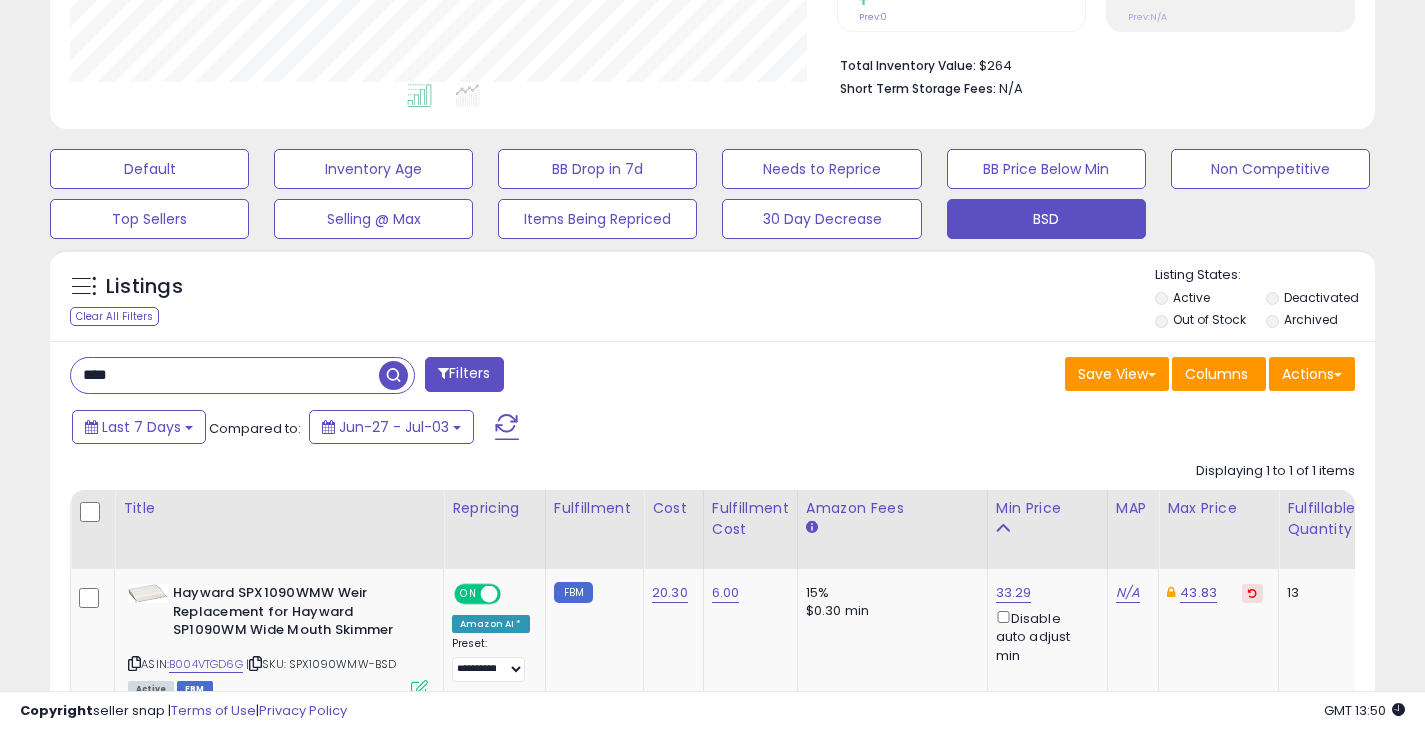 click at bounding box center (393, 375) 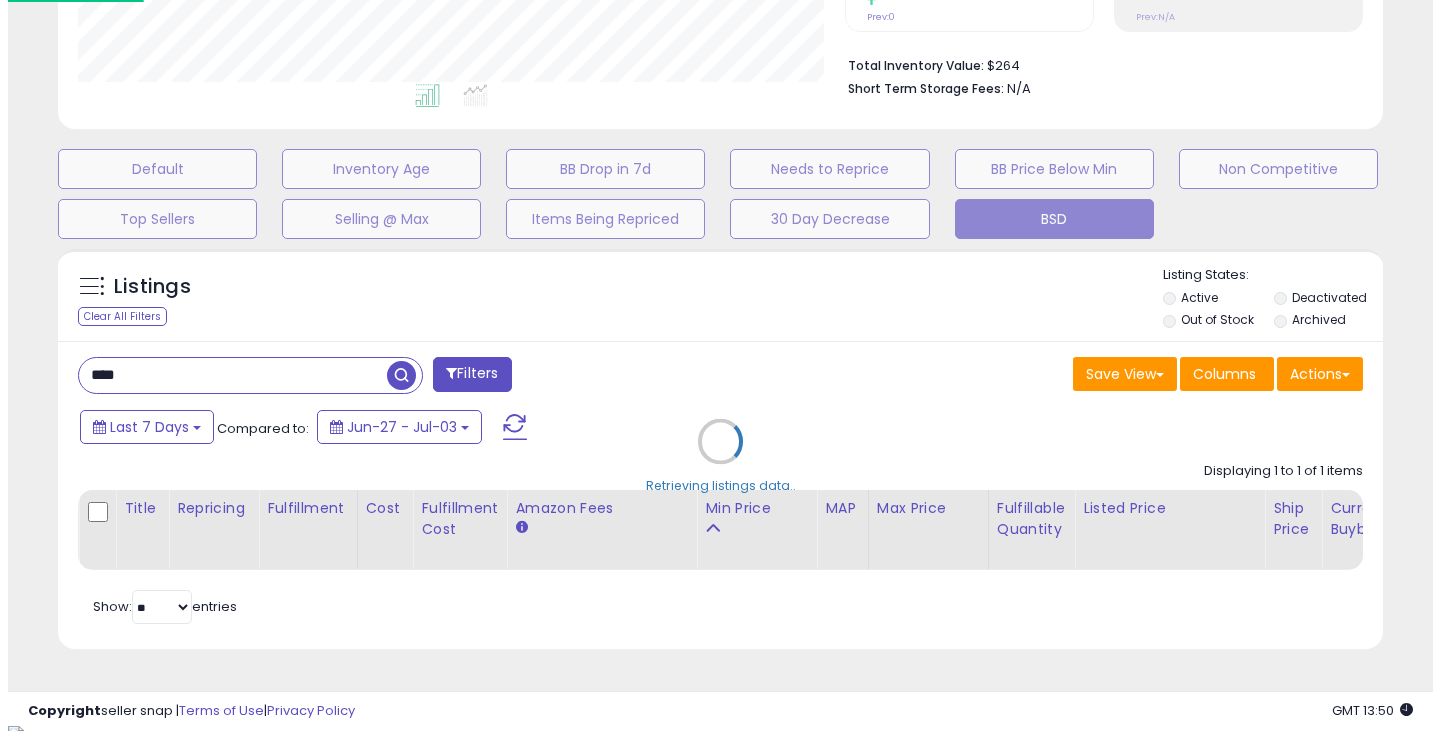 scroll, scrollTop: 999590, scrollLeft: 999224, axis: both 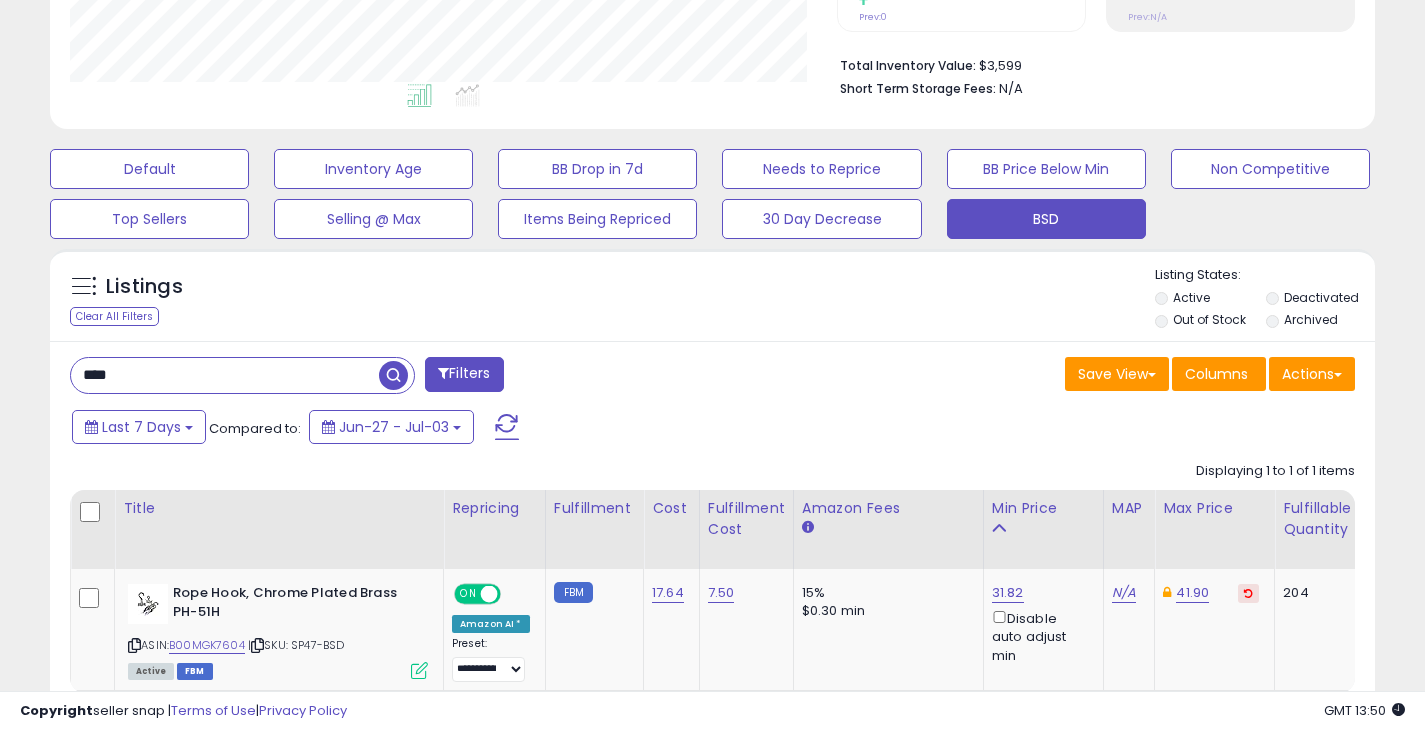 drag, startPoint x: 178, startPoint y: 394, endPoint x: 172, endPoint y: 380, distance: 15.231546 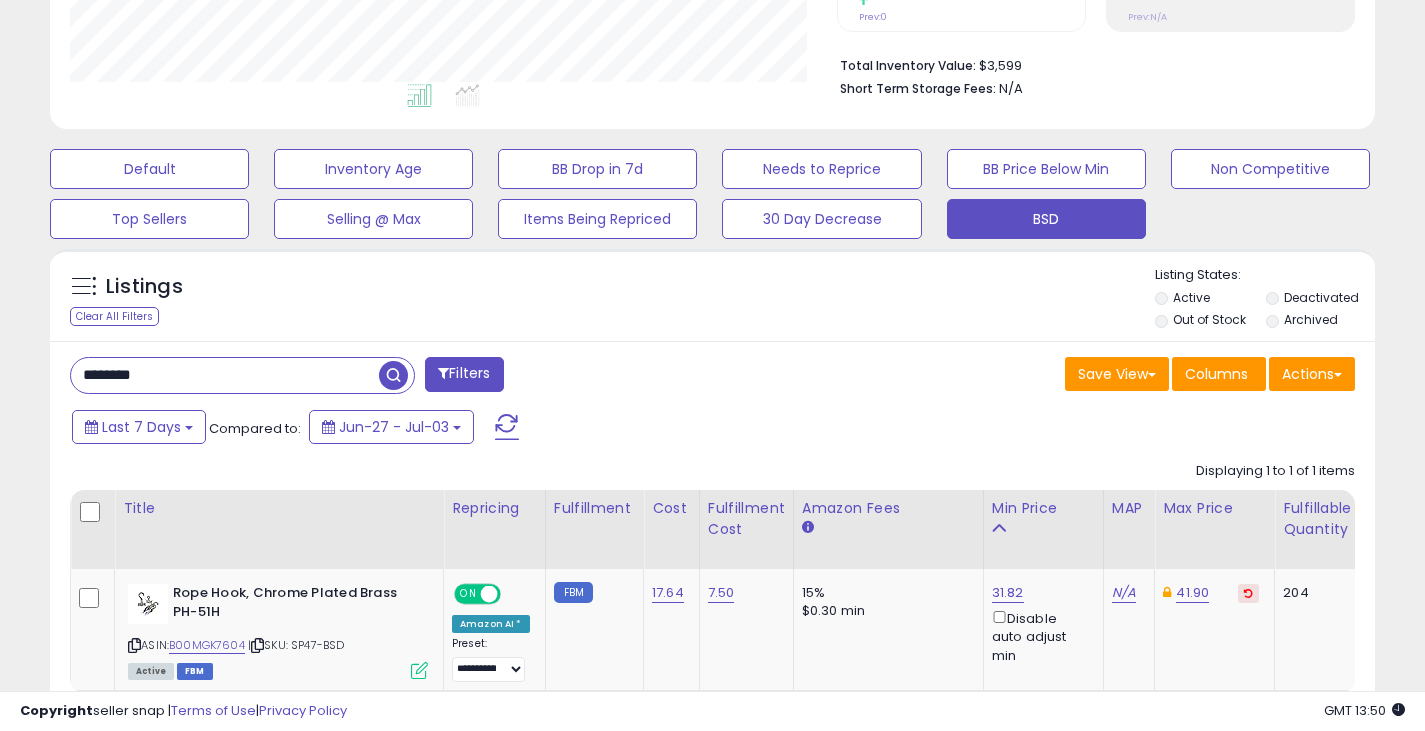 click at bounding box center (393, 375) 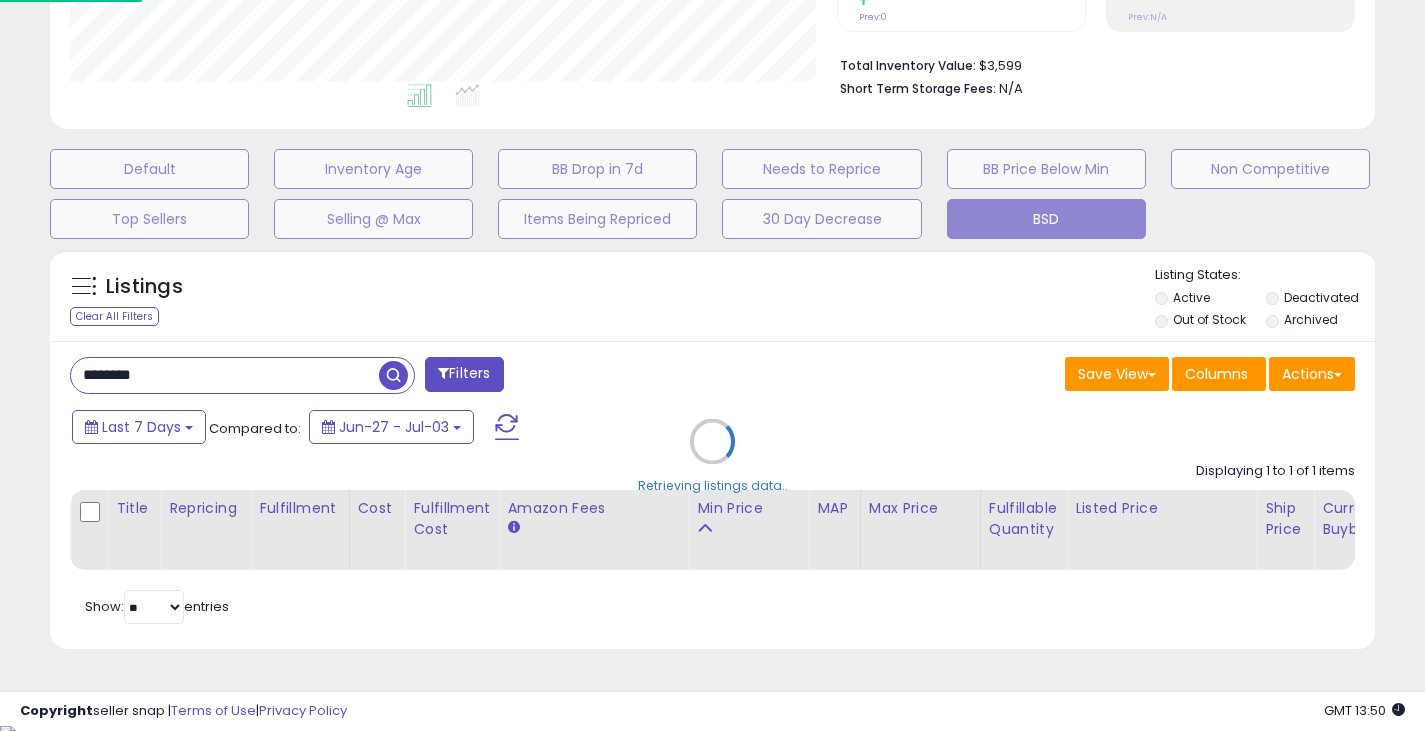 scroll, scrollTop: 999590, scrollLeft: 999224, axis: both 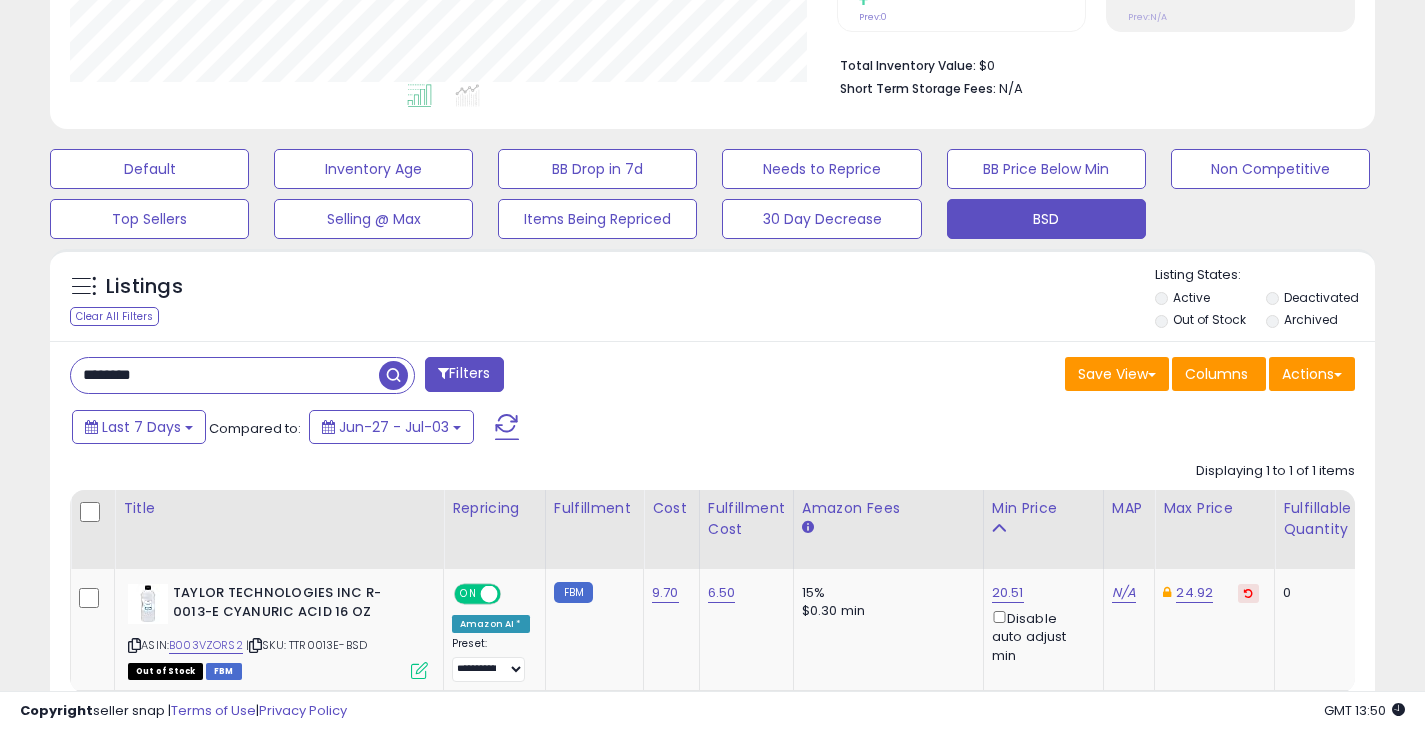 drag, startPoint x: 155, startPoint y: 375, endPoint x: 58, endPoint y: 376, distance: 97.00516 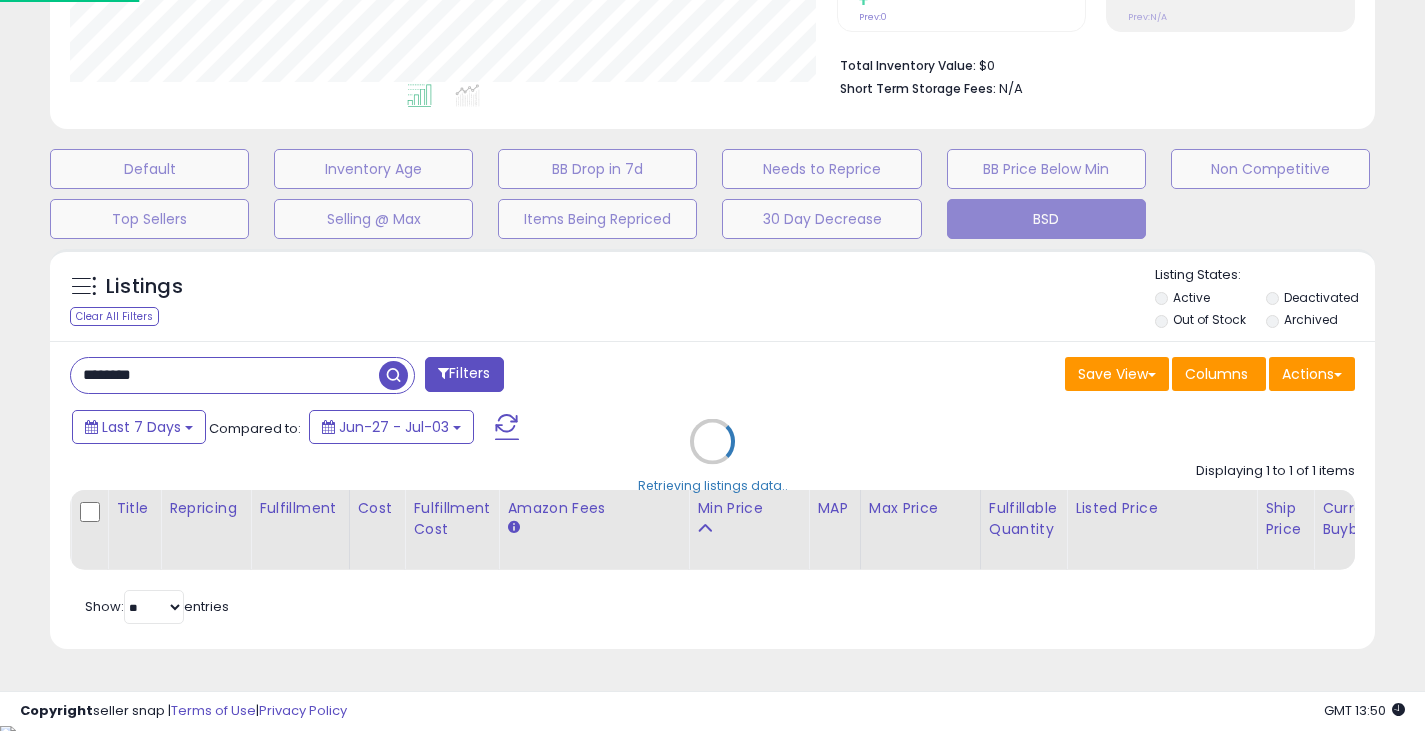 scroll, scrollTop: 999590, scrollLeft: 999224, axis: both 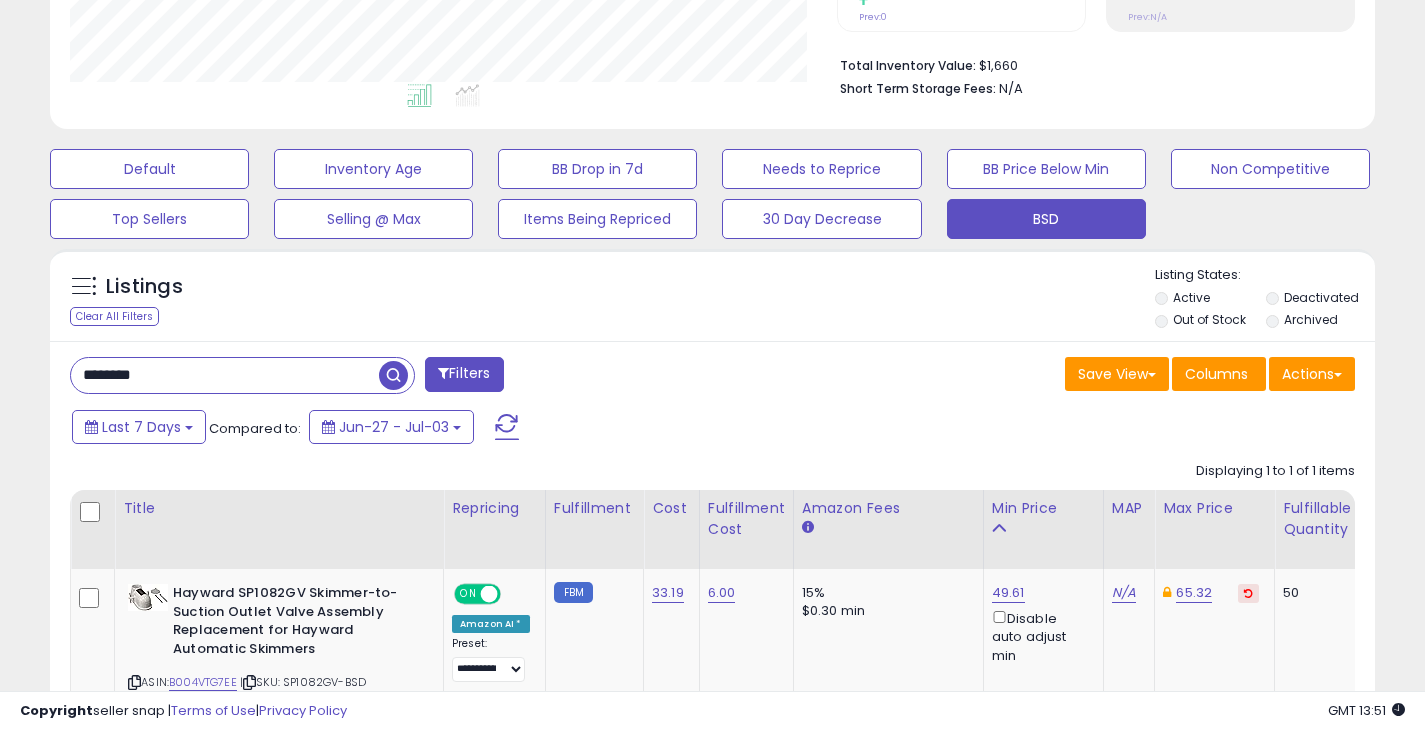 drag, startPoint x: 221, startPoint y: 363, endPoint x: 74, endPoint y: 372, distance: 147.27525 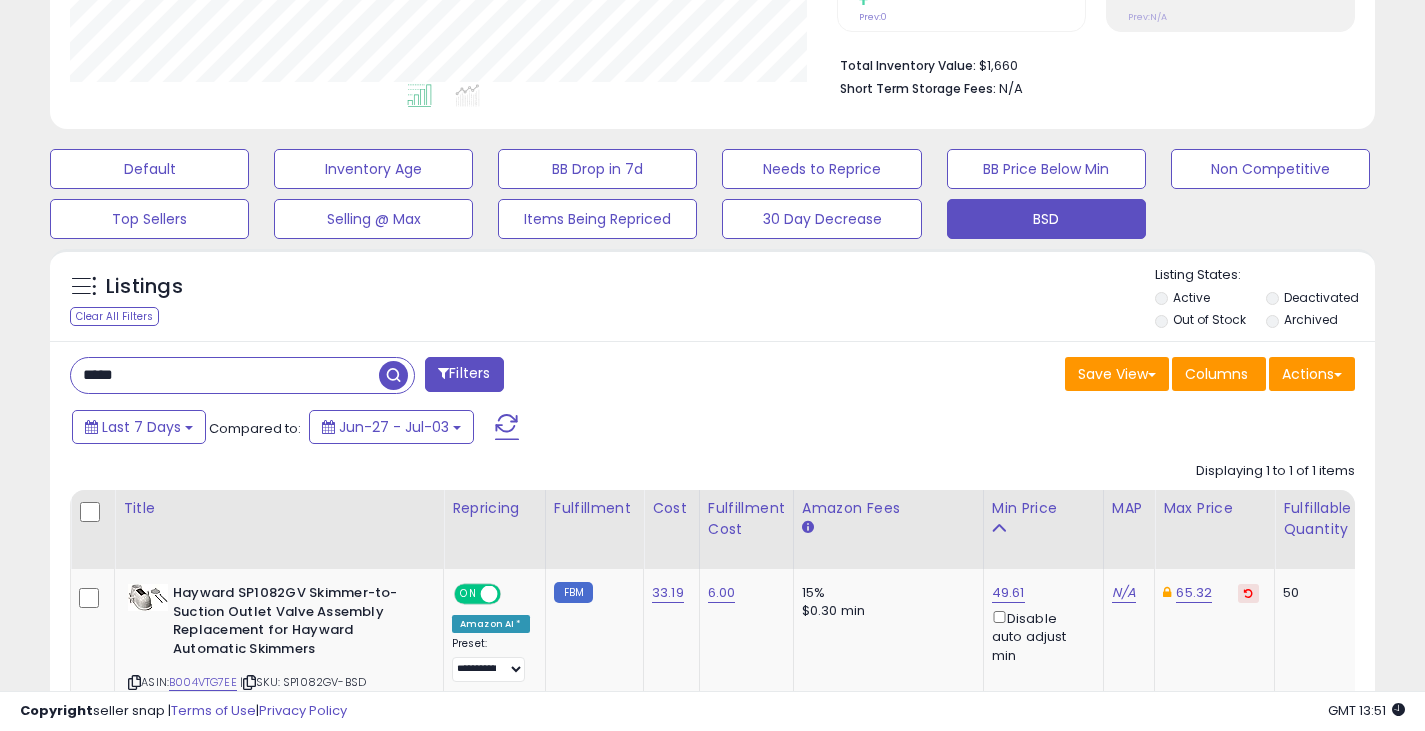 click at bounding box center (393, 375) 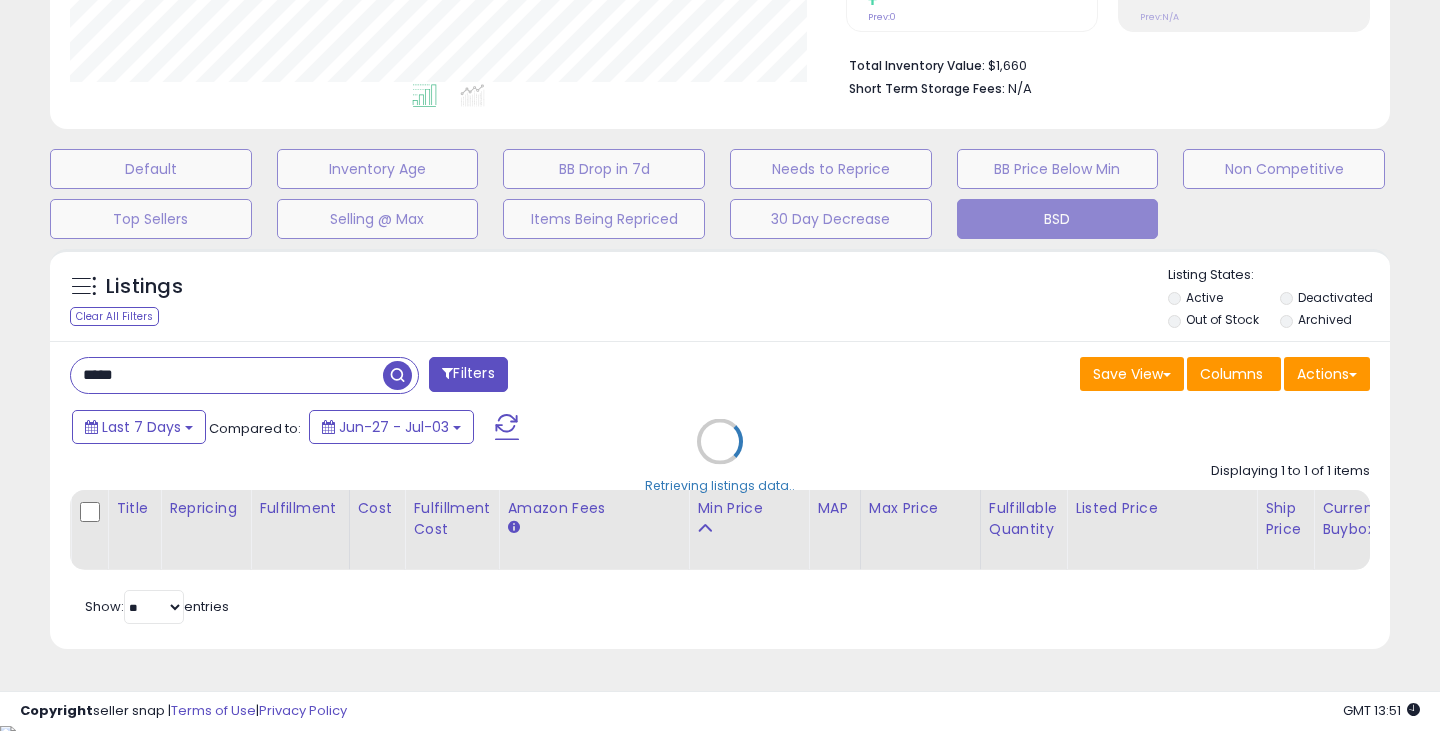 scroll, scrollTop: 999590, scrollLeft: 999224, axis: both 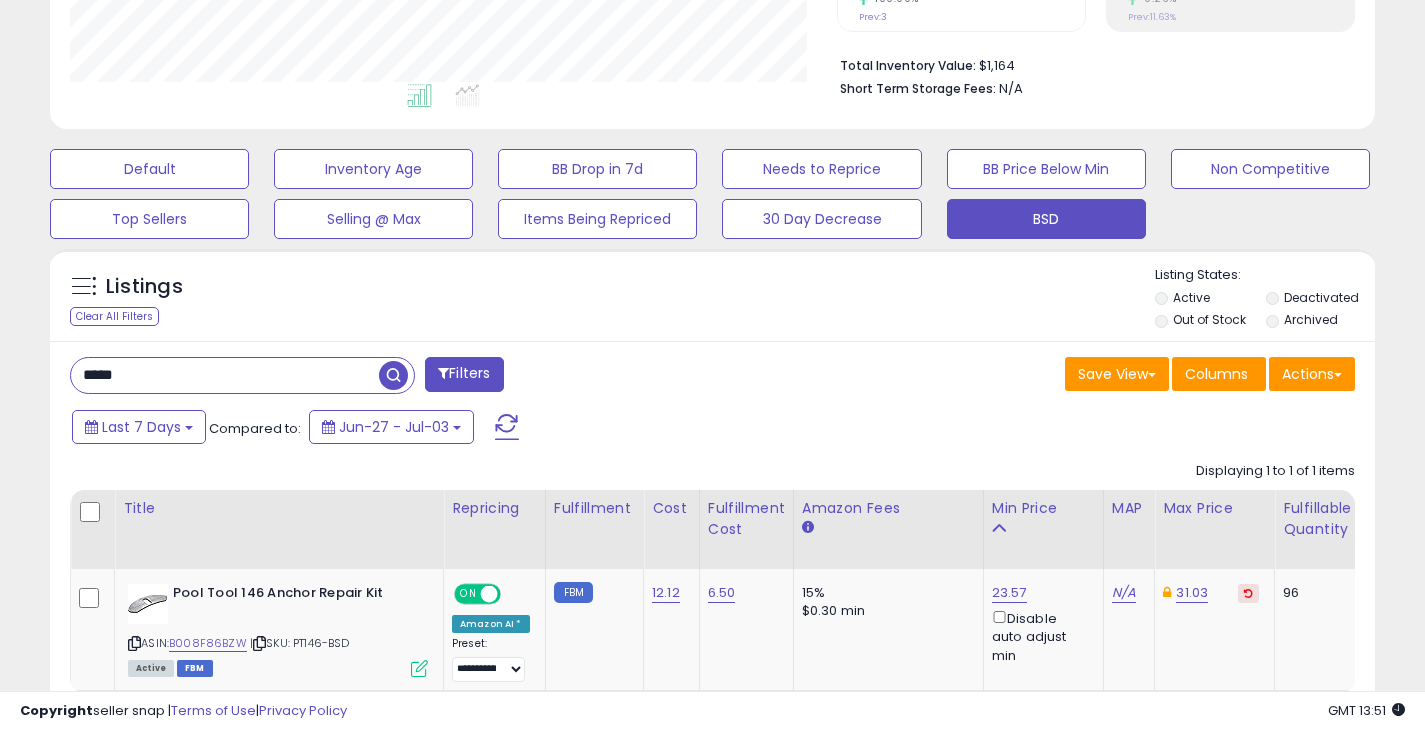 drag, startPoint x: 159, startPoint y: 365, endPoint x: 66, endPoint y: 366, distance: 93.00538 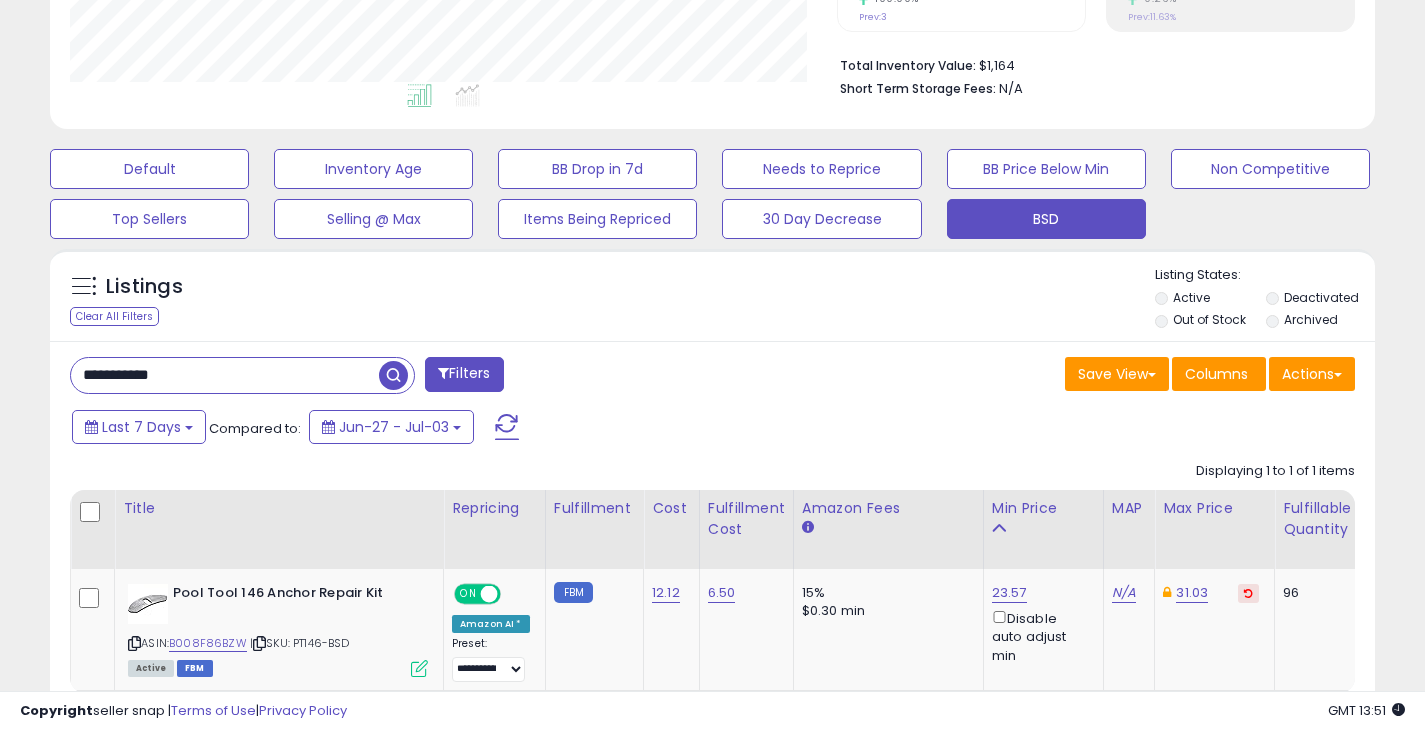 click at bounding box center [393, 375] 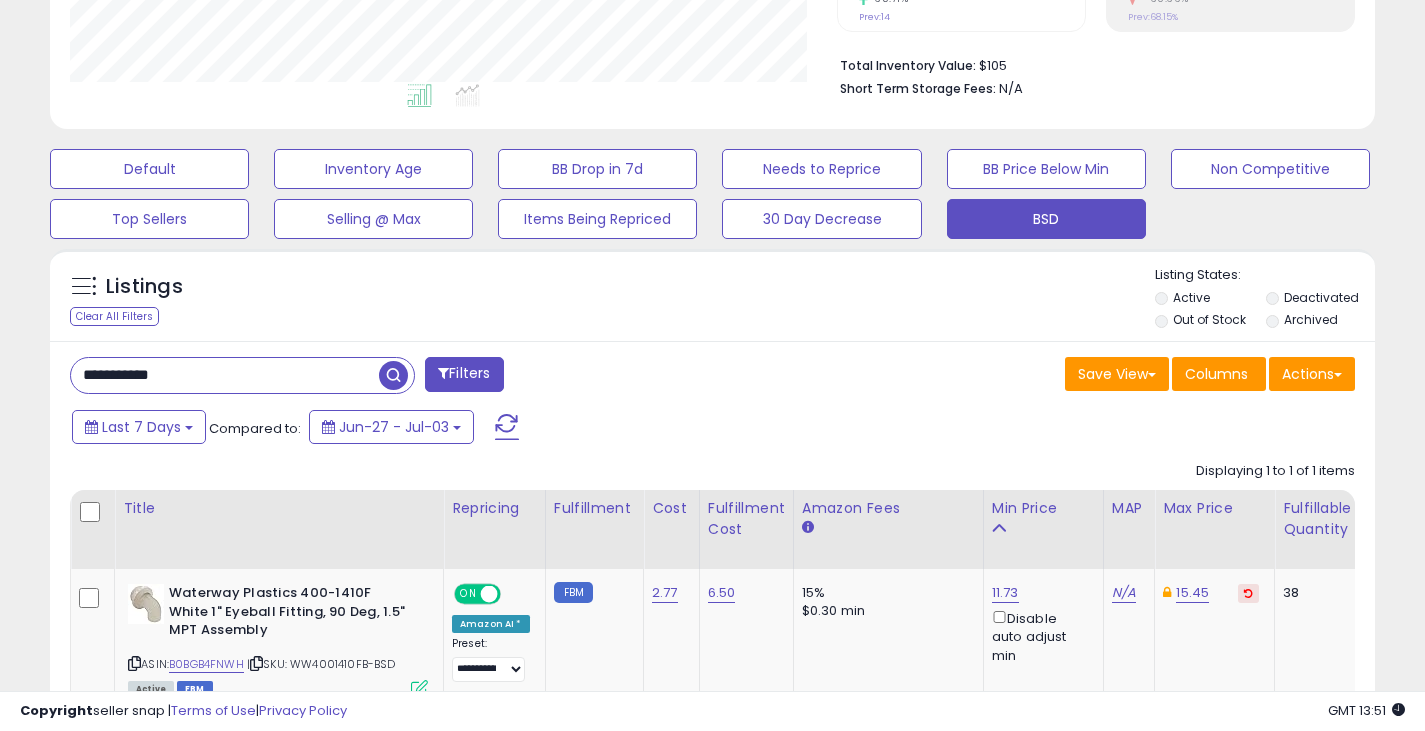 drag, startPoint x: 111, startPoint y: 378, endPoint x: -6, endPoint y: 381, distance: 117.03845 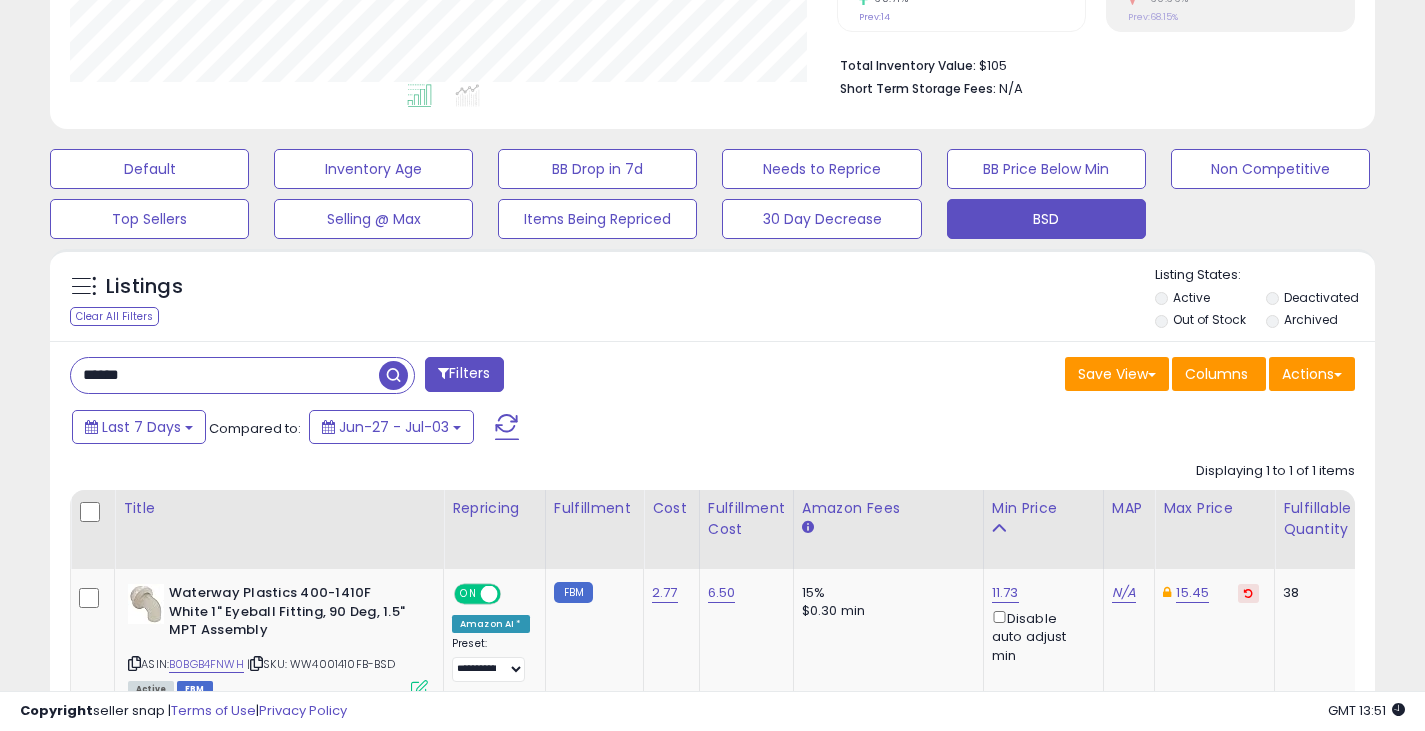 type on "******" 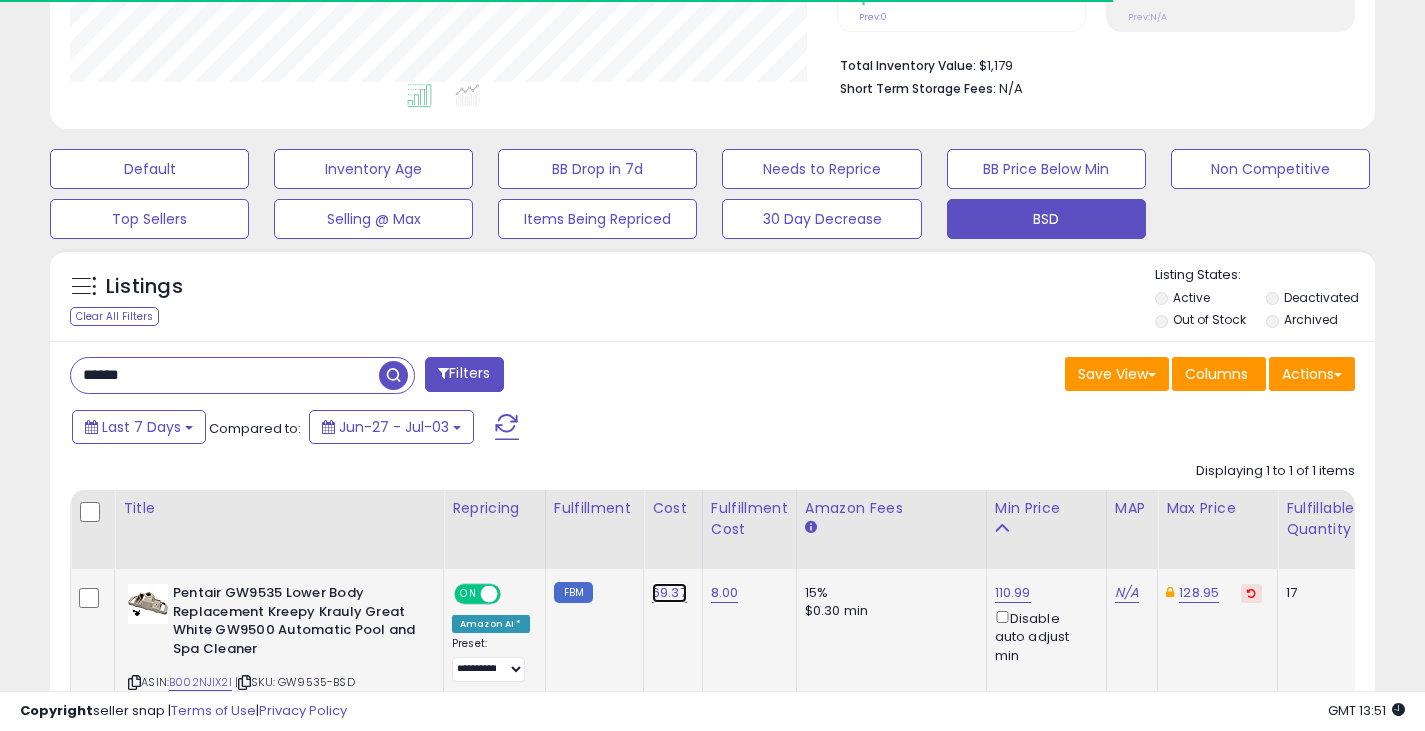 click on "69.37" at bounding box center [669, 593] 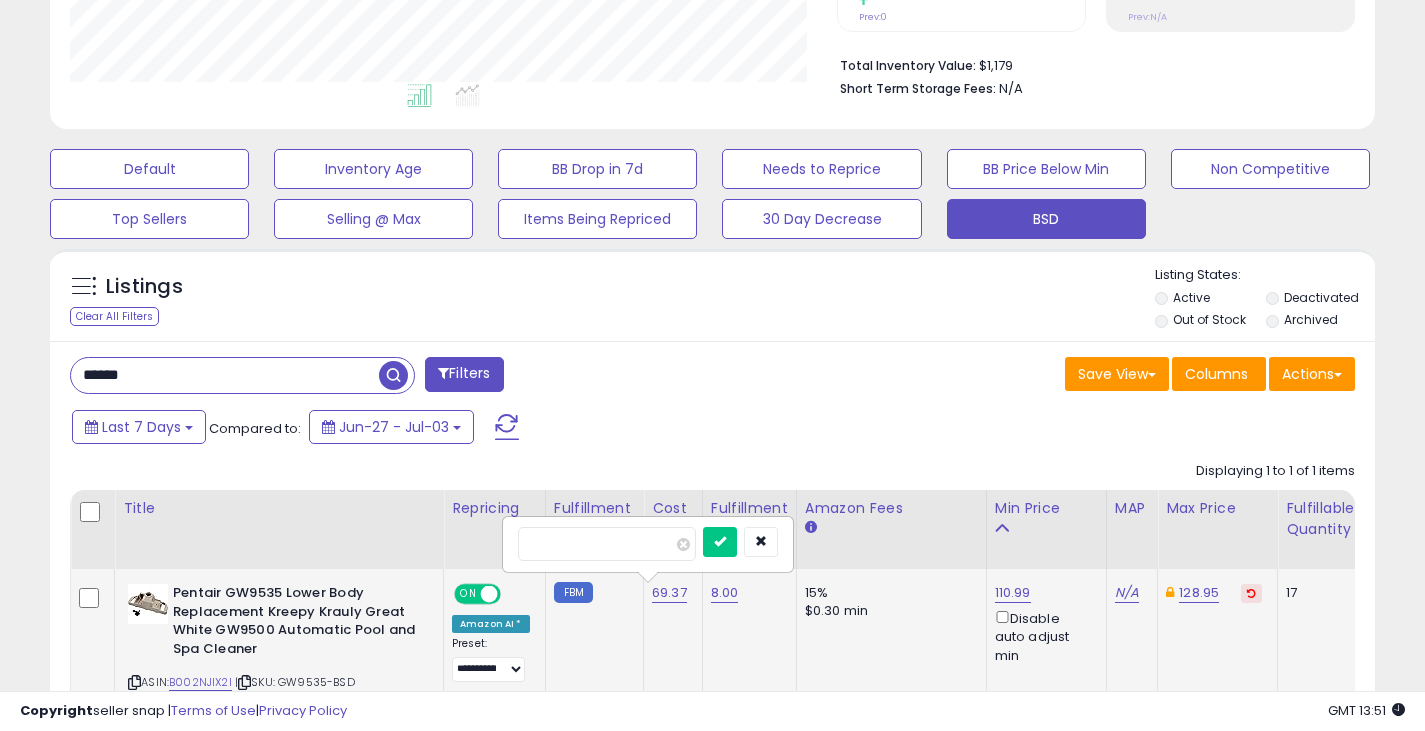 drag, startPoint x: 607, startPoint y: 545, endPoint x: 513, endPoint y: 544, distance: 94.00532 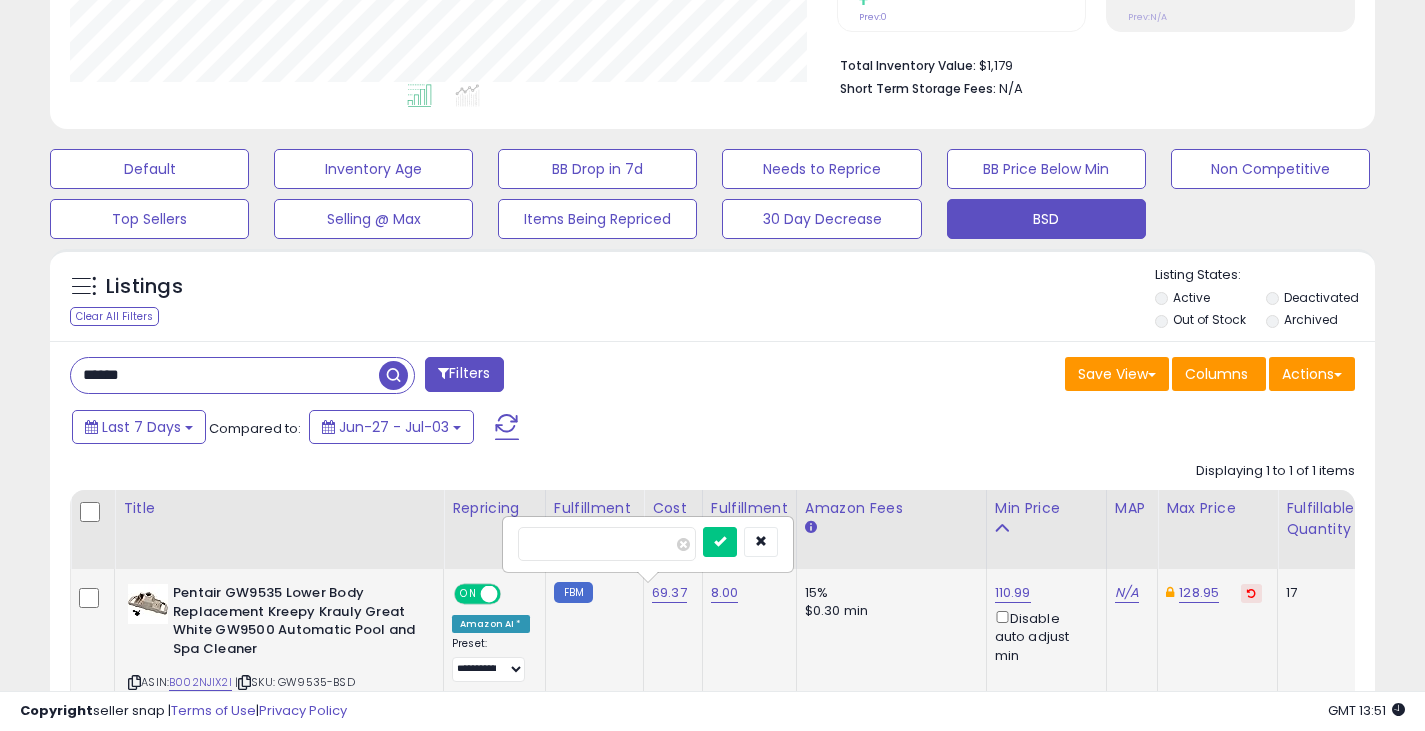 type on "*****" 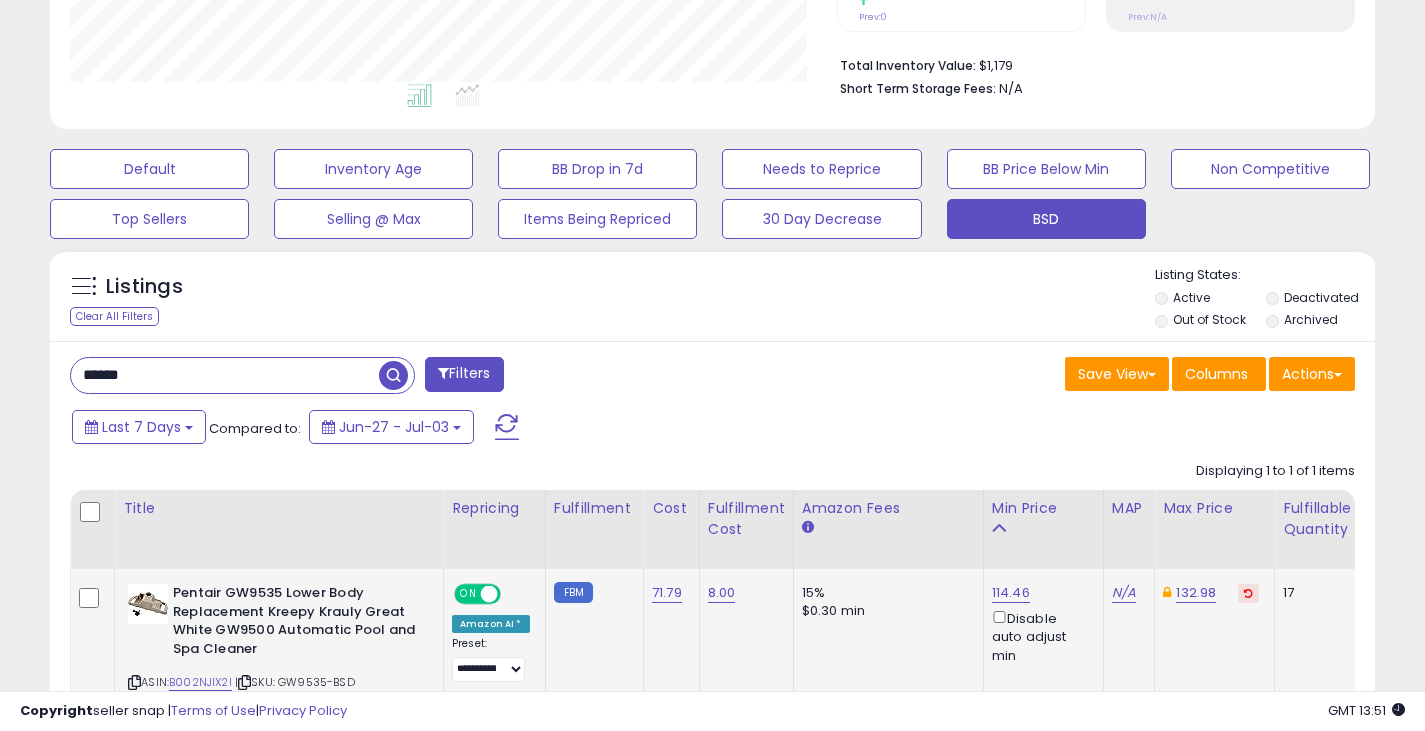 drag, startPoint x: 219, startPoint y: 358, endPoint x: 50, endPoint y: 371, distance: 169.49927 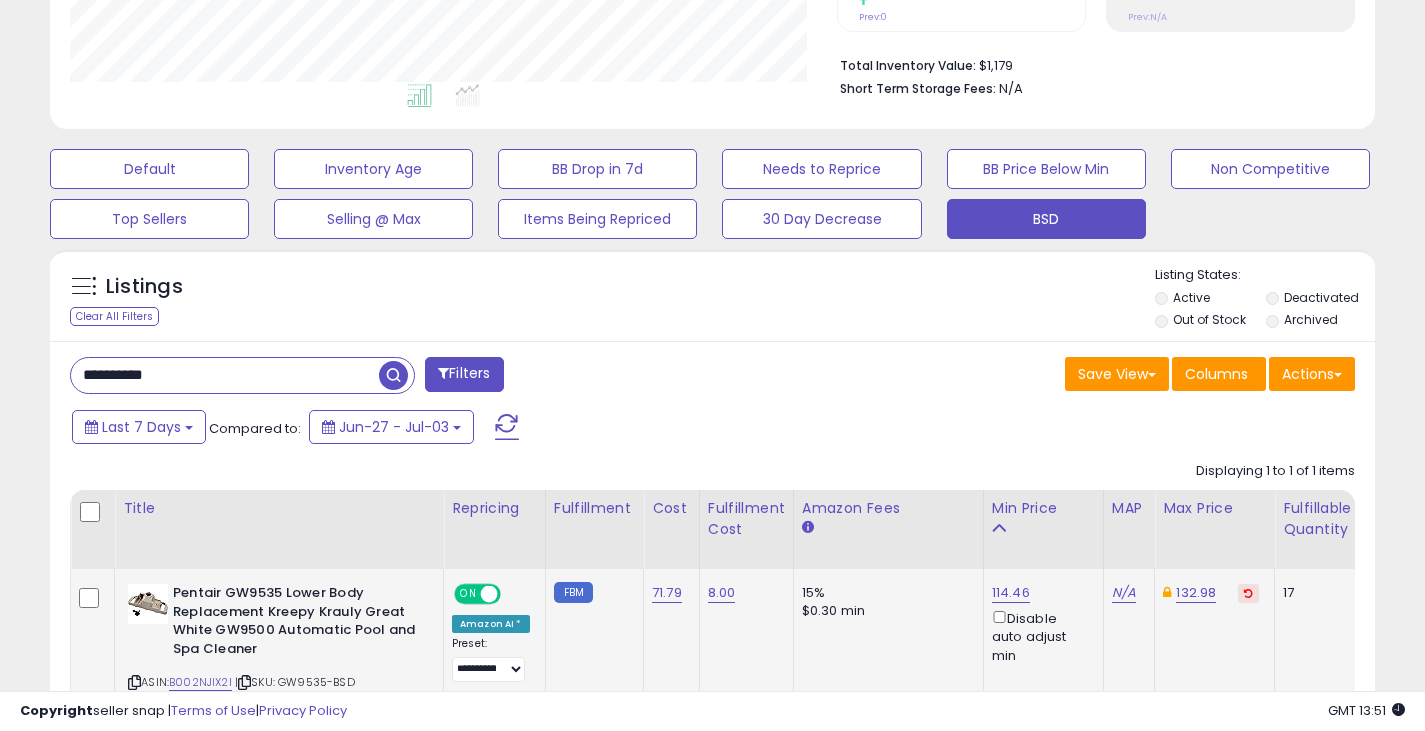 type on "**********" 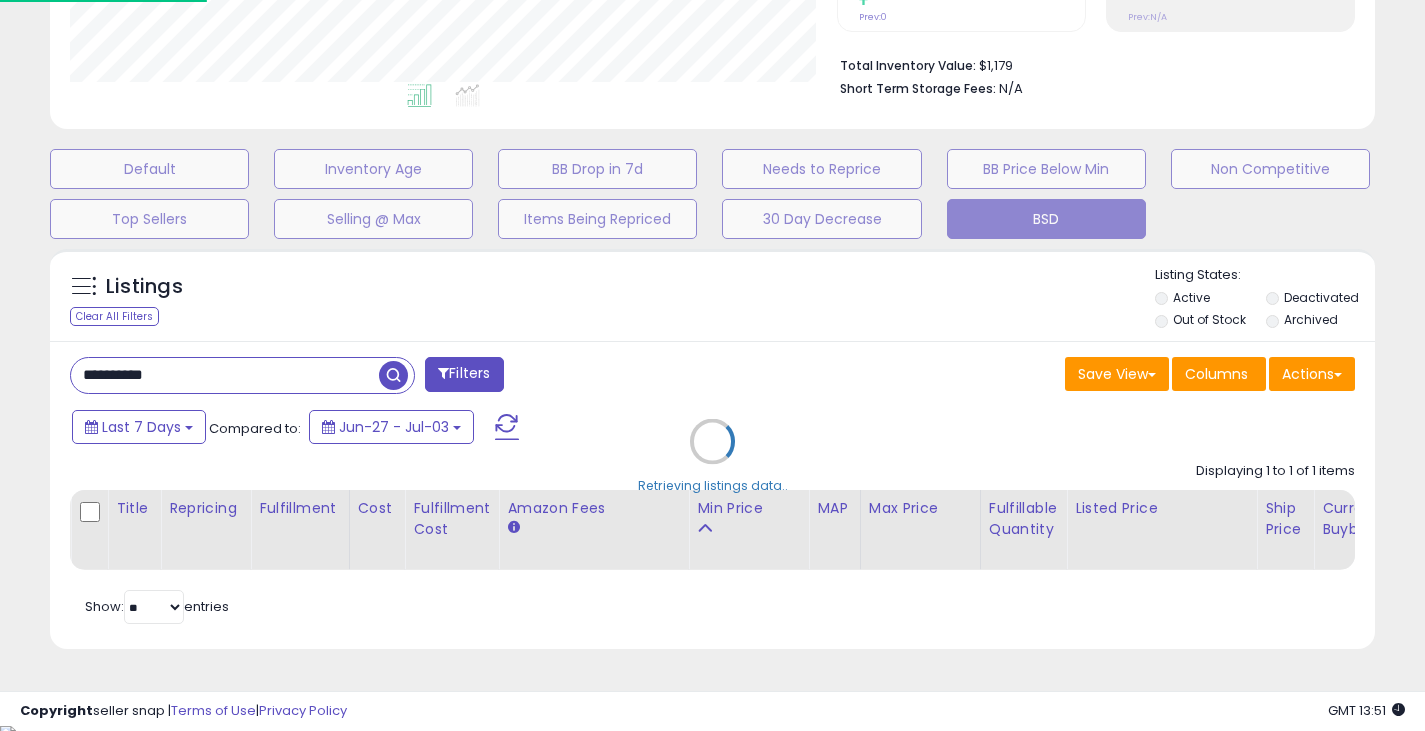 scroll, scrollTop: 999590, scrollLeft: 999224, axis: both 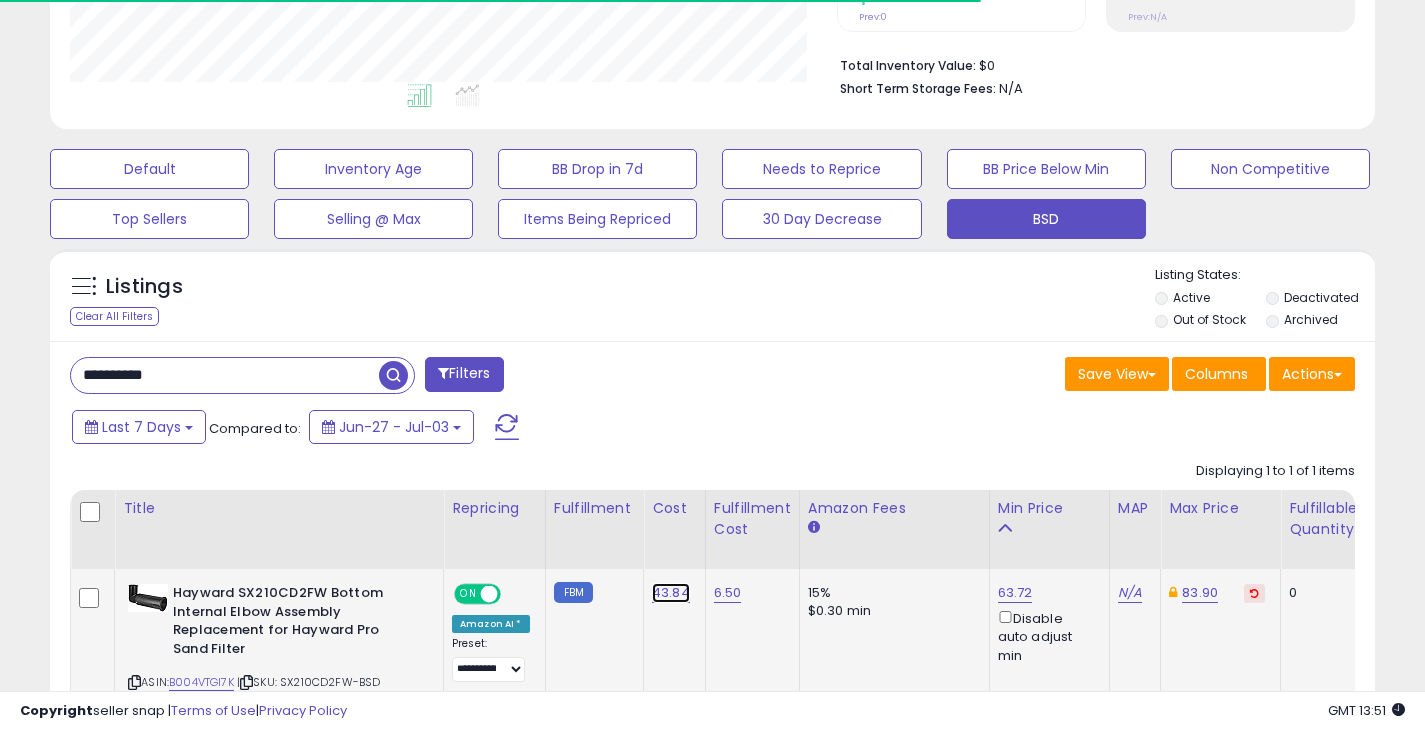 click on "43.84" at bounding box center (671, 593) 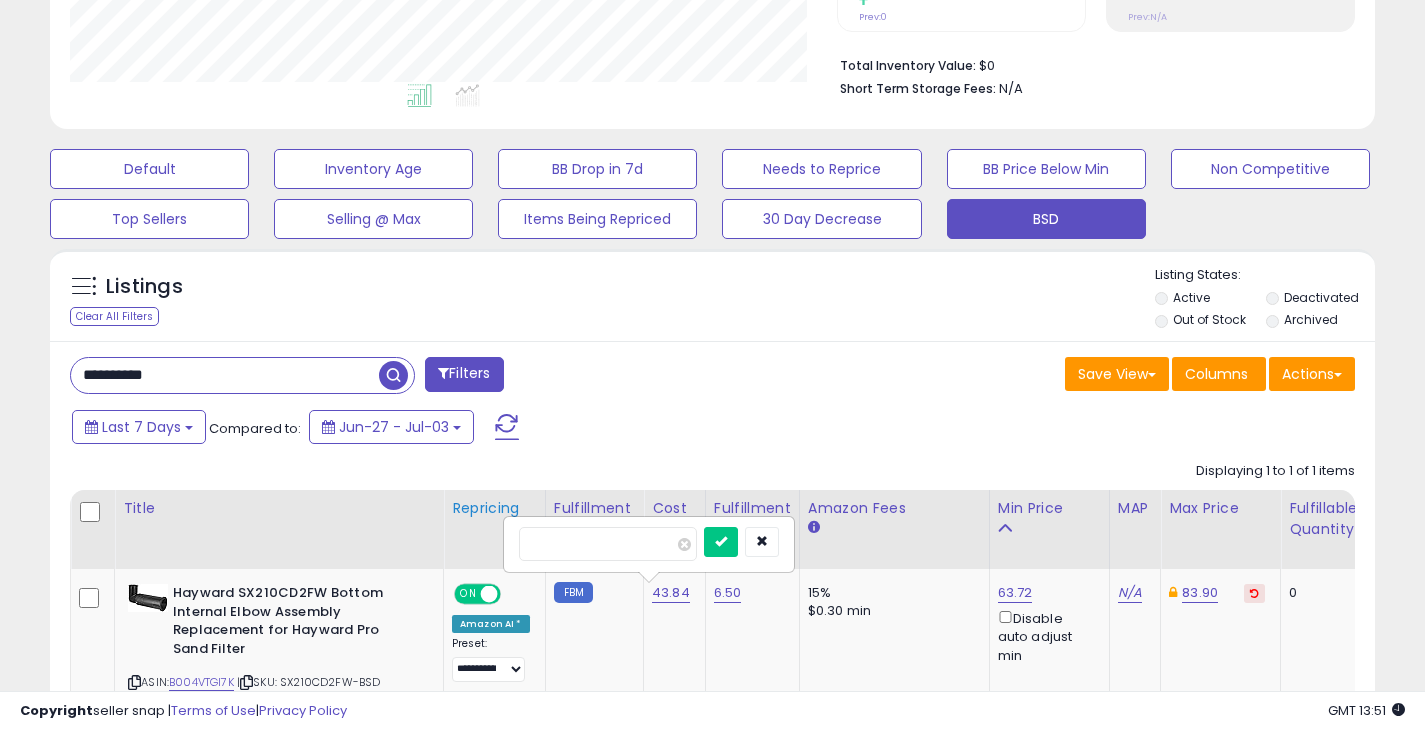 drag, startPoint x: 554, startPoint y: 540, endPoint x: 499, endPoint y: 536, distance: 55.145264 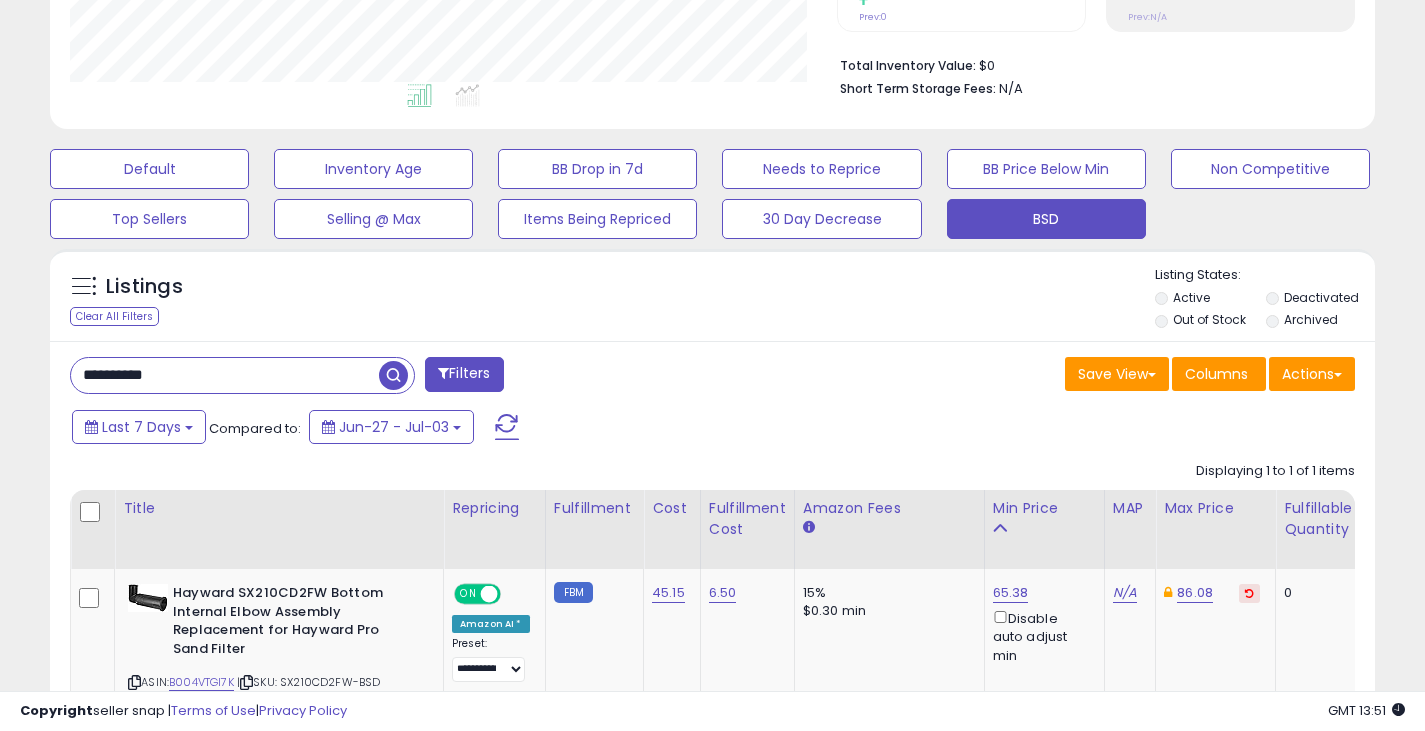drag, startPoint x: 183, startPoint y: 375, endPoint x: 37, endPoint y: 379, distance: 146.05478 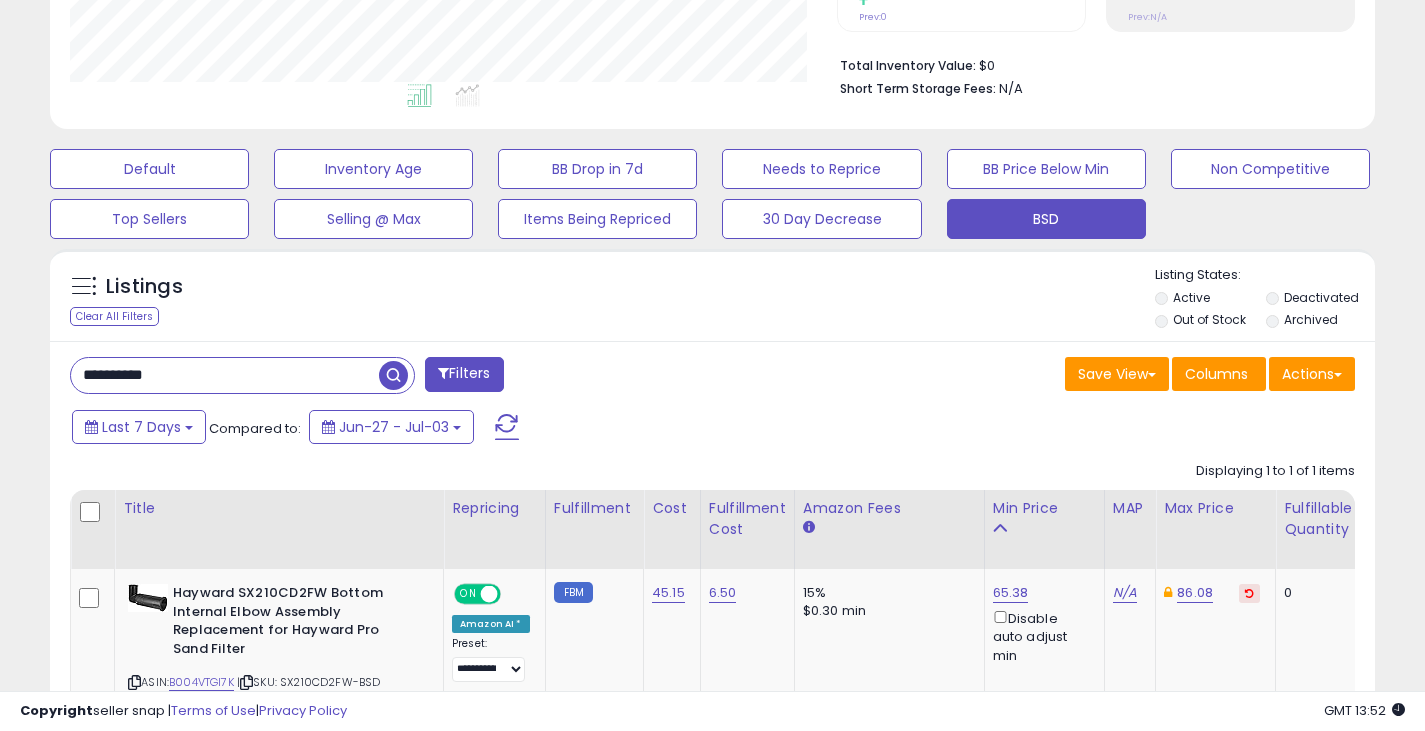paste 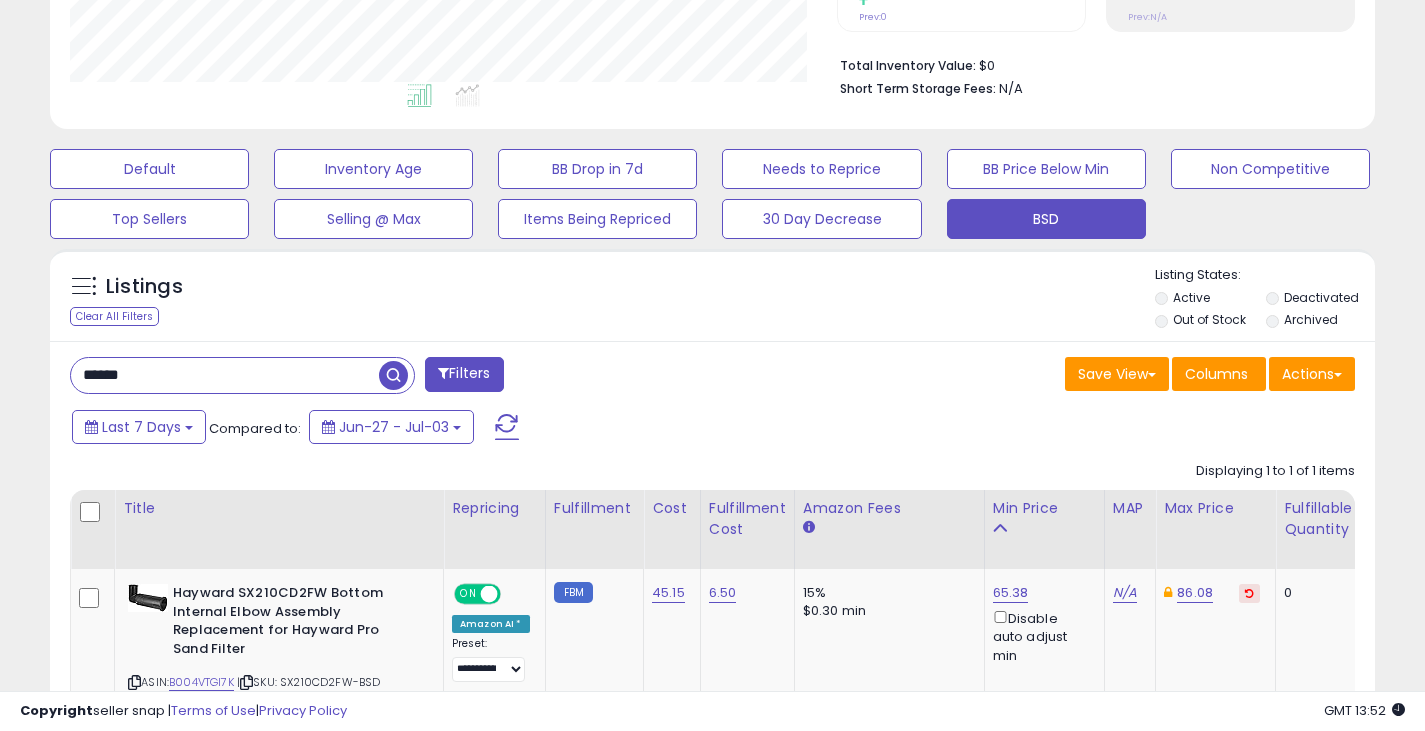 click at bounding box center (393, 375) 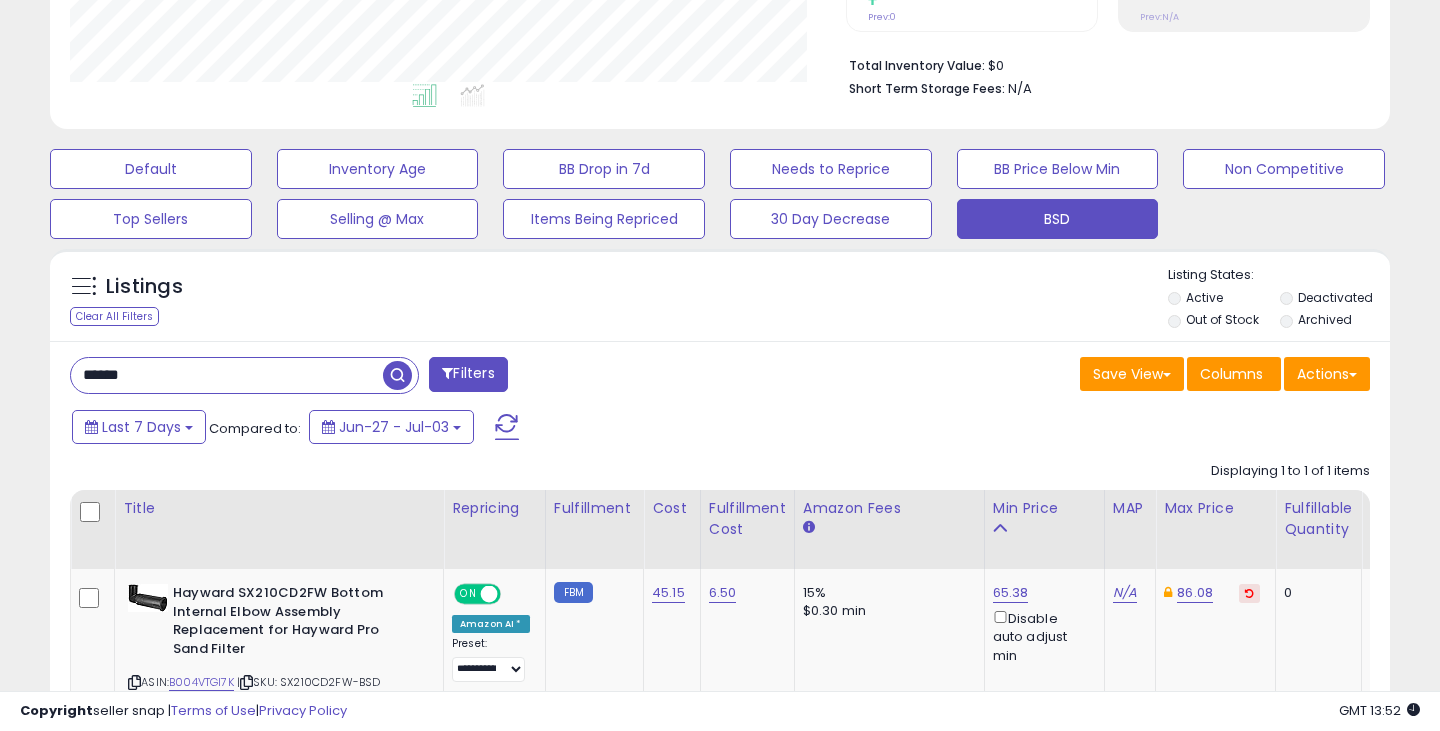 scroll, scrollTop: 999590, scrollLeft: 999224, axis: both 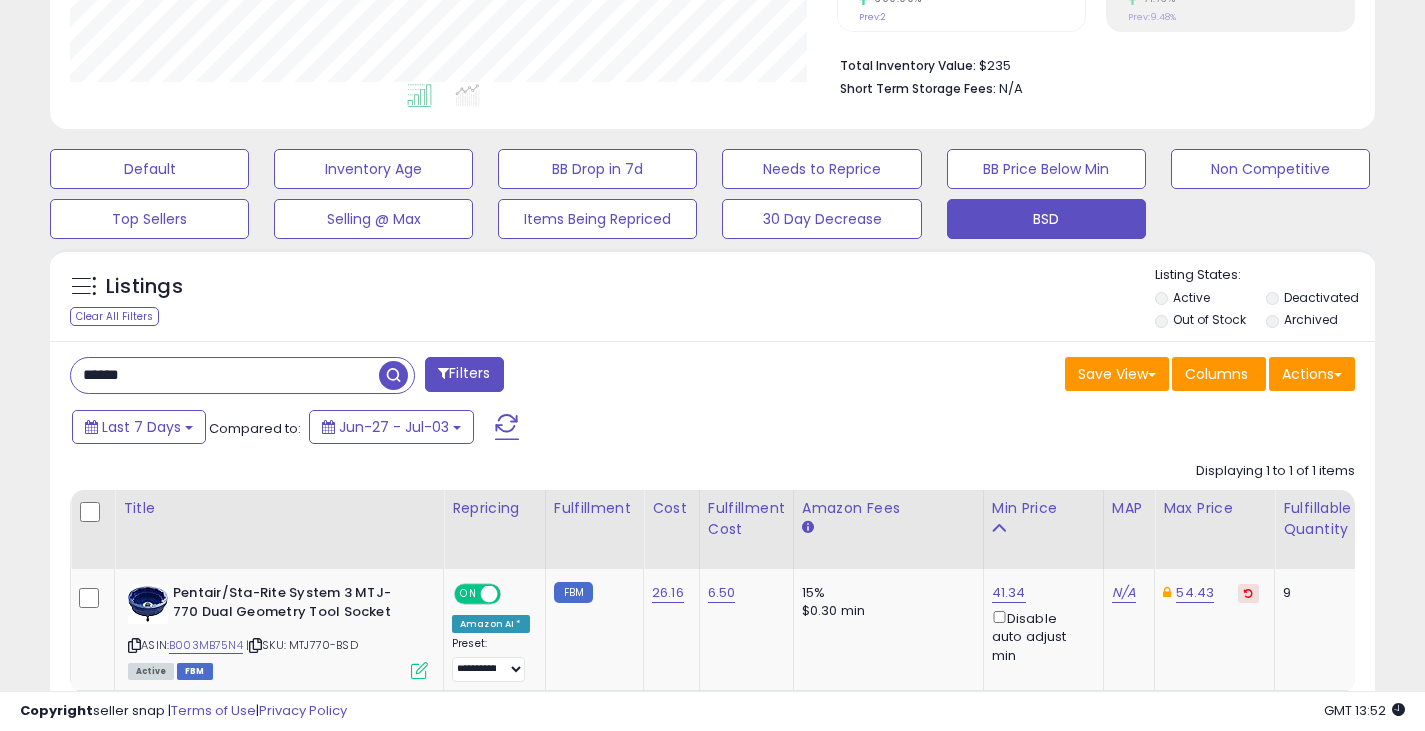 drag, startPoint x: 198, startPoint y: 381, endPoint x: 29, endPoint y: 376, distance: 169.07394 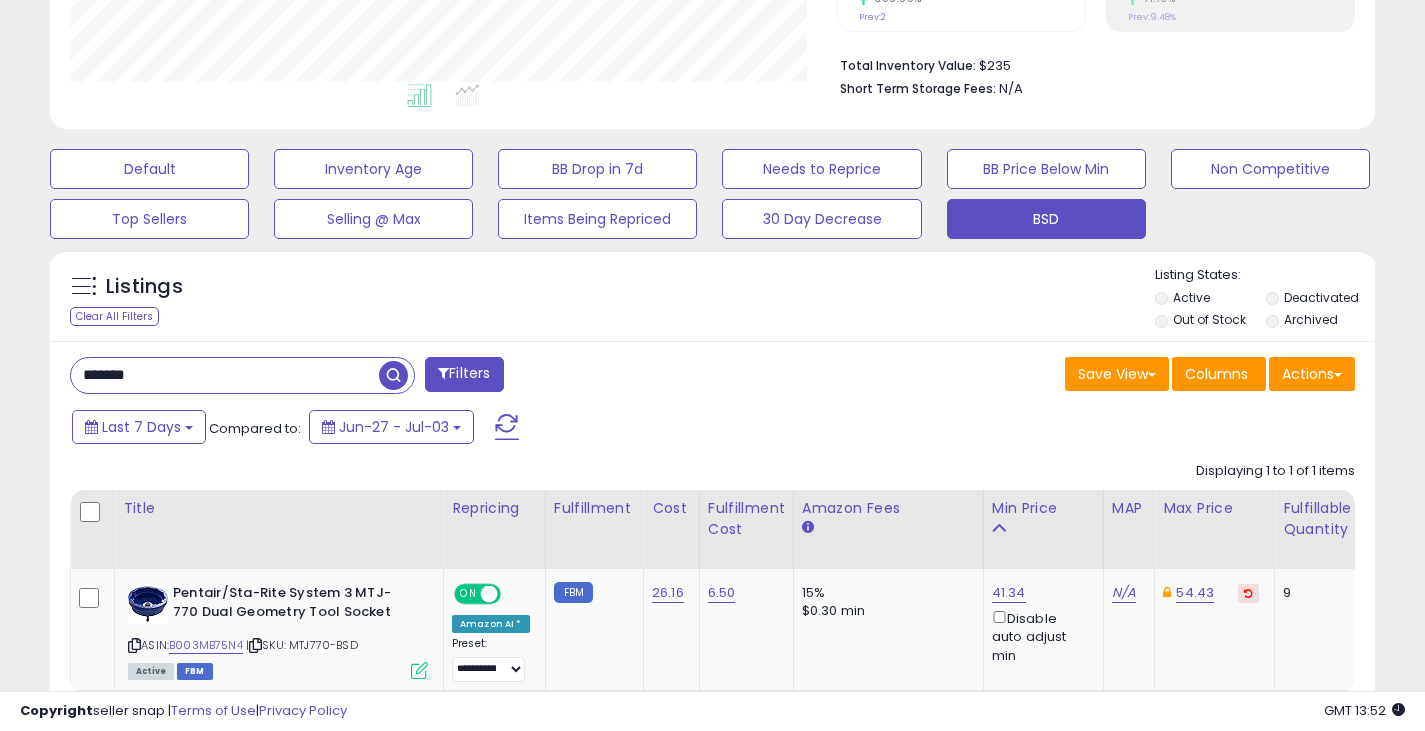 click at bounding box center [393, 375] 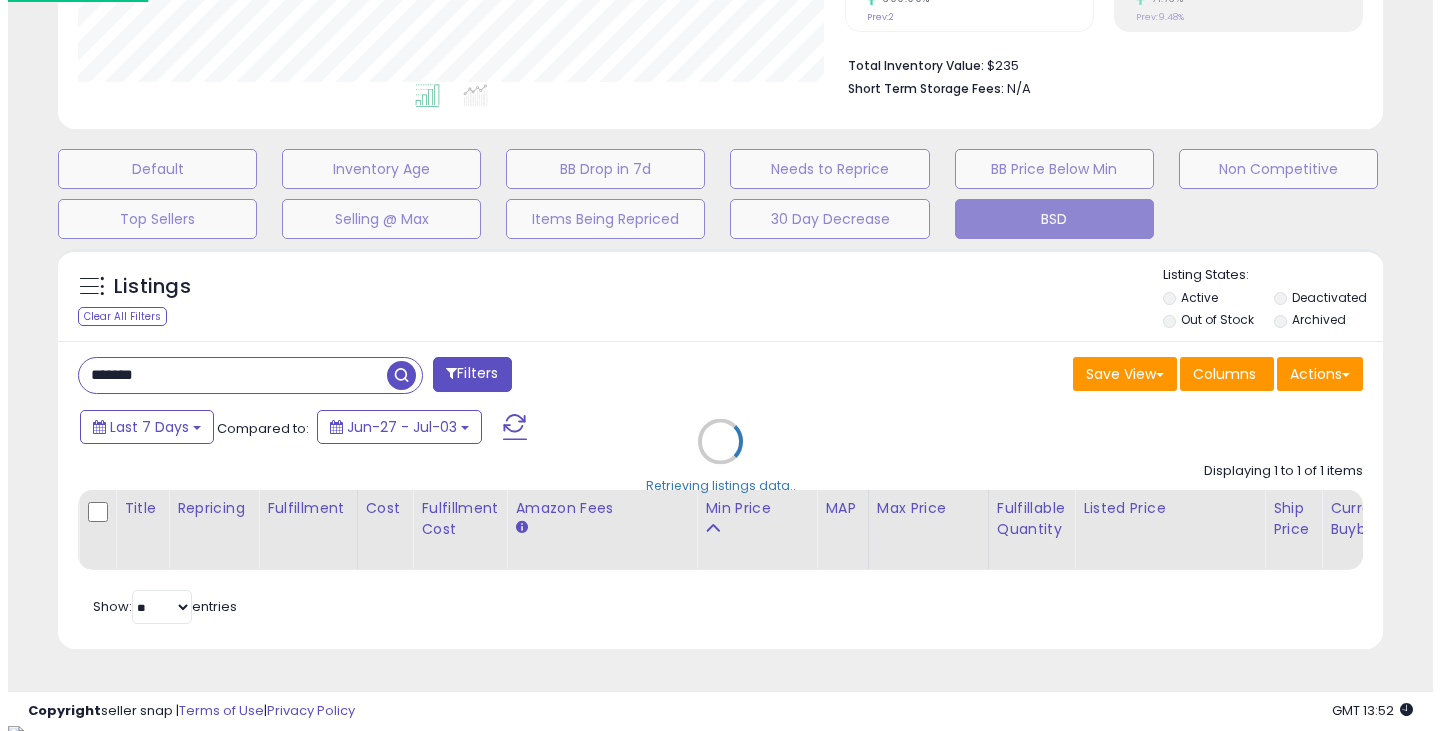scroll, scrollTop: 999590, scrollLeft: 999224, axis: both 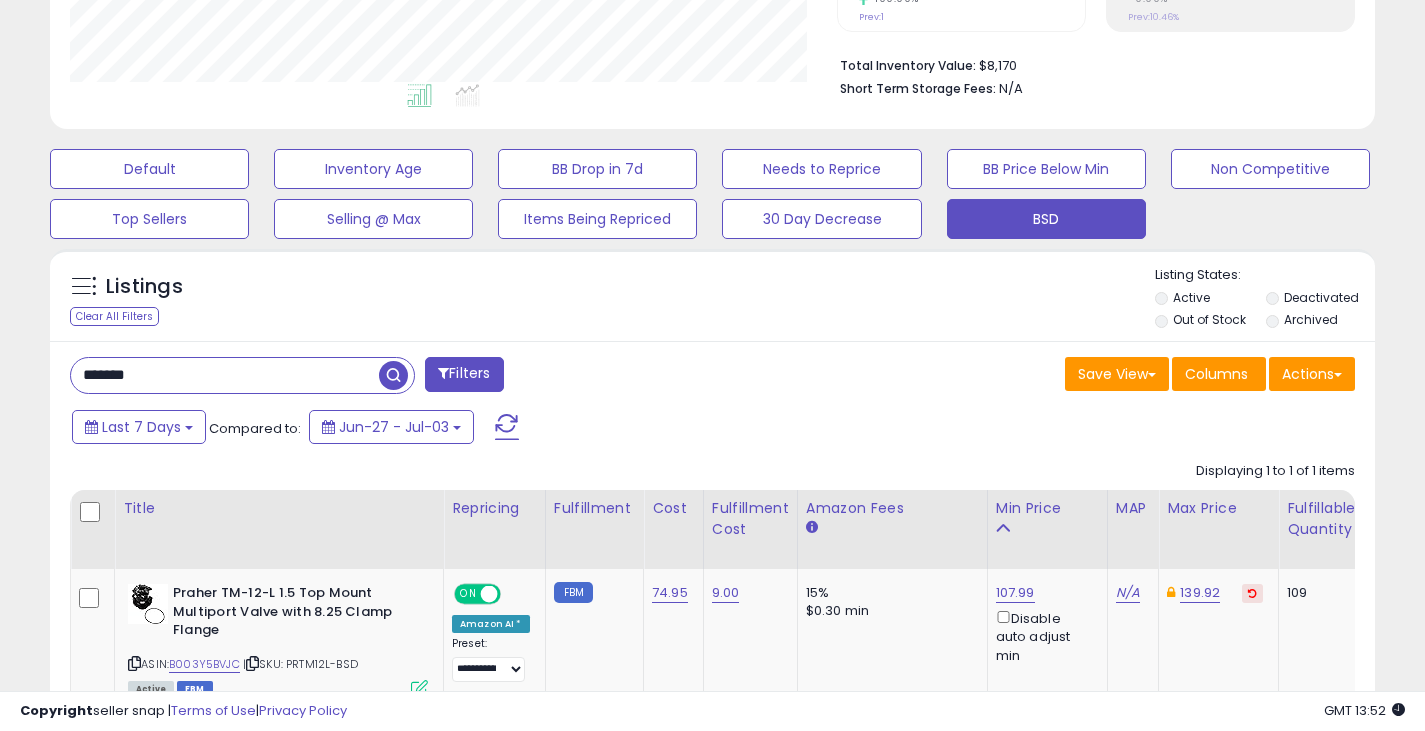 drag, startPoint x: 162, startPoint y: 363, endPoint x: 50, endPoint y: 380, distance: 113.28283 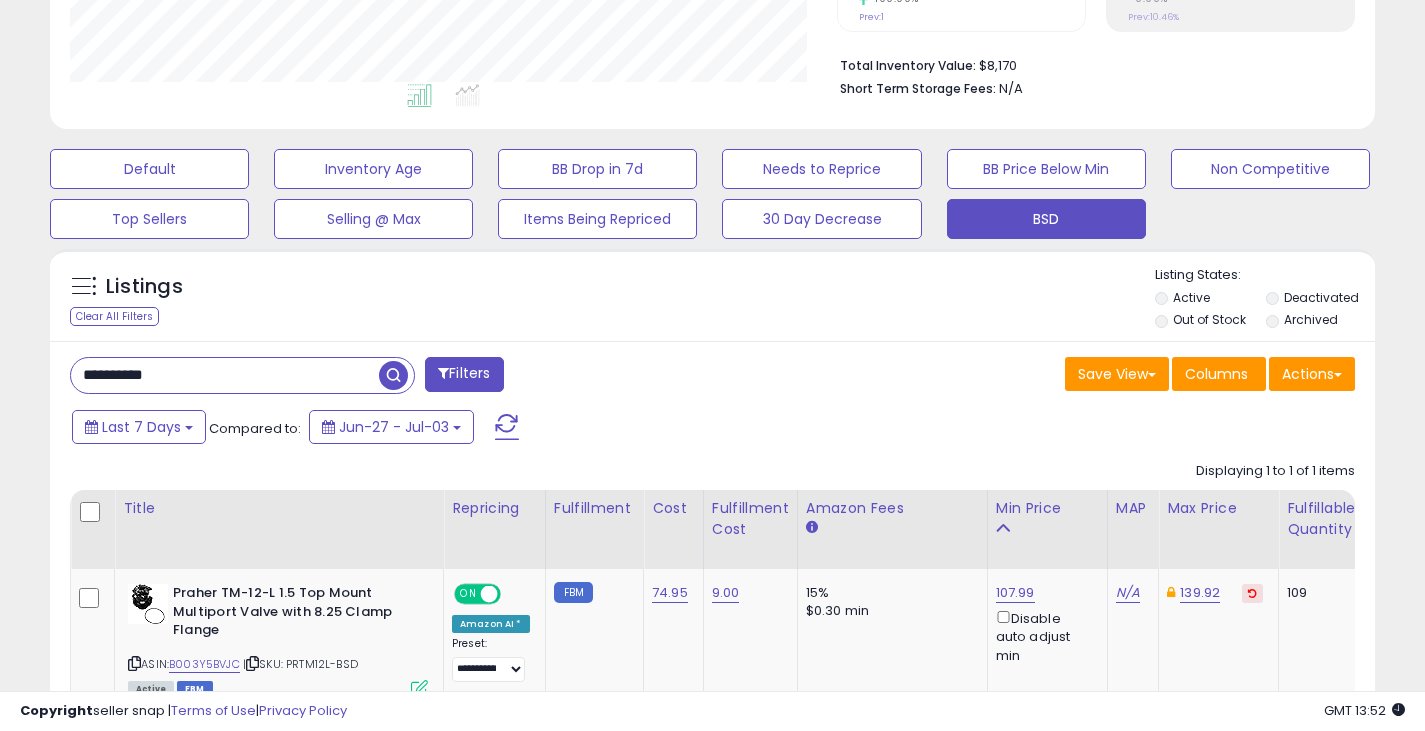 click at bounding box center [393, 375] 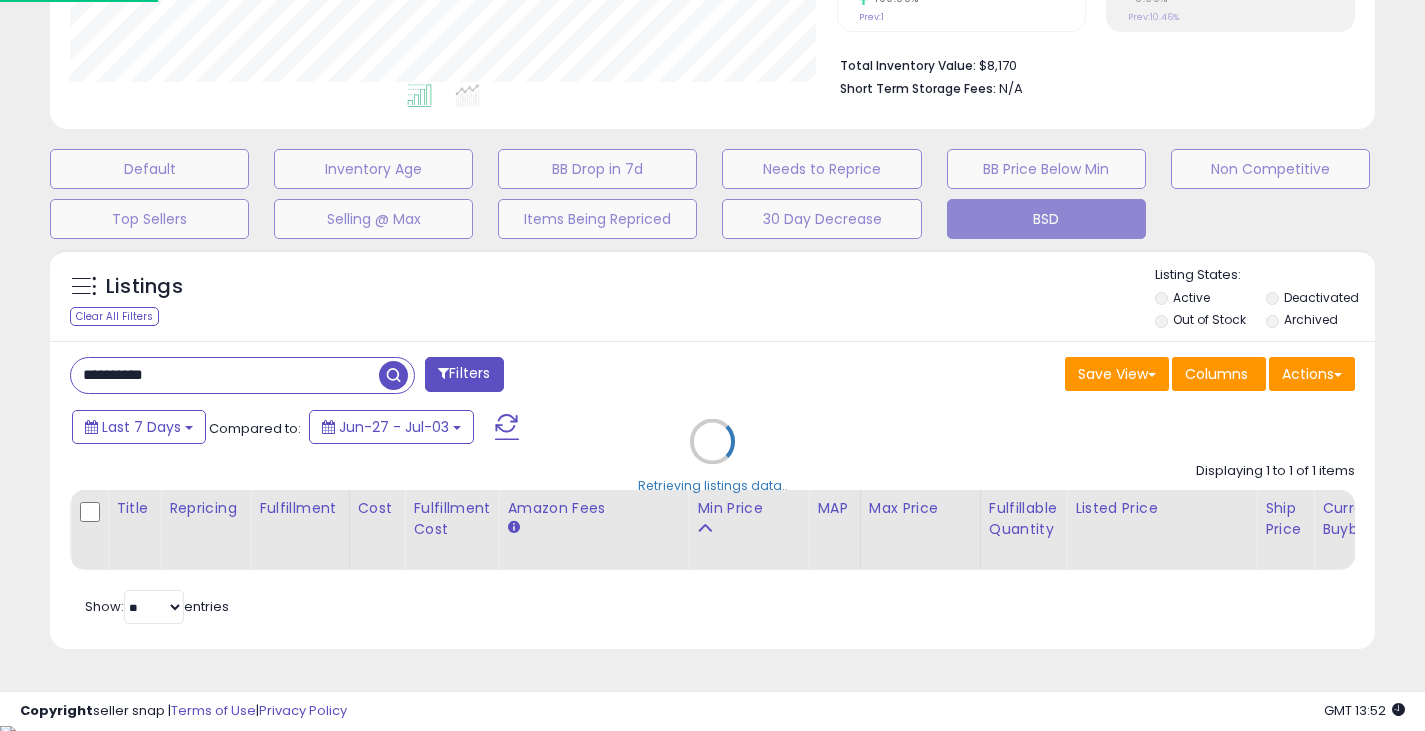 scroll, scrollTop: 999590, scrollLeft: 999224, axis: both 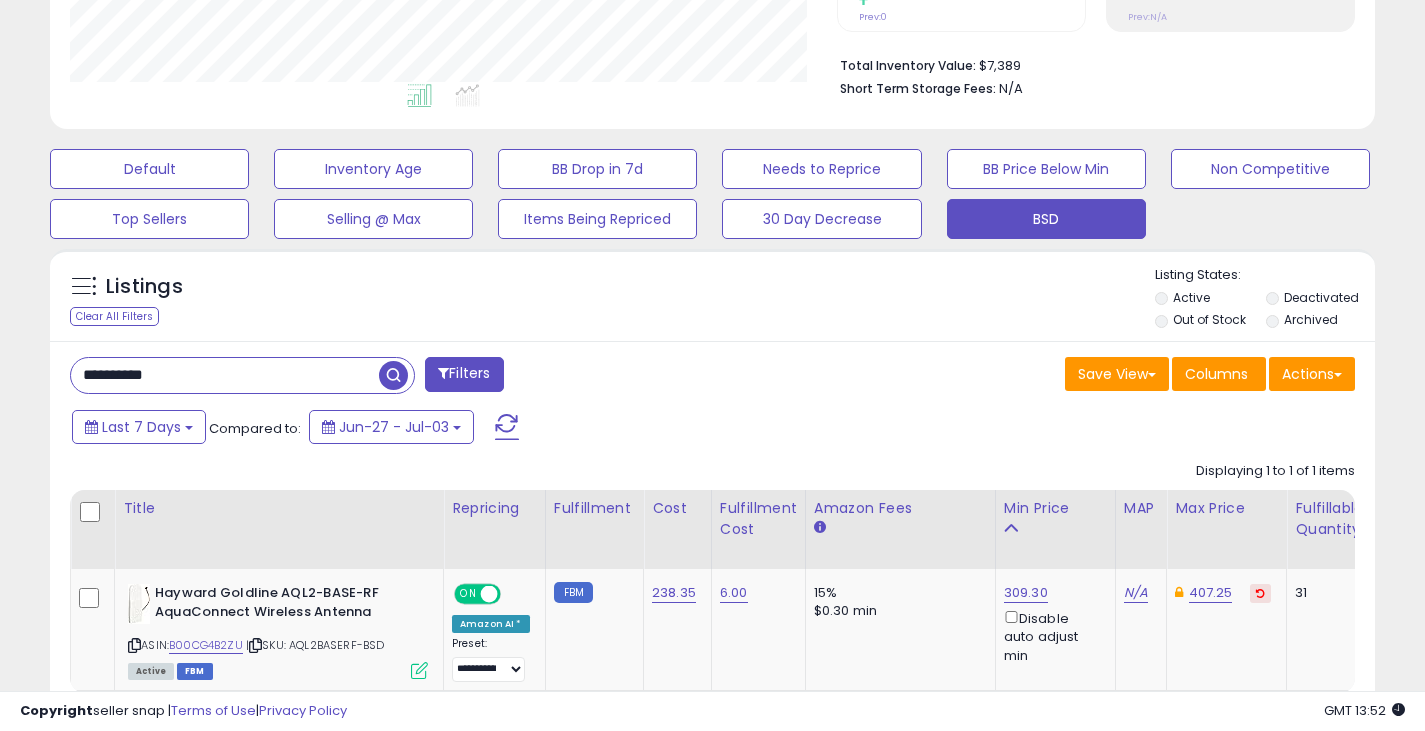 drag, startPoint x: 193, startPoint y: 378, endPoint x: 48, endPoint y: 384, distance: 145.12408 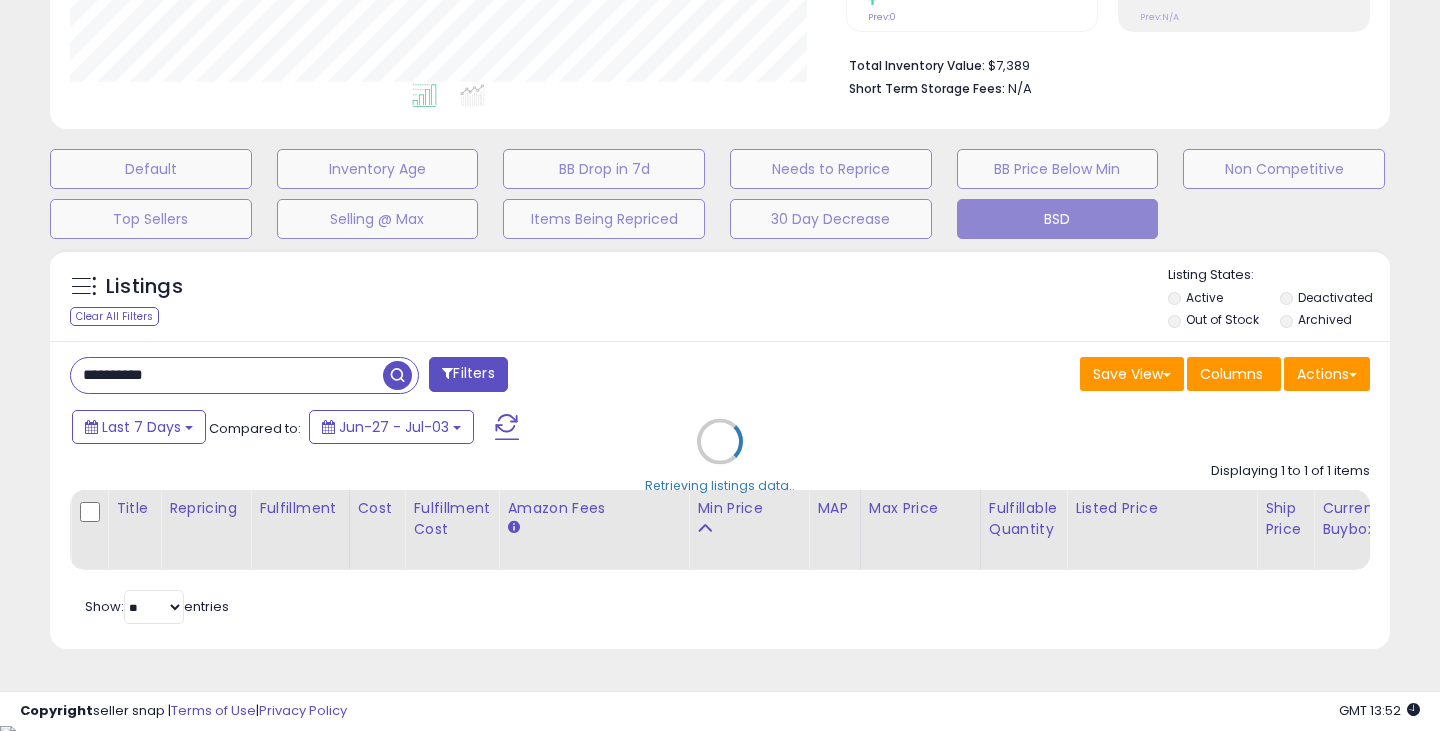 scroll, scrollTop: 999590, scrollLeft: 999224, axis: both 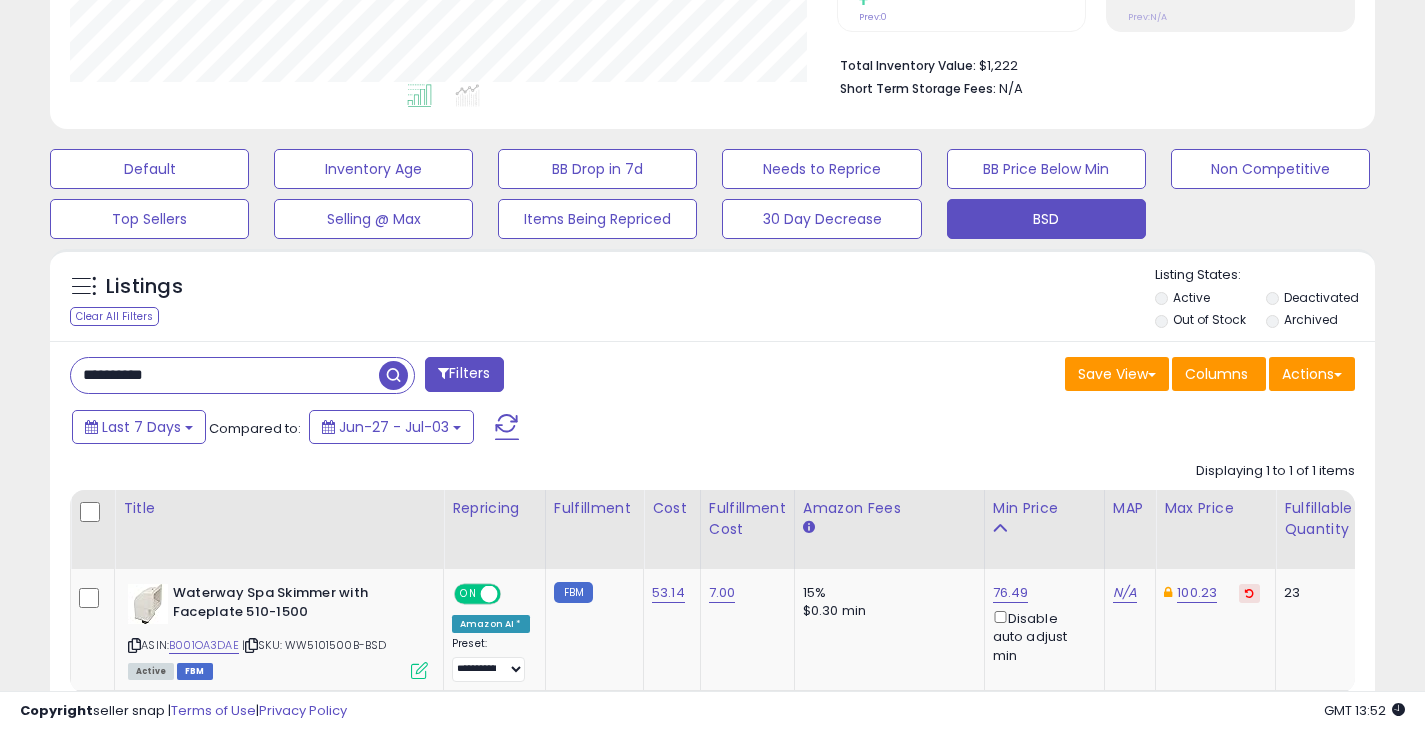 drag, startPoint x: 210, startPoint y: 382, endPoint x: 64, endPoint y: 372, distance: 146.34207 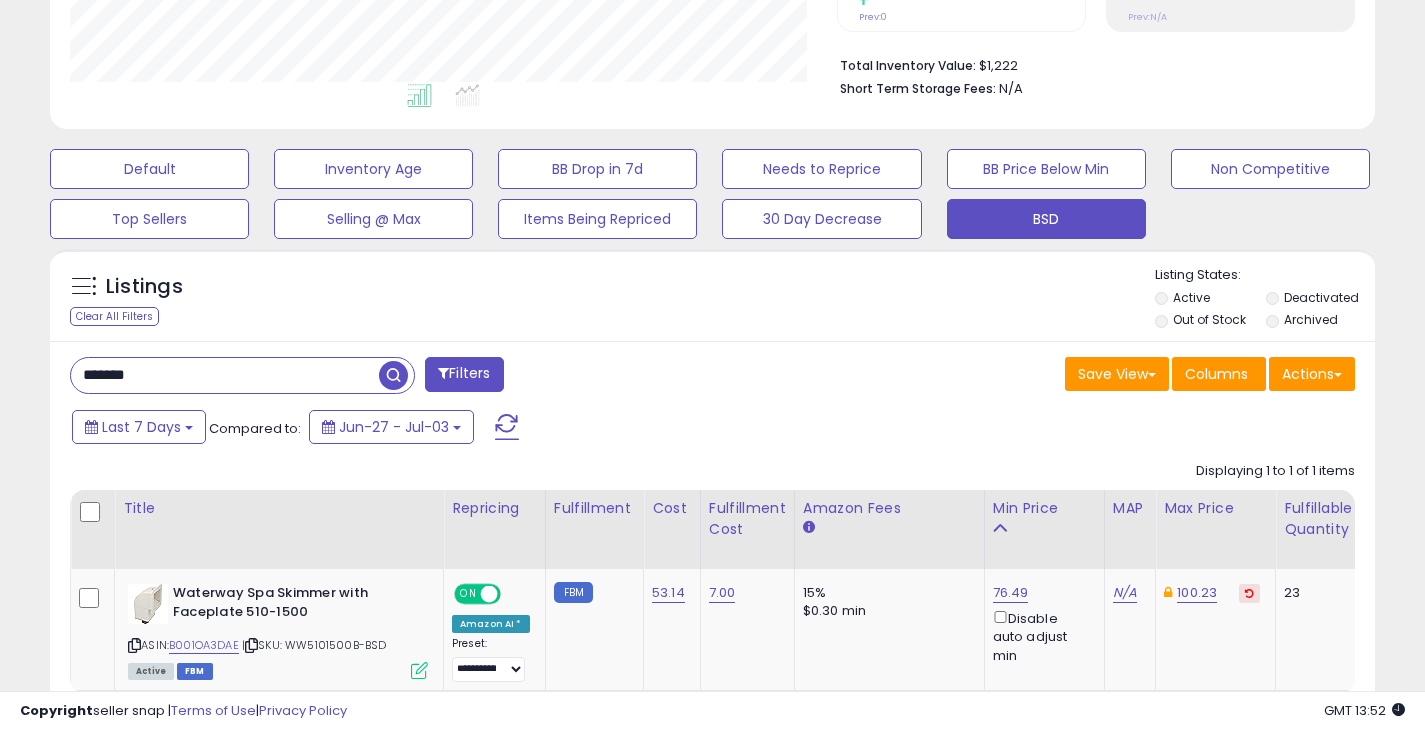 type on "*******" 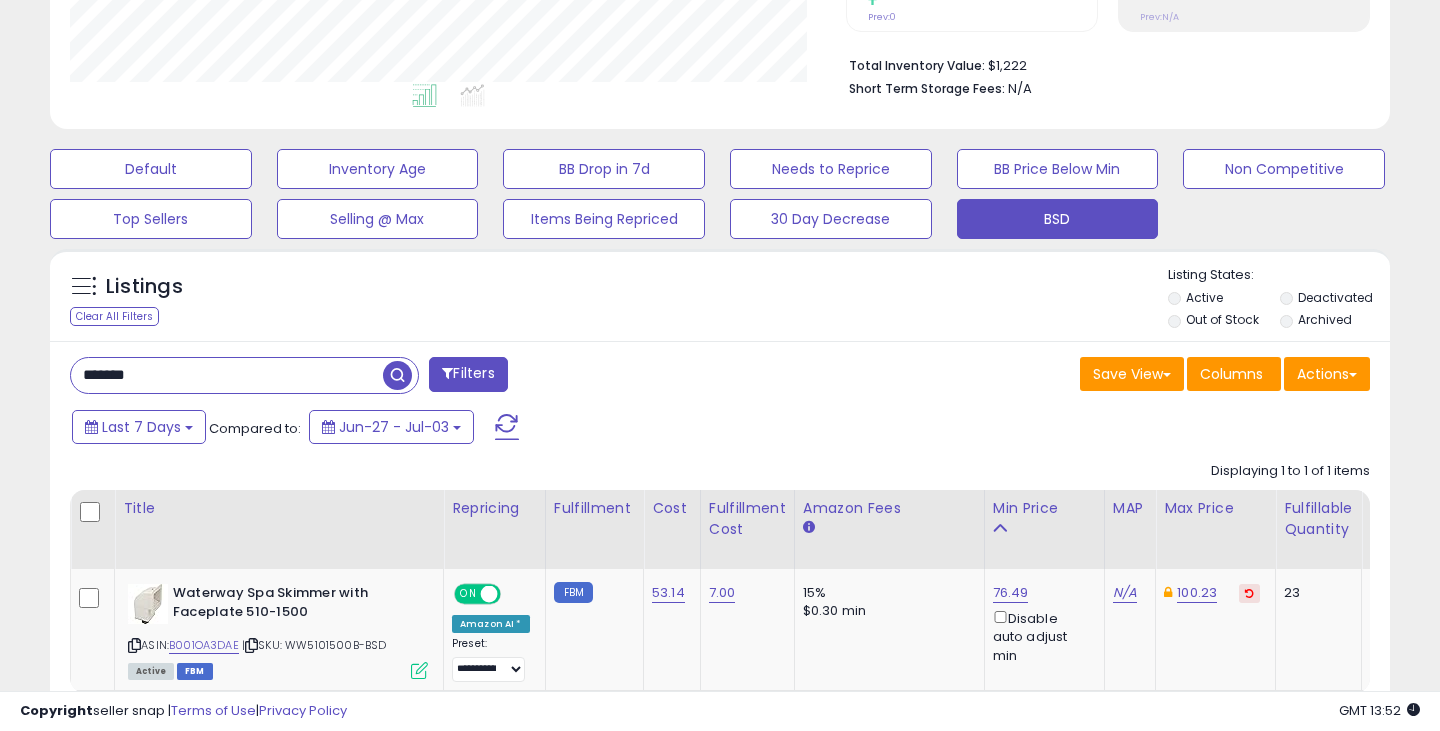 scroll, scrollTop: 999590, scrollLeft: 999224, axis: both 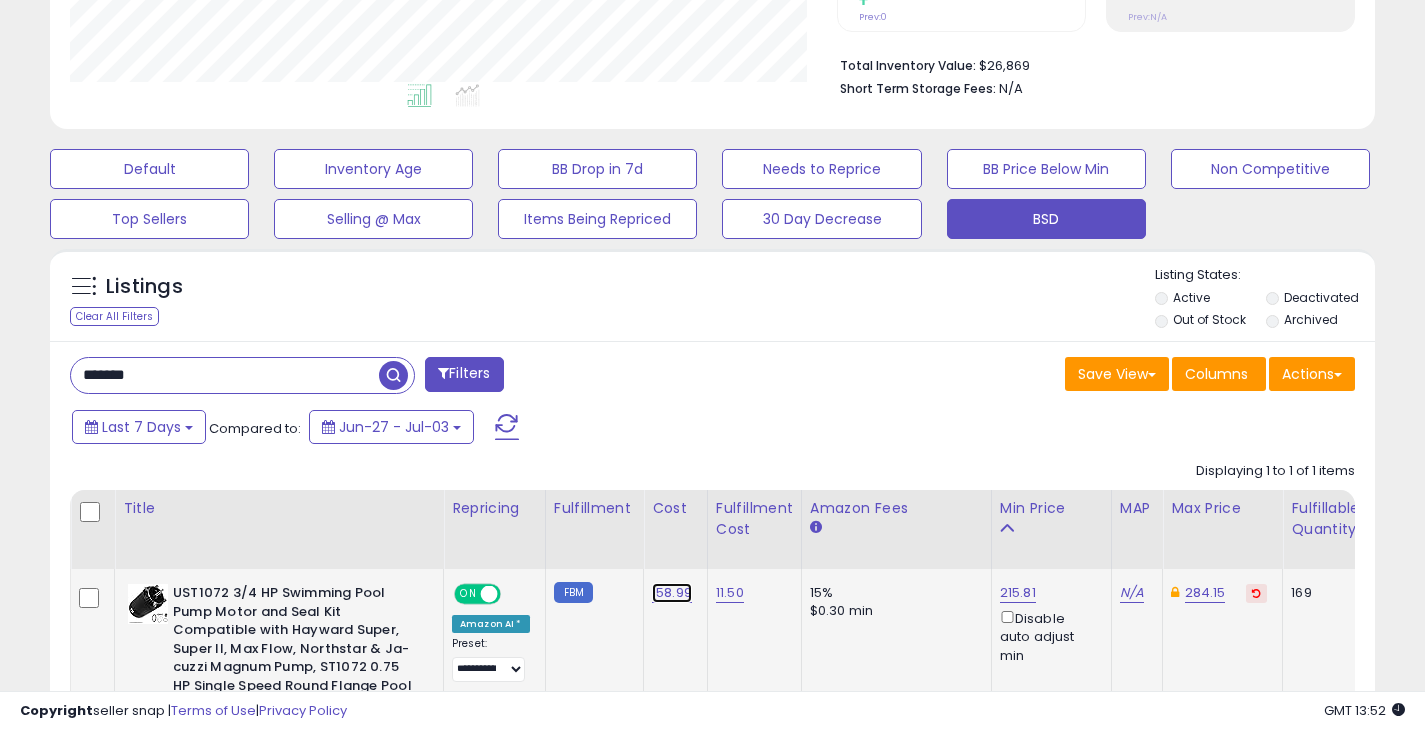 click on "158.99" at bounding box center [672, 593] 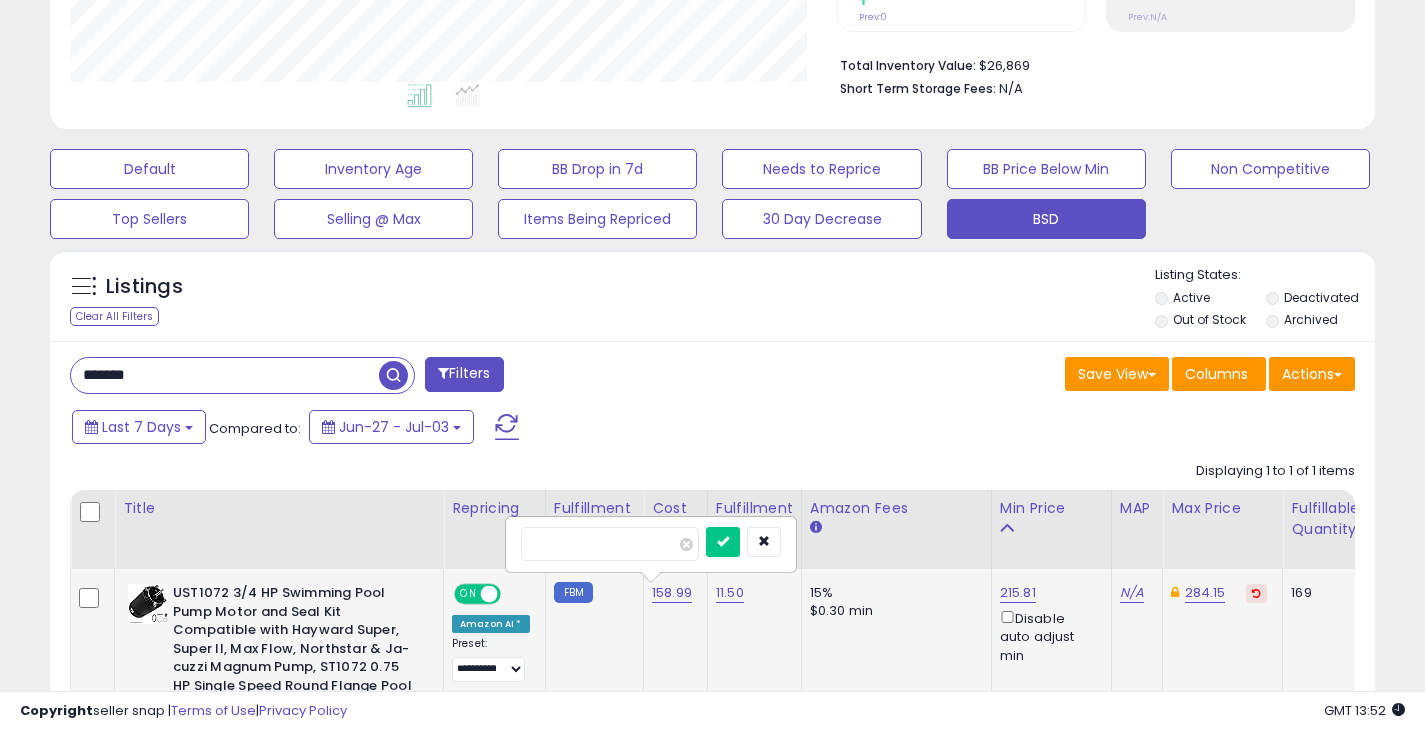 drag, startPoint x: 584, startPoint y: 545, endPoint x: 545, endPoint y: 544, distance: 39.012817 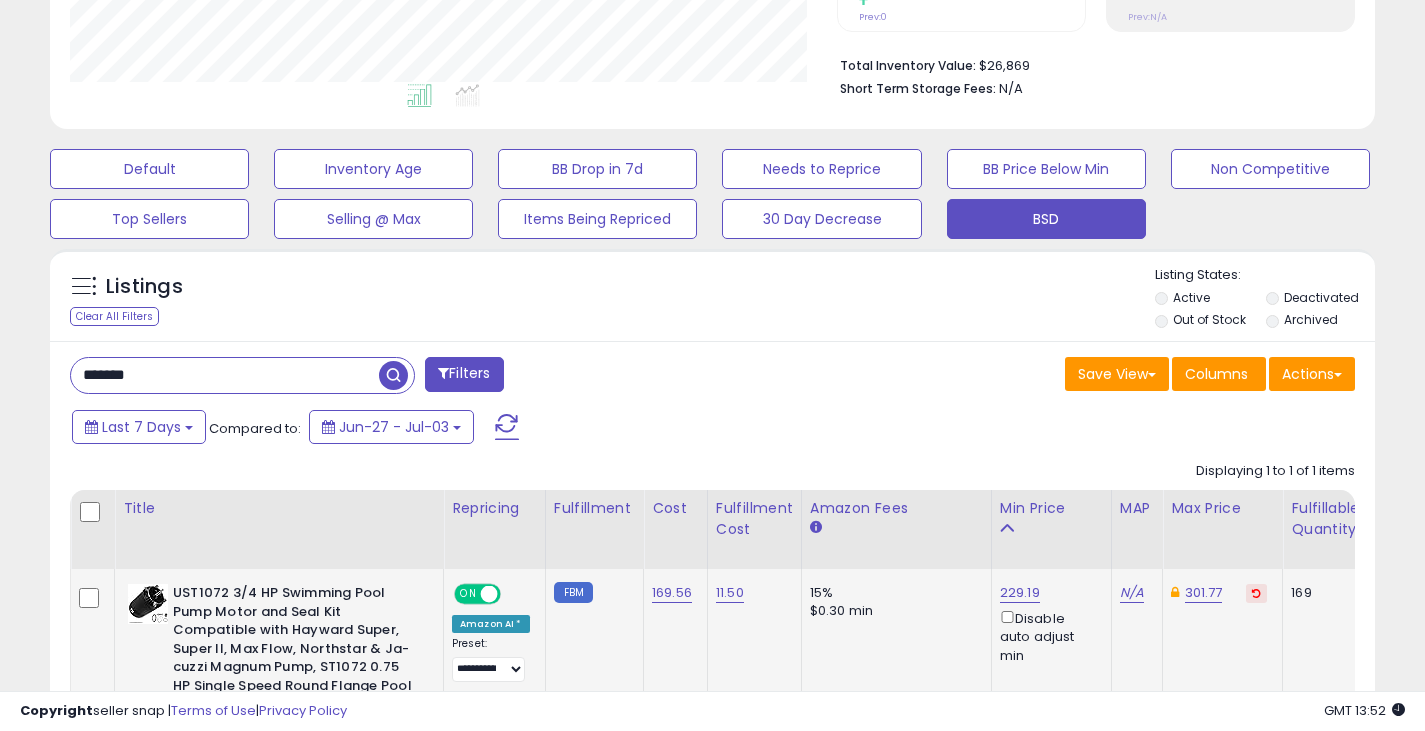 drag, startPoint x: 165, startPoint y: 363, endPoint x: 64, endPoint y: 362, distance: 101.00495 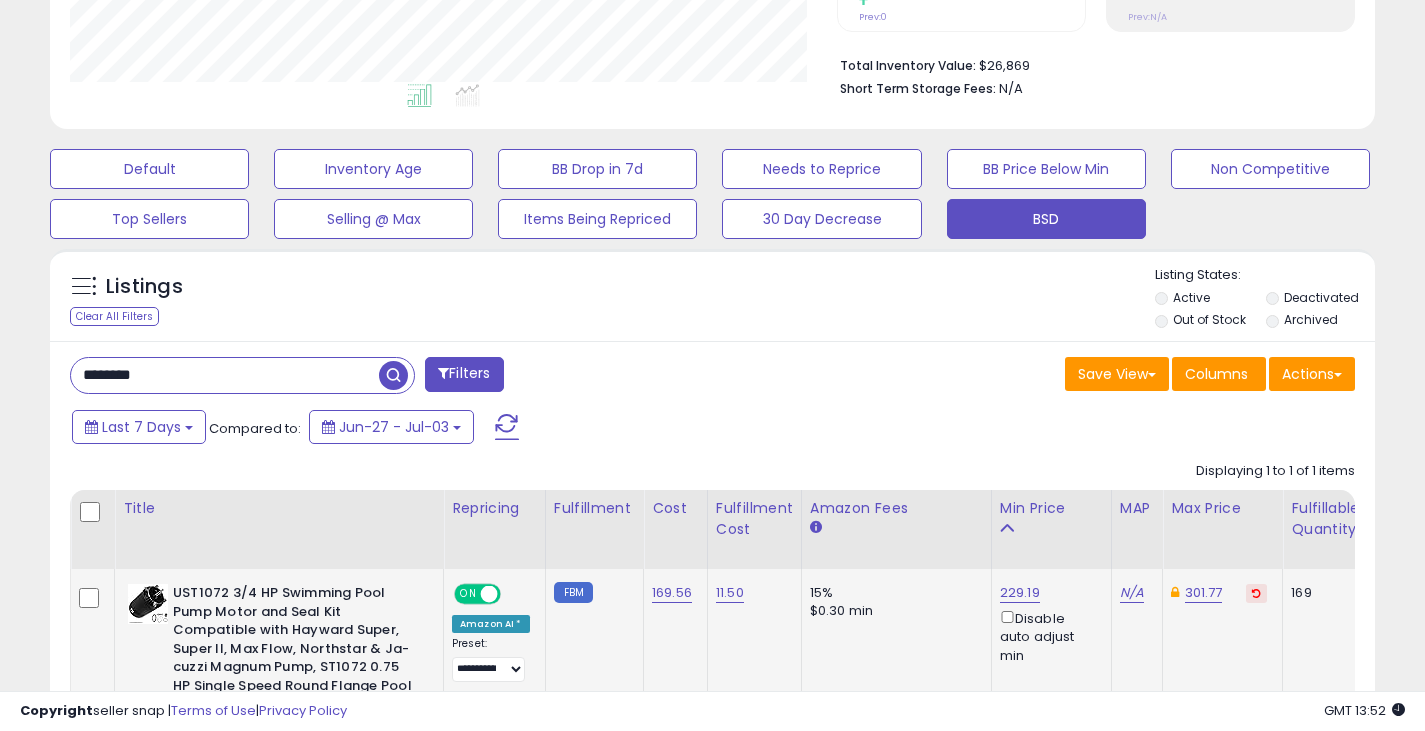 click on "********" at bounding box center [225, 375] 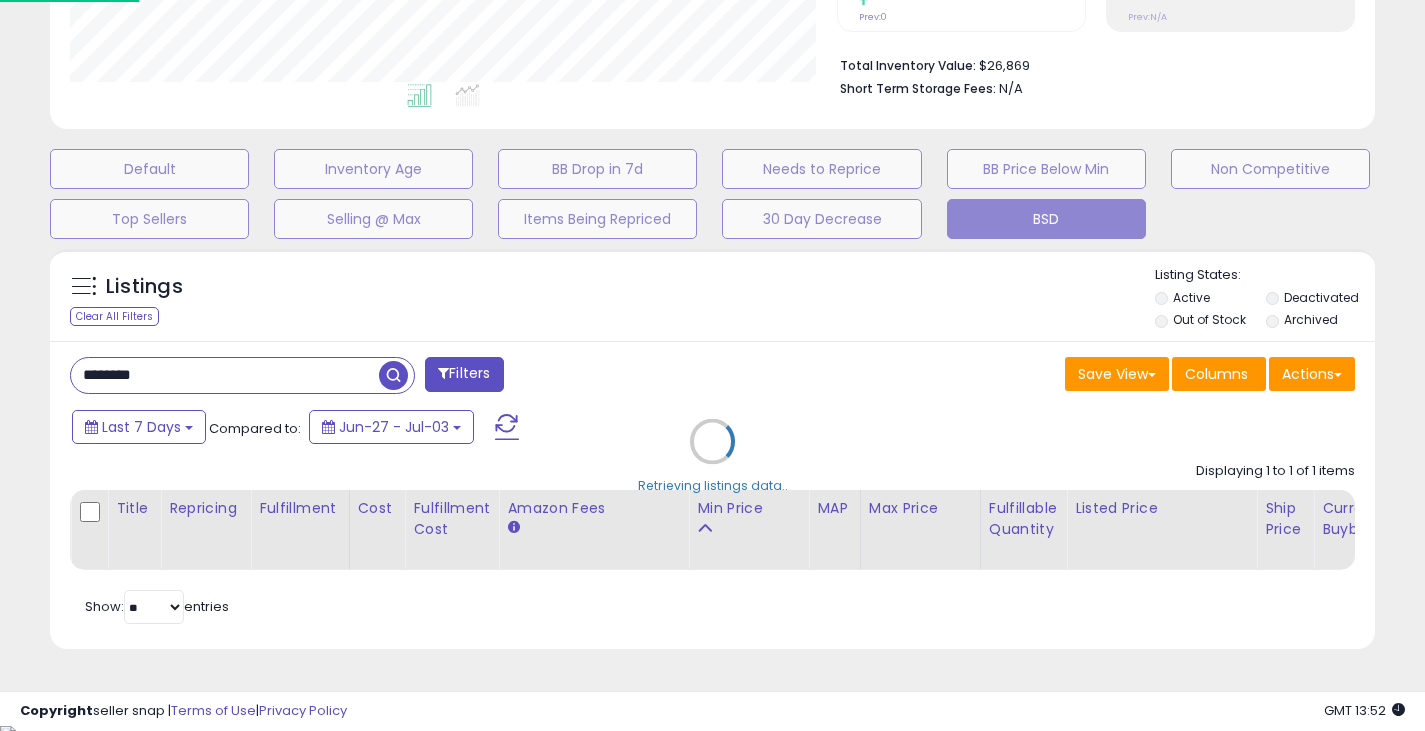 scroll, scrollTop: 999590, scrollLeft: 999224, axis: both 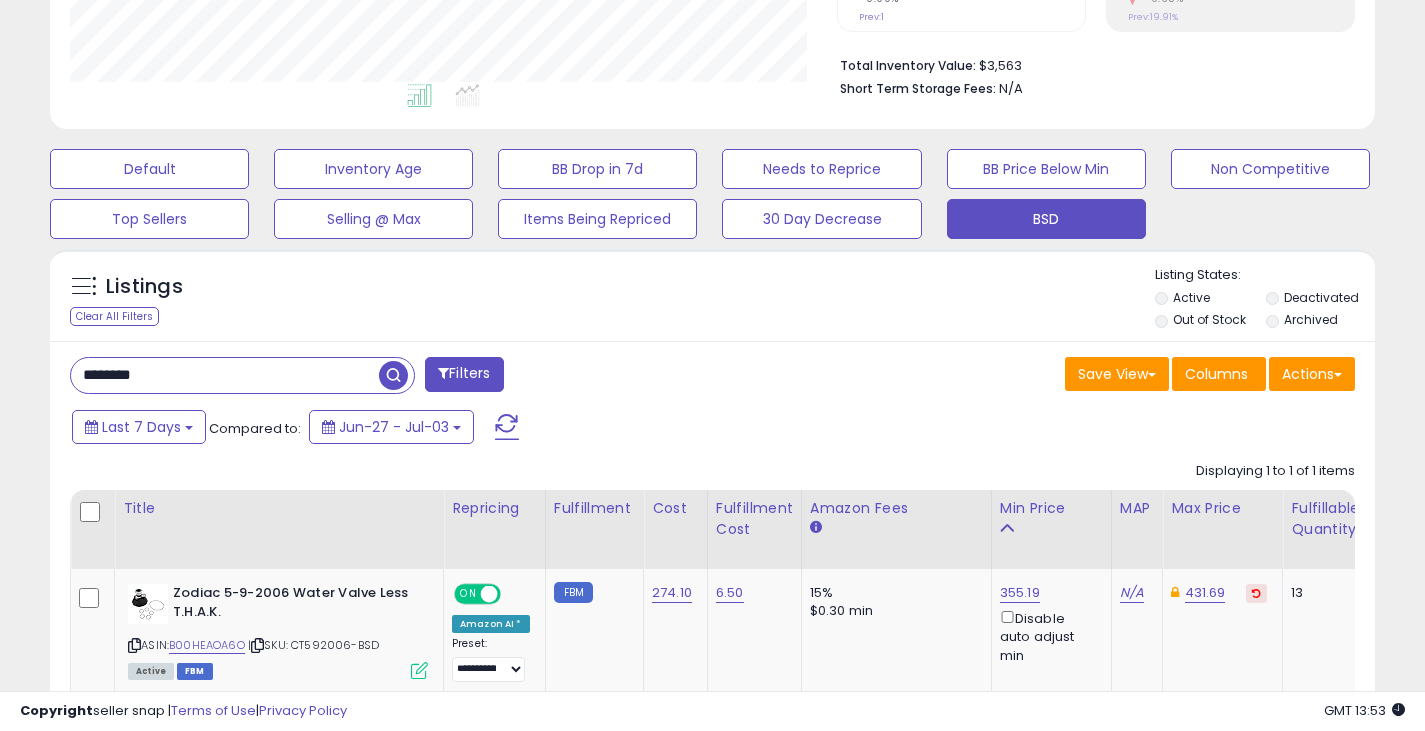 drag, startPoint x: 192, startPoint y: 369, endPoint x: 40, endPoint y: 372, distance: 152.0296 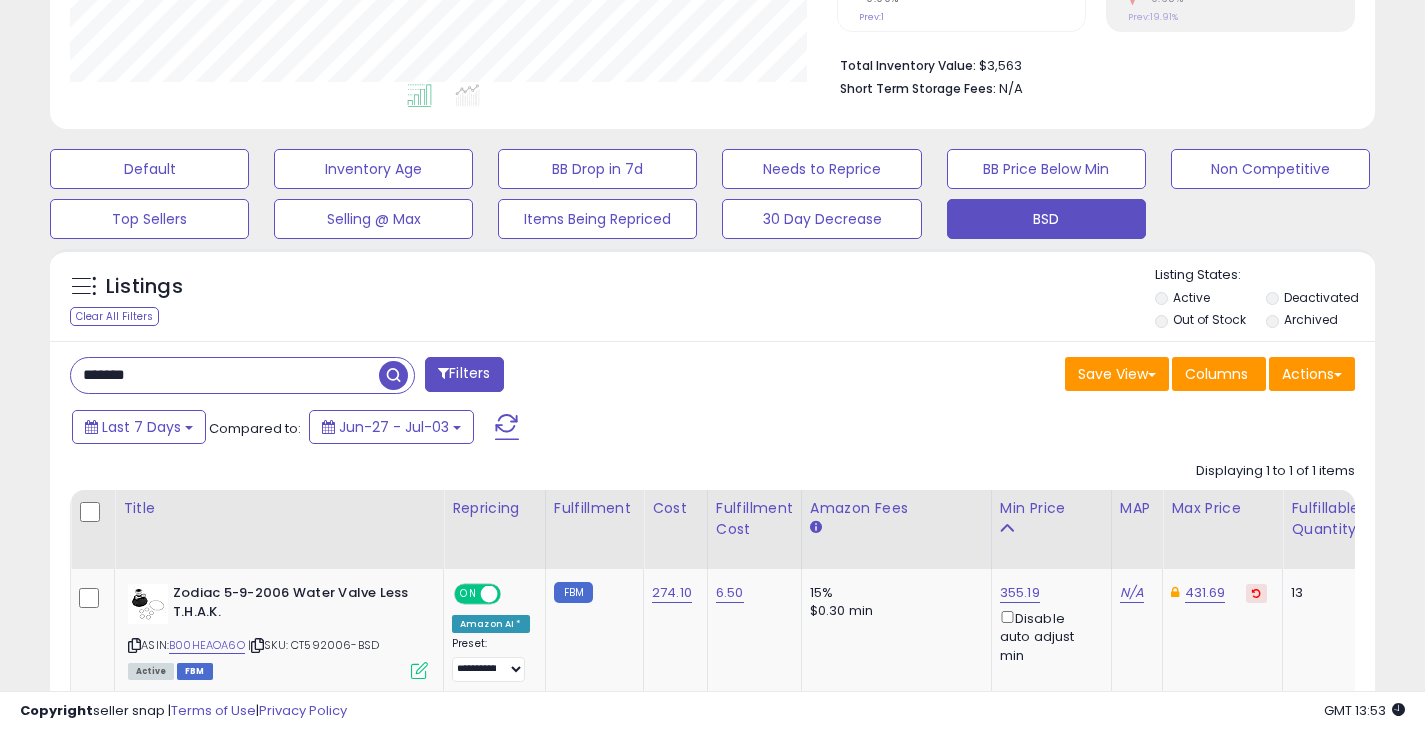 click at bounding box center (393, 375) 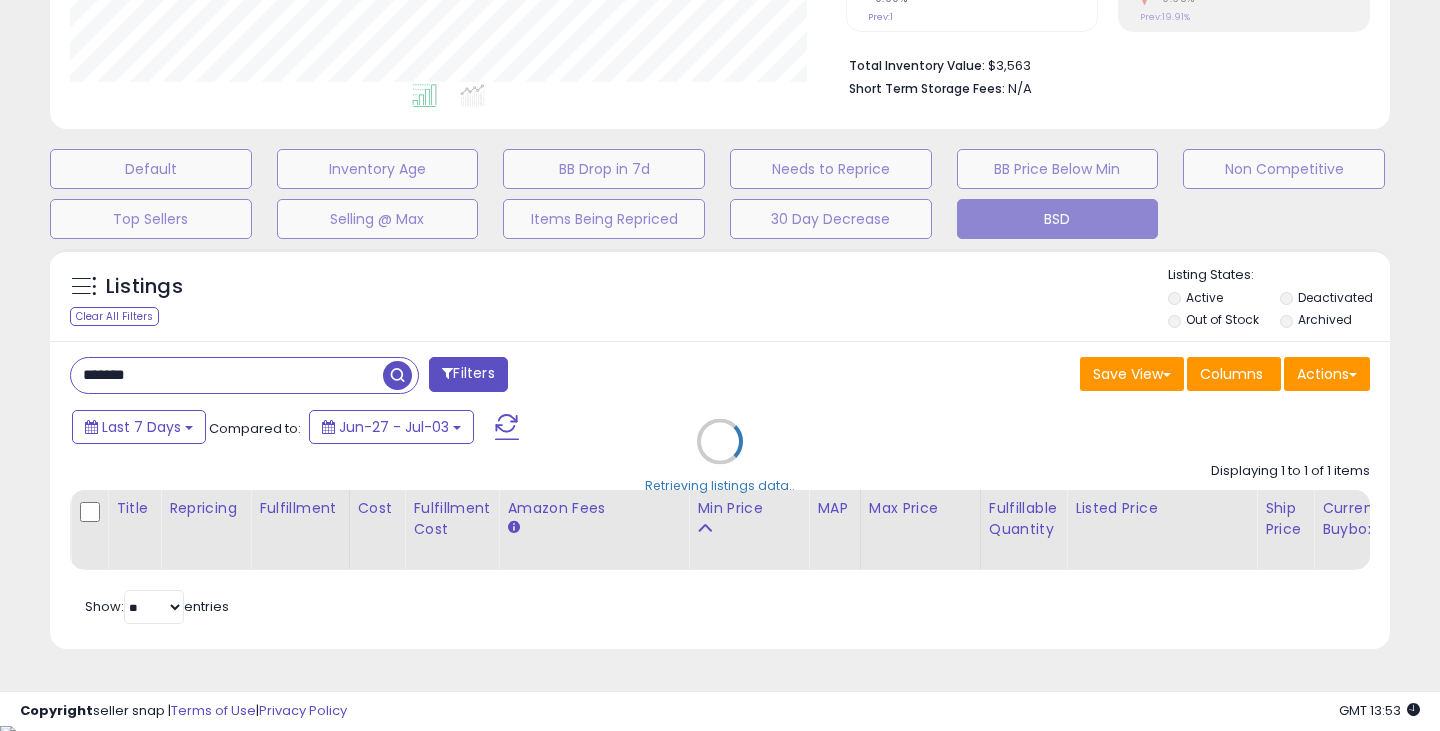 scroll, scrollTop: 999590, scrollLeft: 999224, axis: both 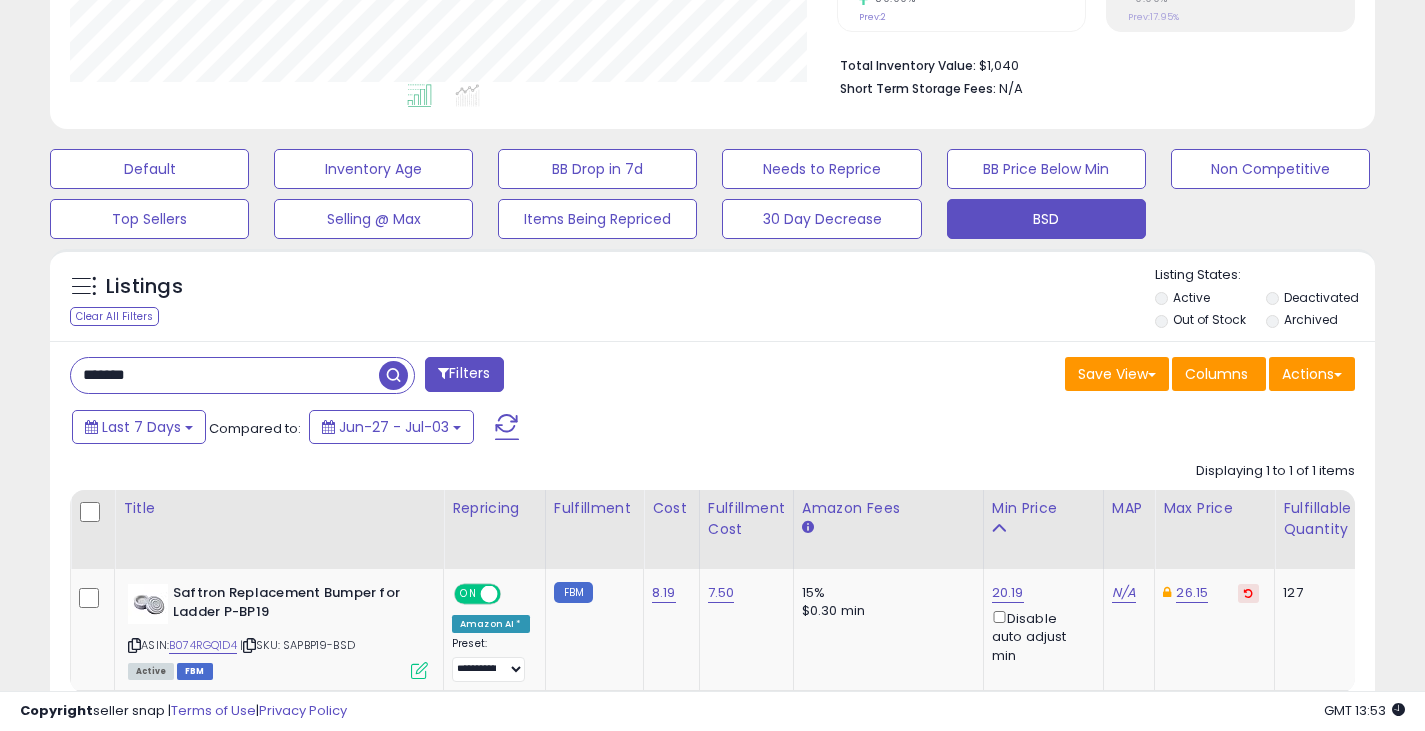drag, startPoint x: 212, startPoint y: 376, endPoint x: 64, endPoint y: 377, distance: 148.00337 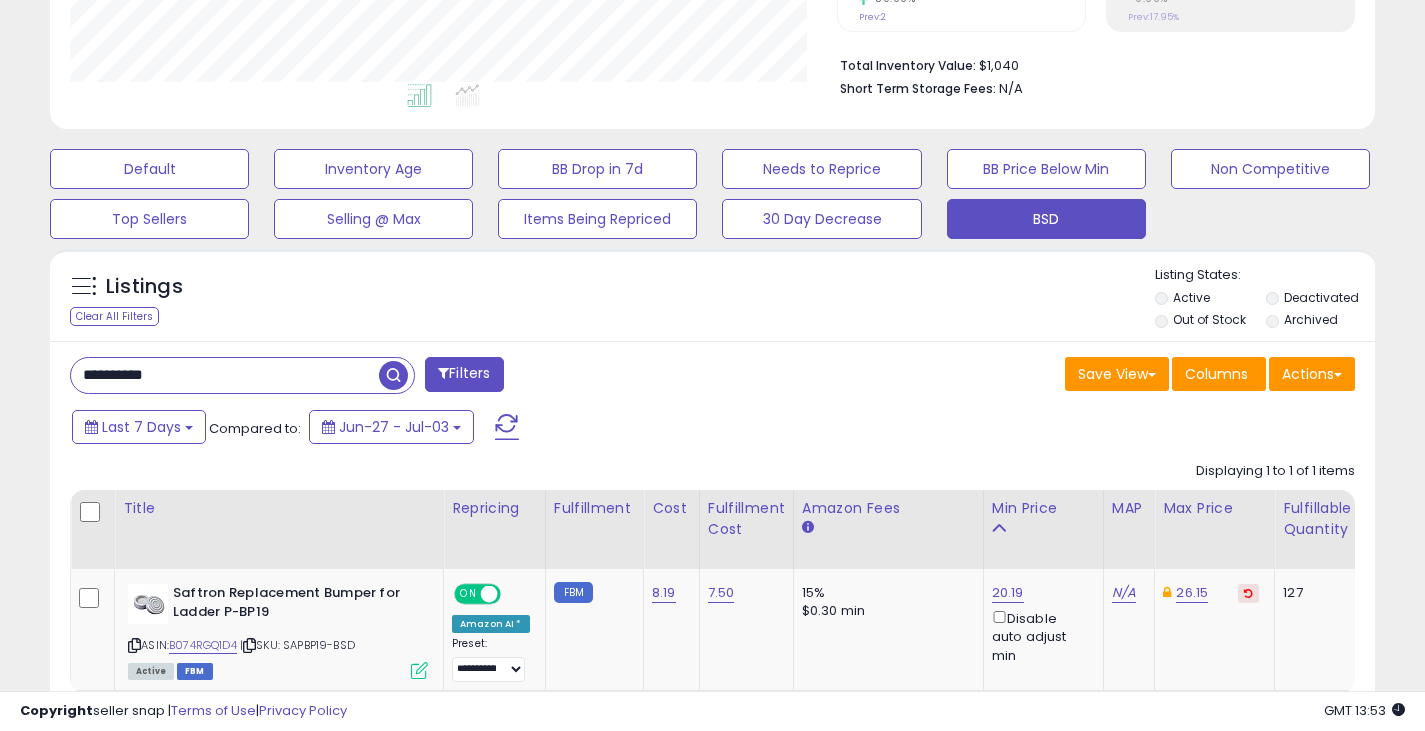 click at bounding box center [393, 375] 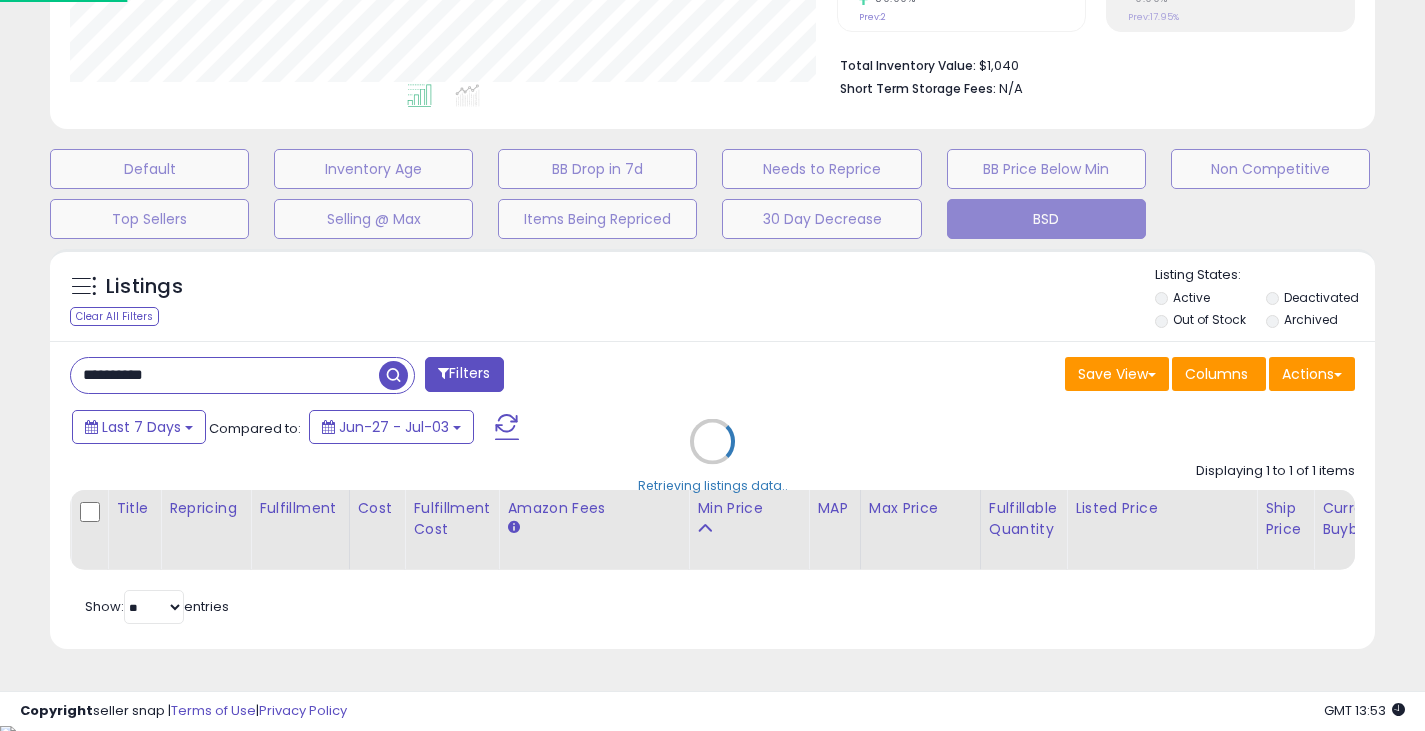scroll, scrollTop: 999590, scrollLeft: 999224, axis: both 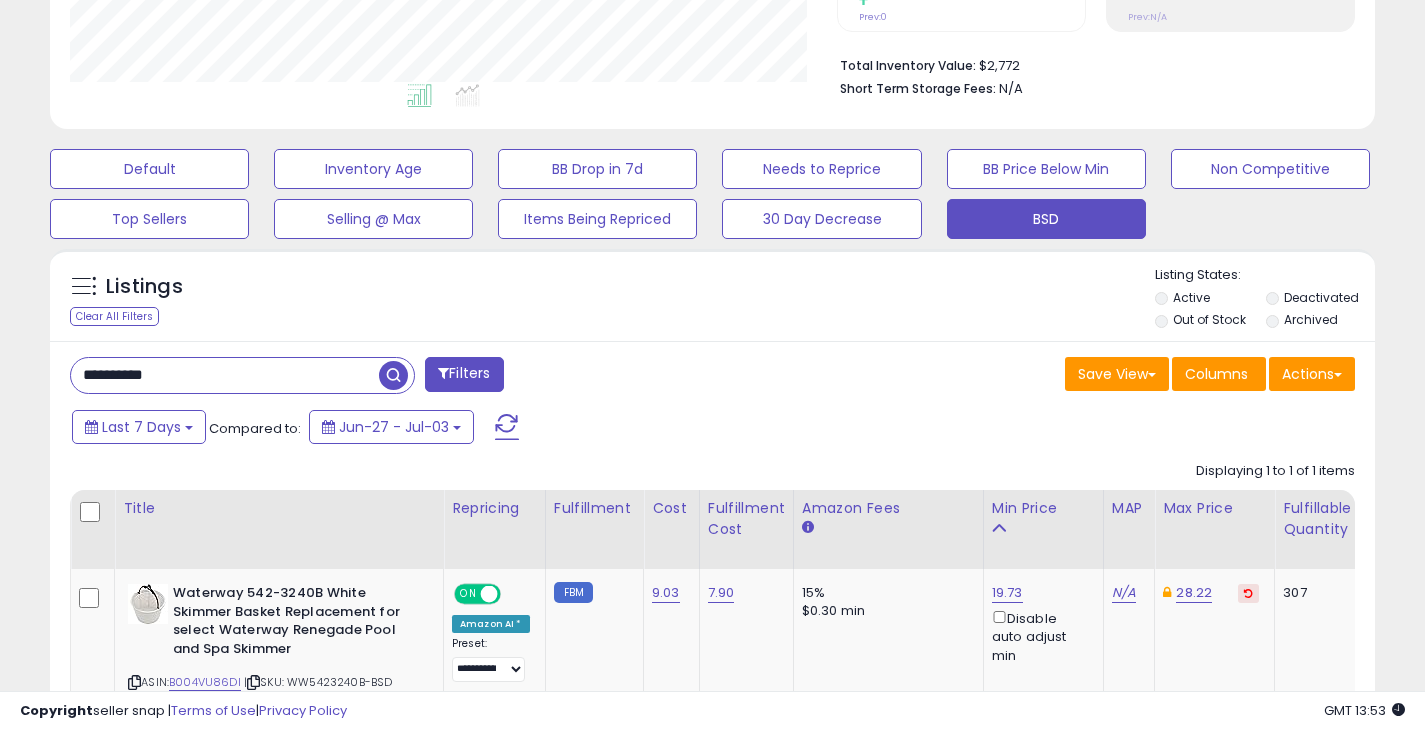 drag, startPoint x: 240, startPoint y: 367, endPoint x: 20, endPoint y: 365, distance: 220.0091 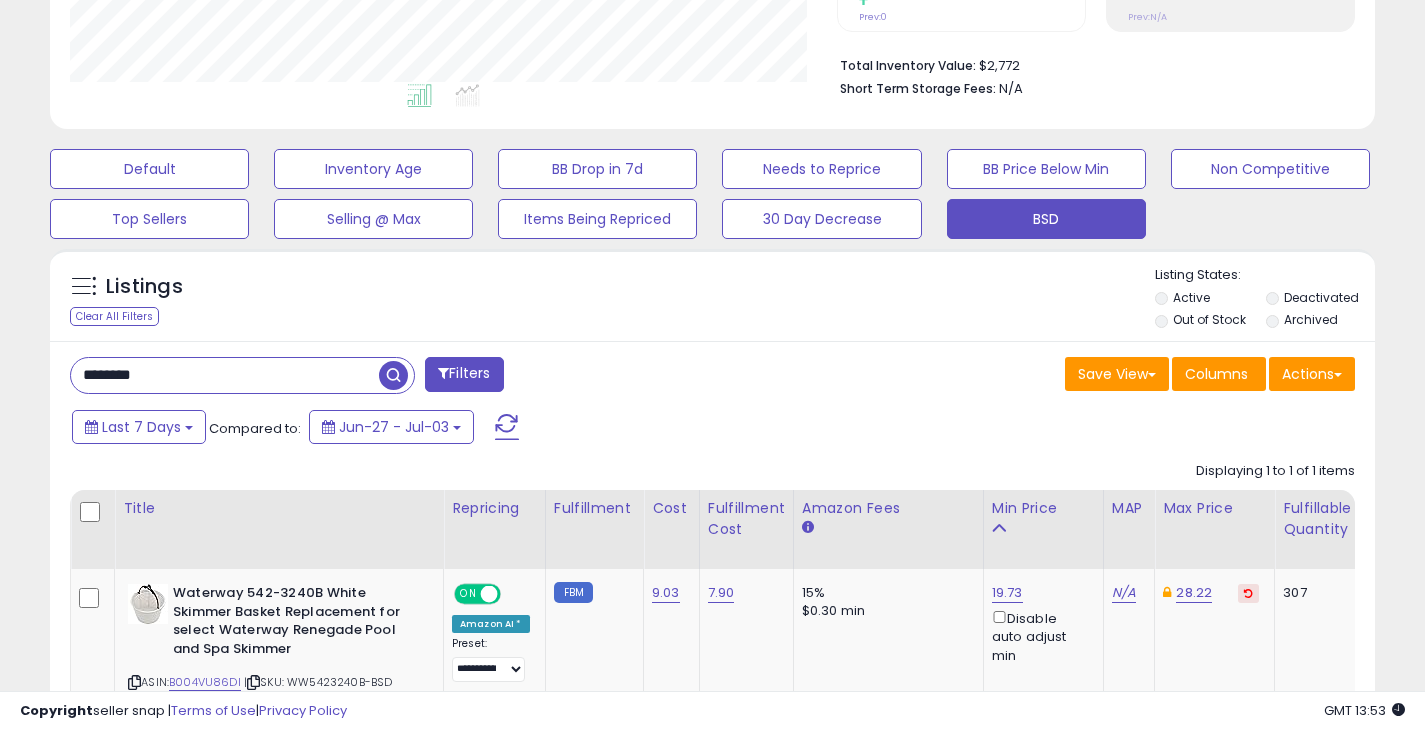 click at bounding box center (393, 375) 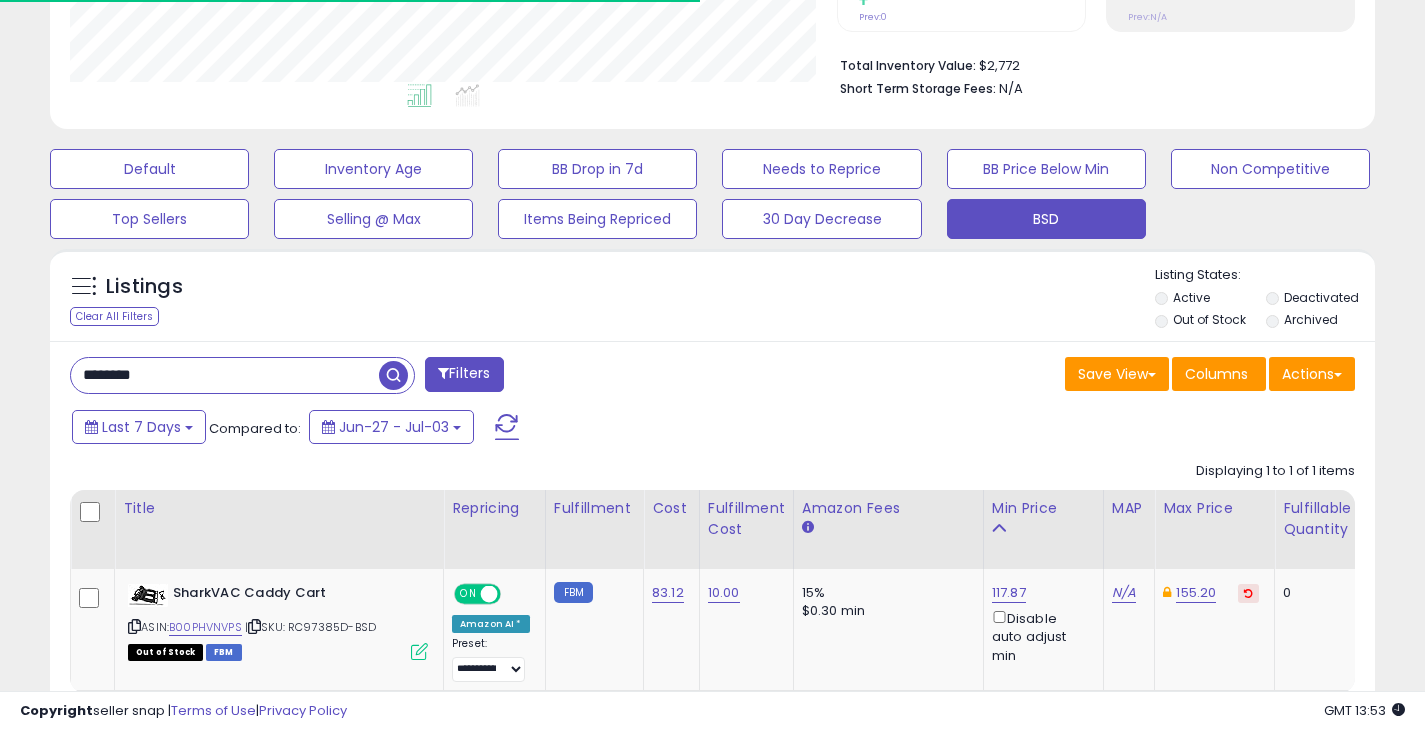 scroll, scrollTop: 410, scrollLeft: 767, axis: both 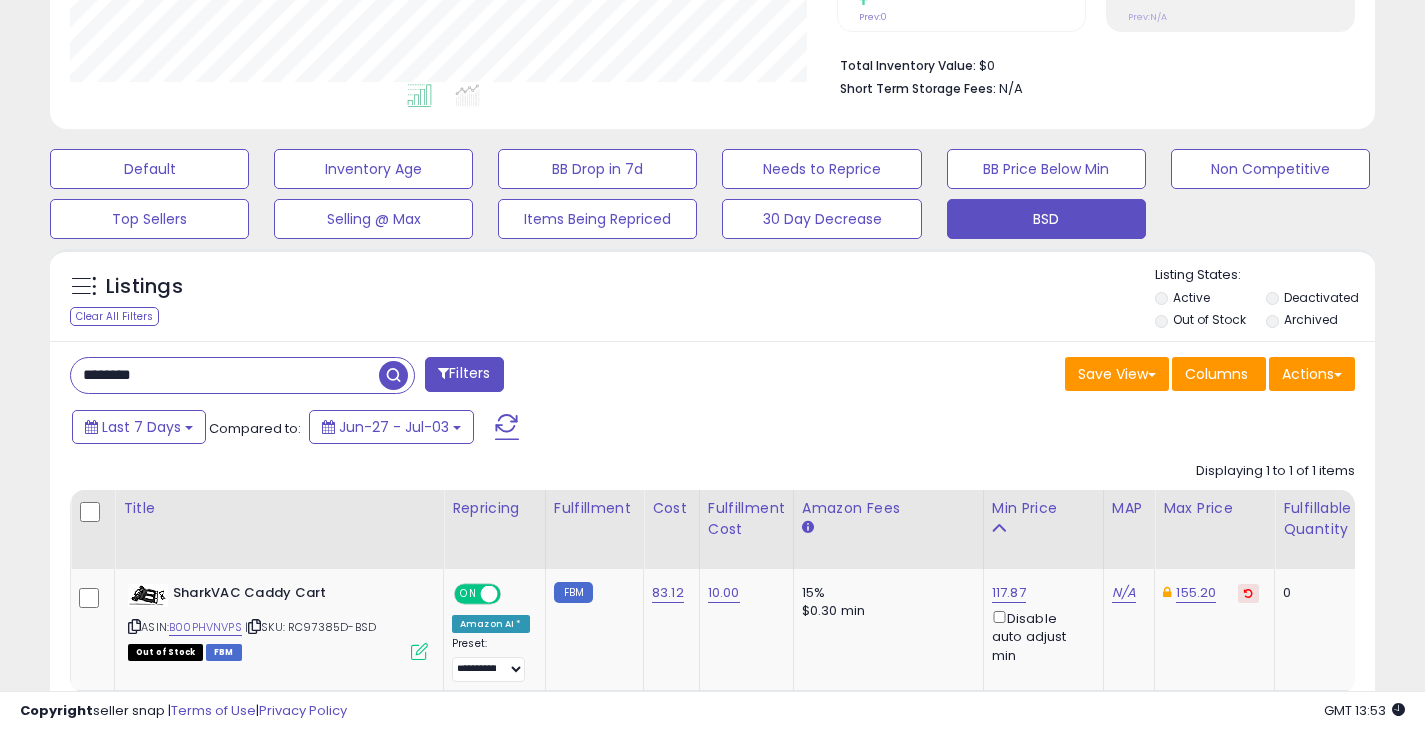 drag, startPoint x: 171, startPoint y: 369, endPoint x: 32, endPoint y: 377, distance: 139.23003 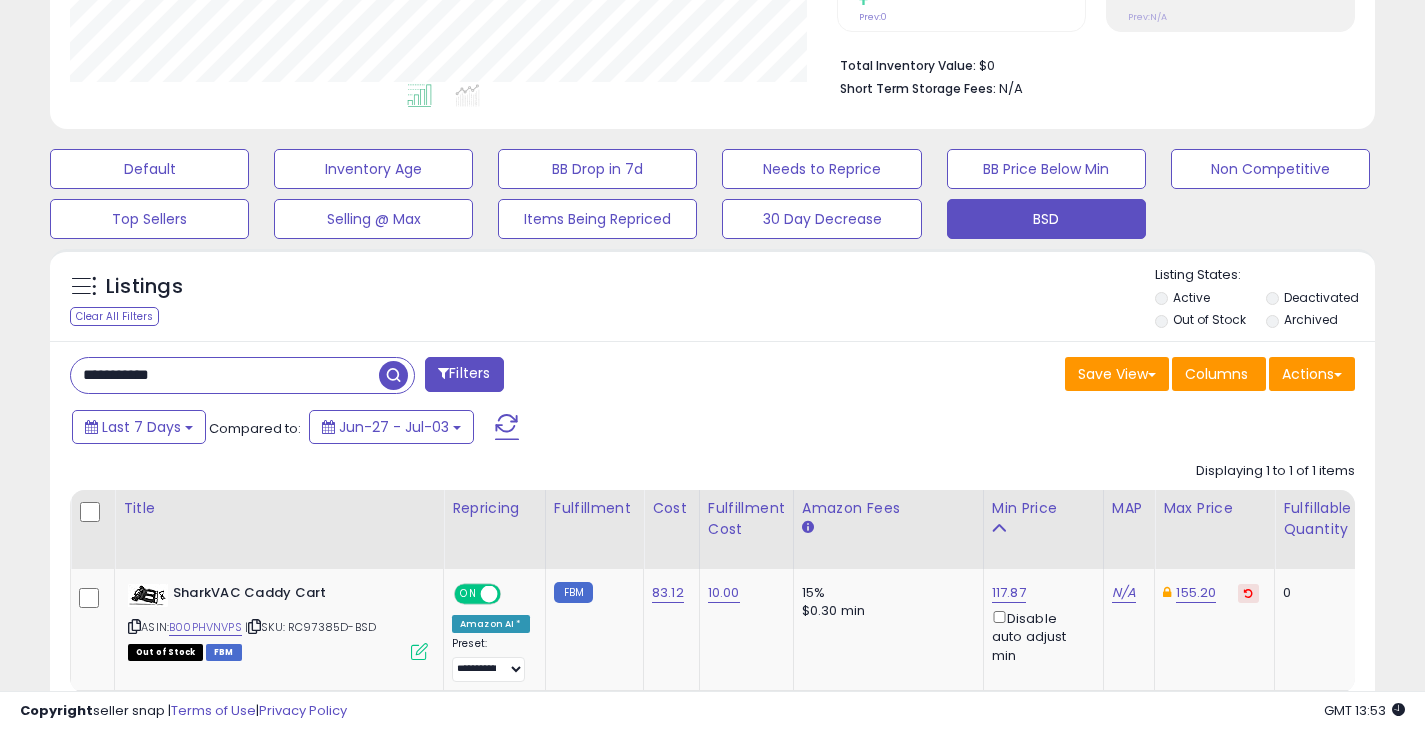click at bounding box center (393, 375) 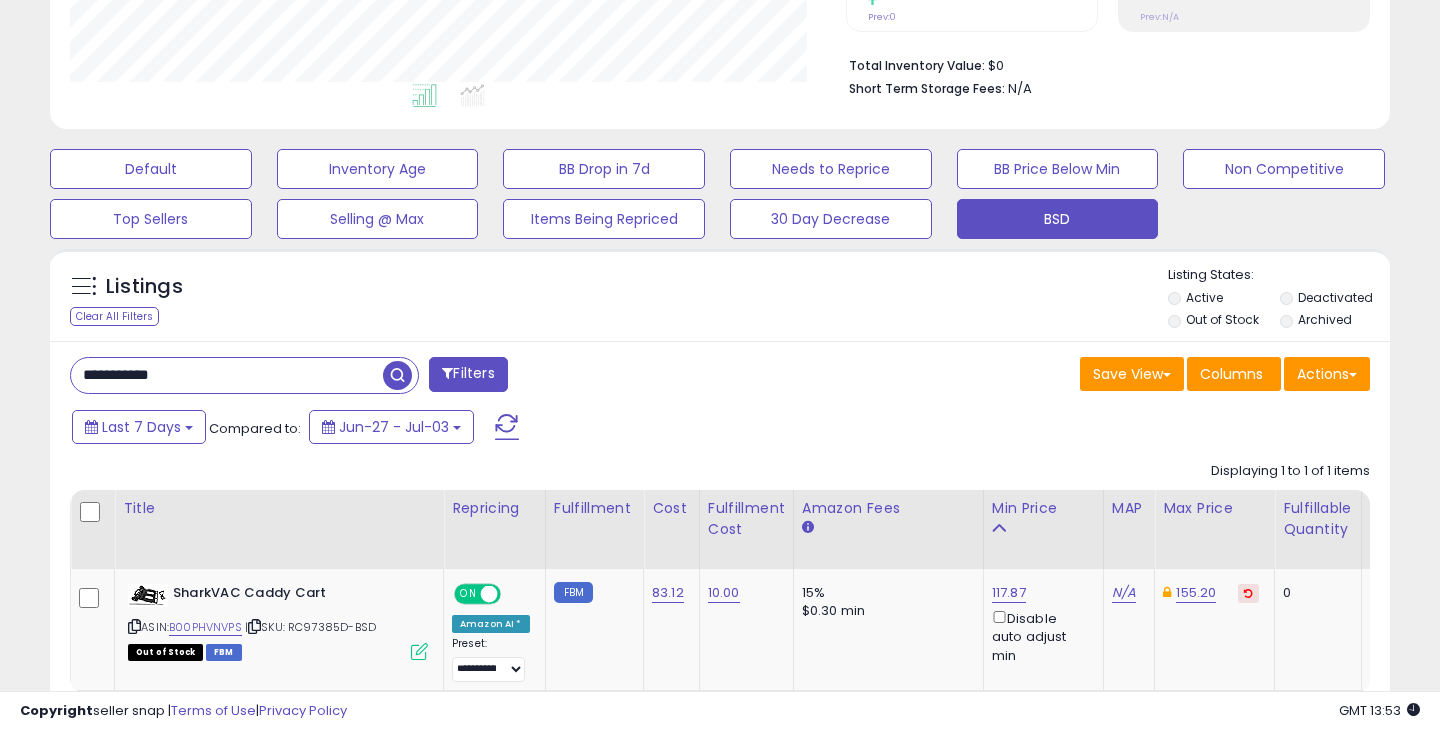 scroll, scrollTop: 999590, scrollLeft: 999224, axis: both 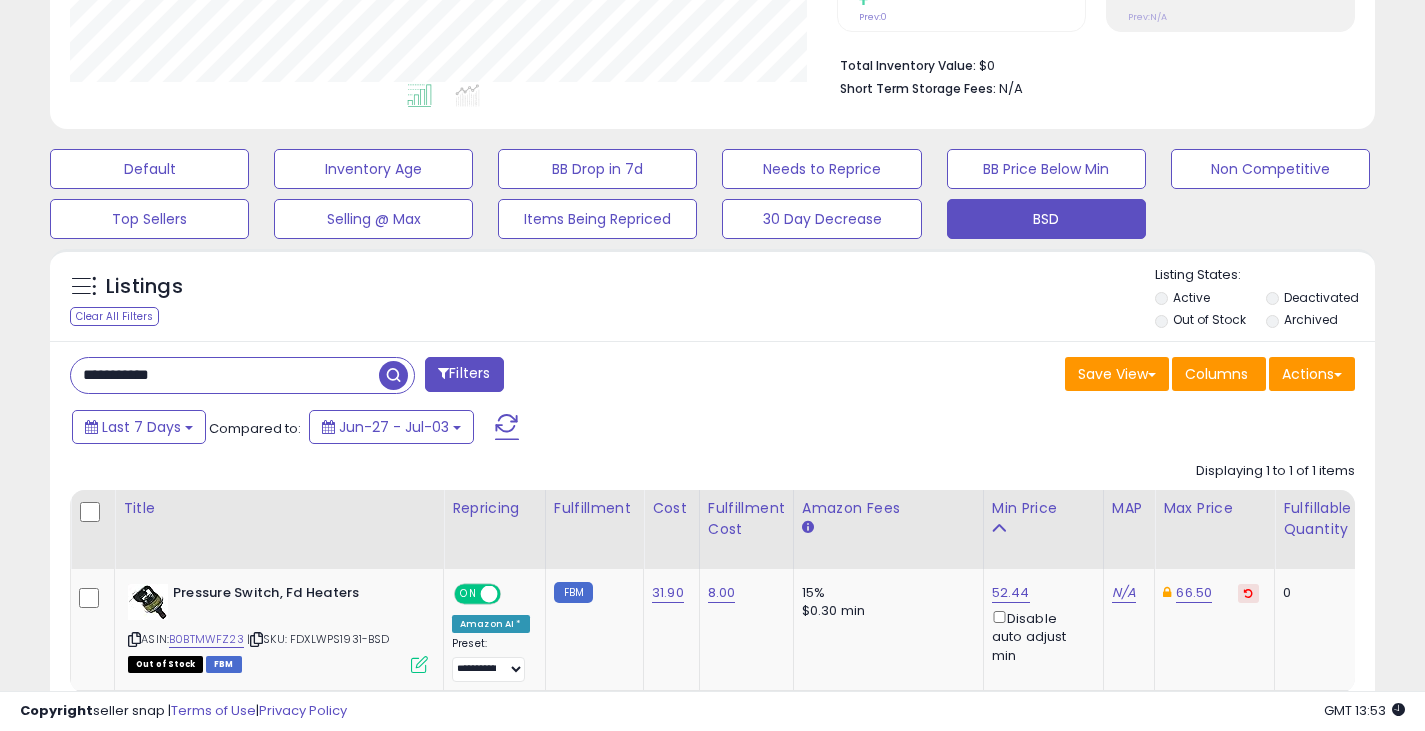 drag, startPoint x: 174, startPoint y: 379, endPoint x: -51, endPoint y: 384, distance: 225.05554 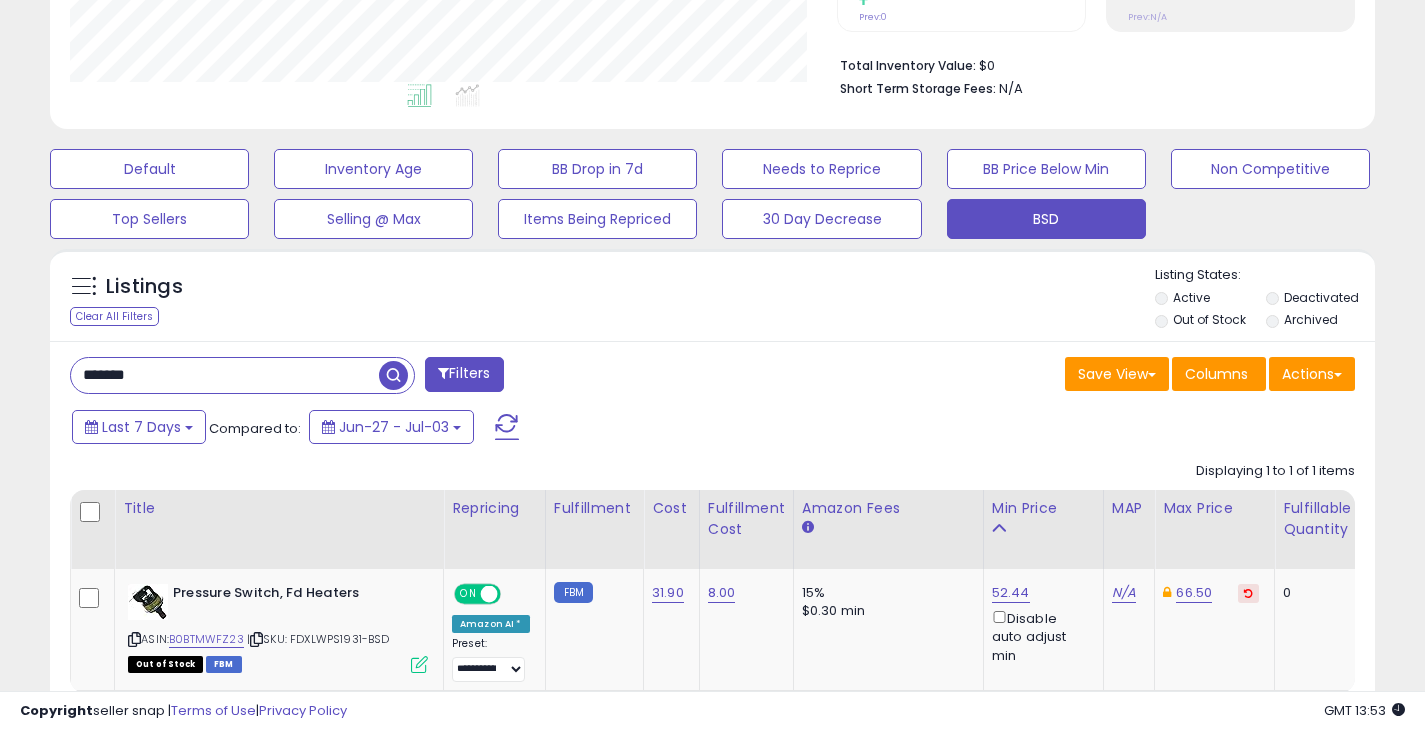 click at bounding box center [393, 375] 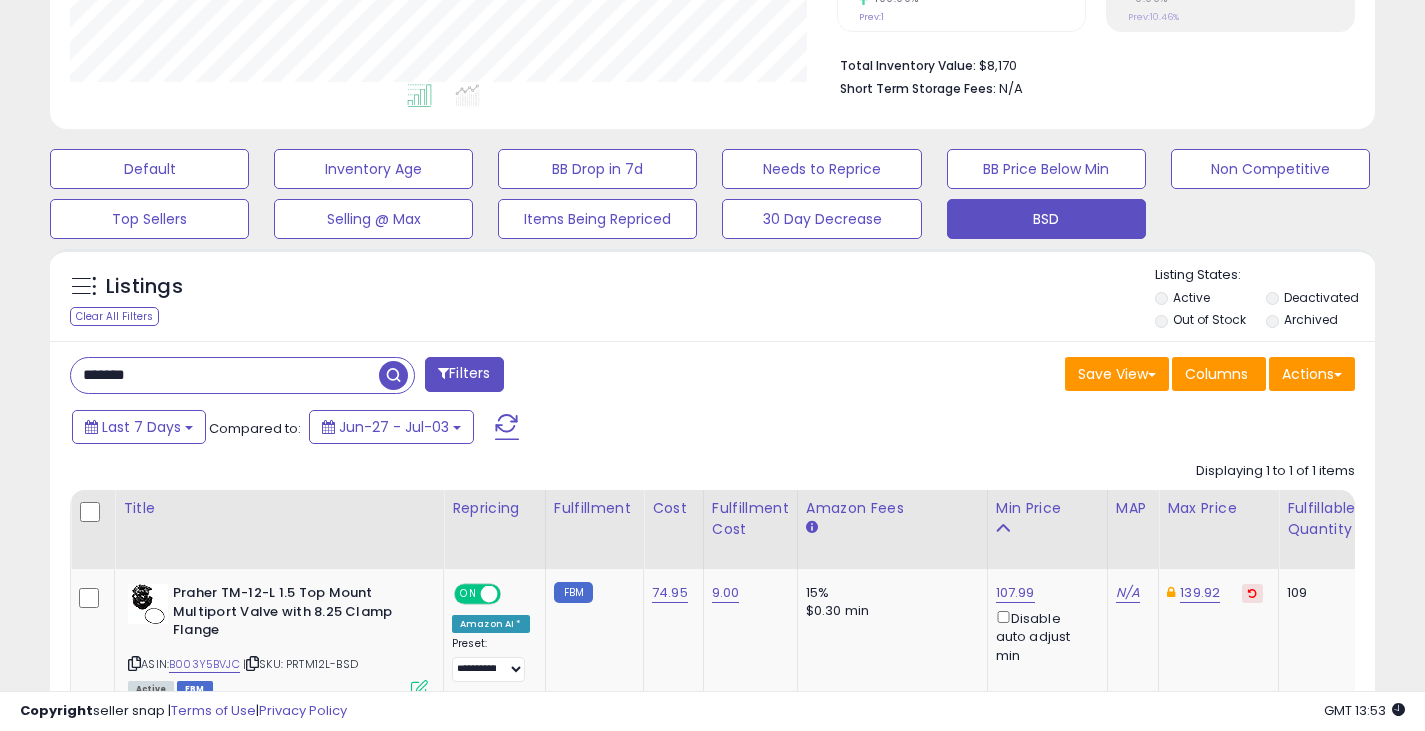 drag, startPoint x: 149, startPoint y: 373, endPoint x: 52, endPoint y: 375, distance: 97.020615 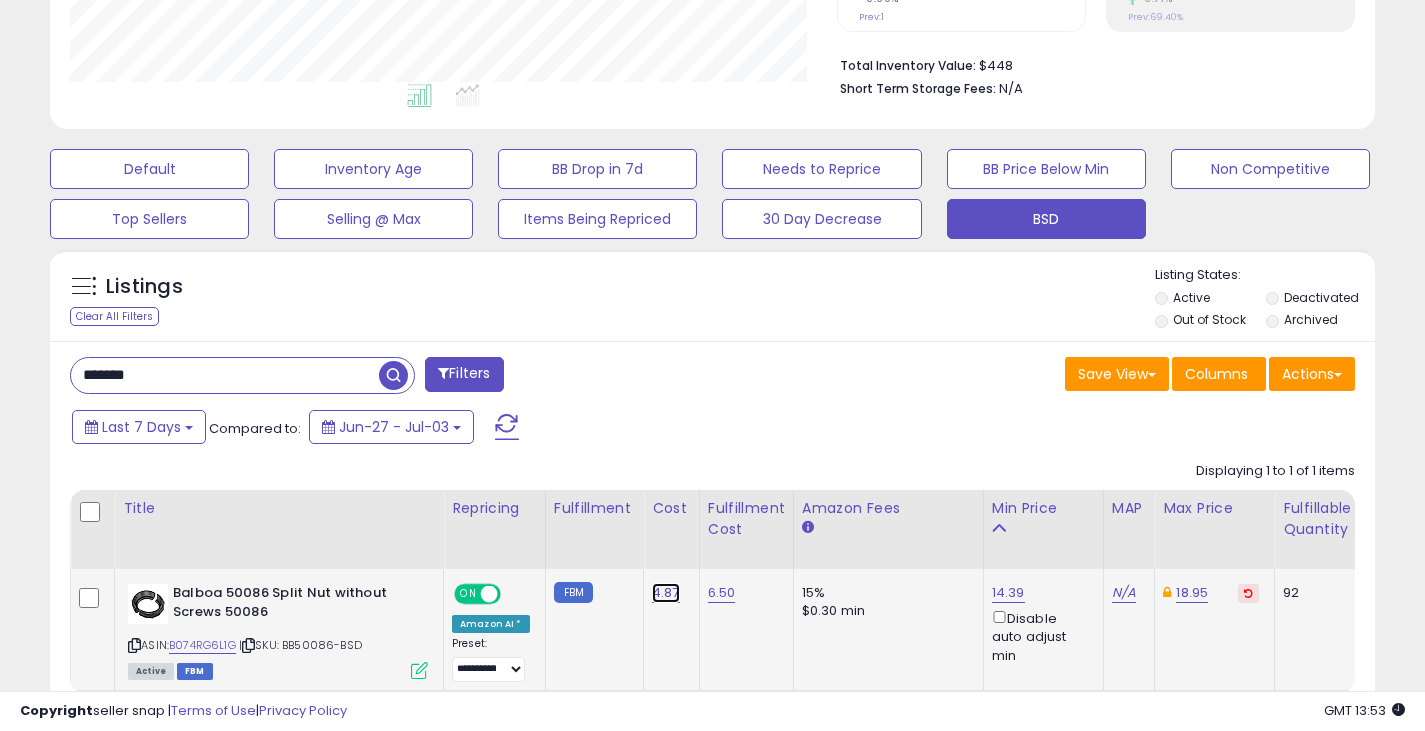 click on "4.87" at bounding box center [666, 593] 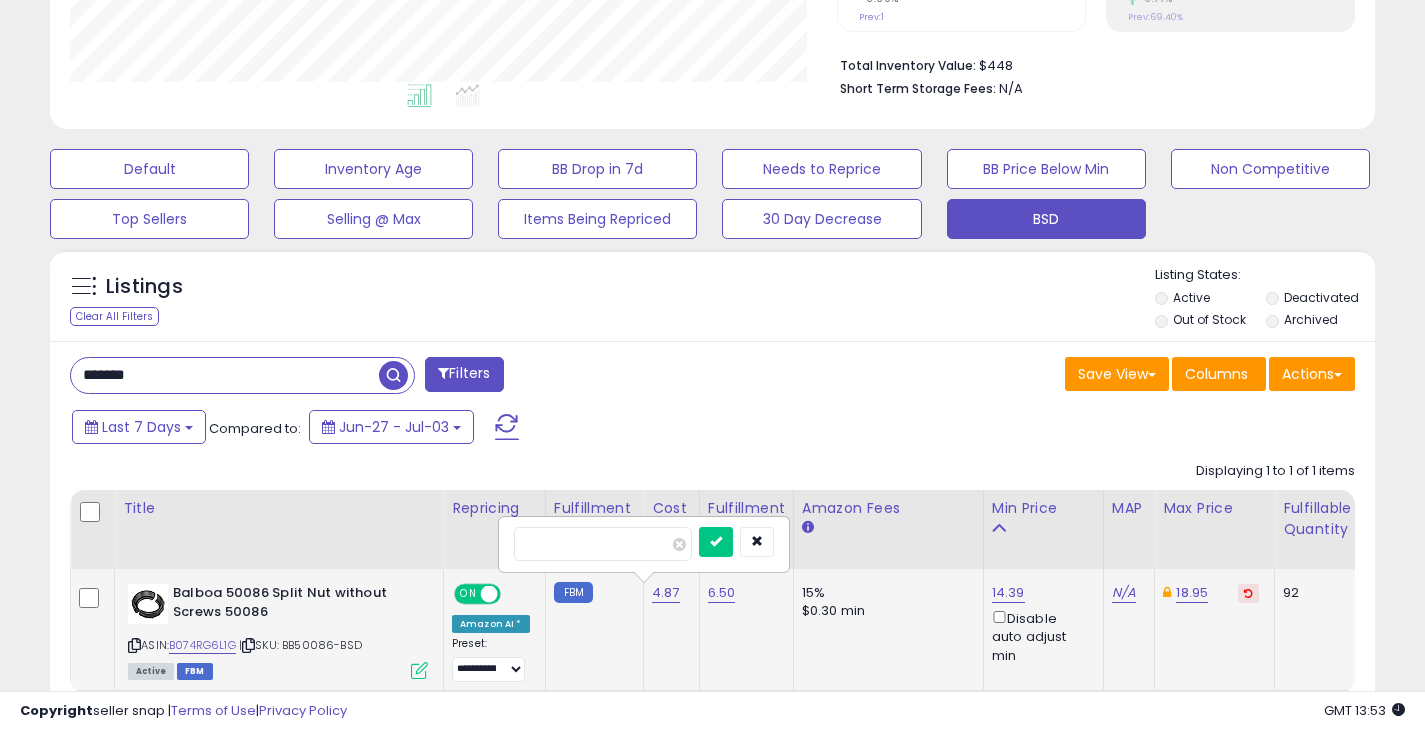 type on "****" 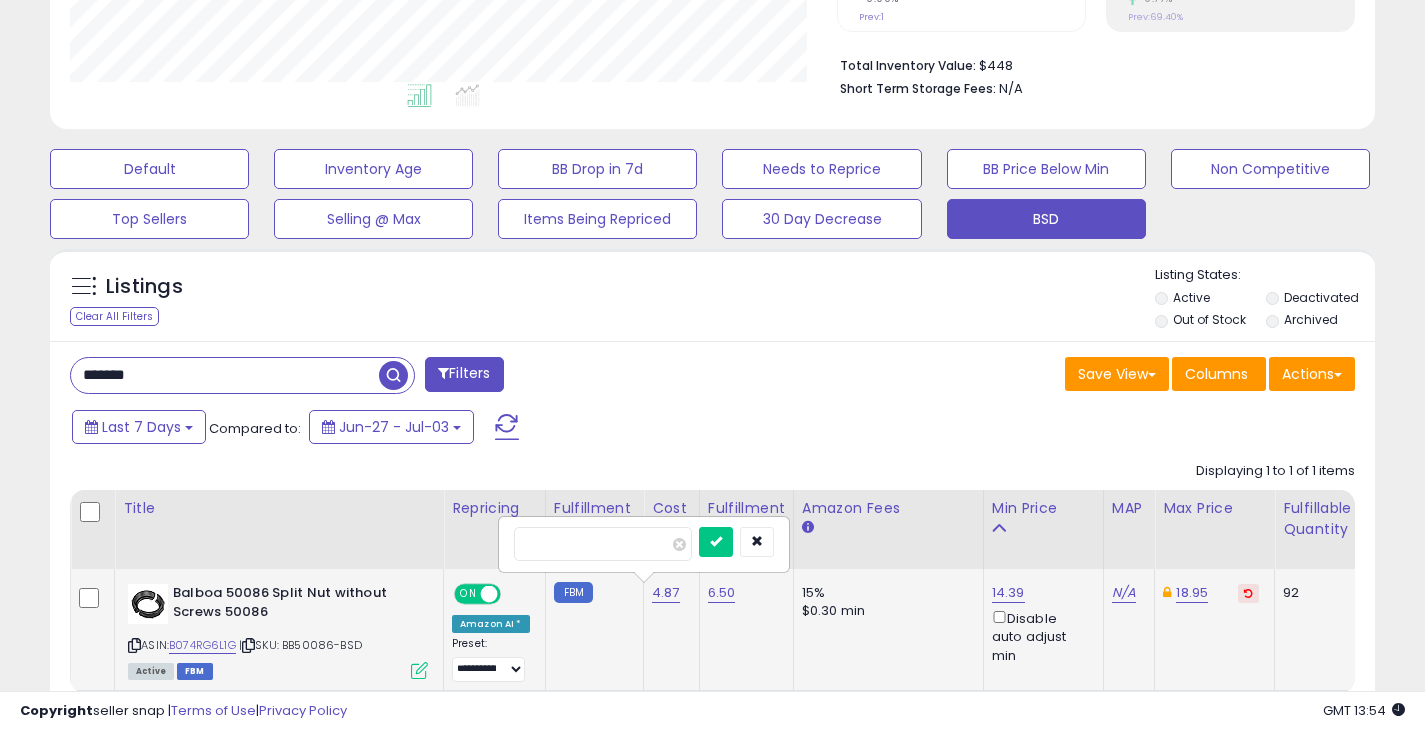 click at bounding box center [716, 542] 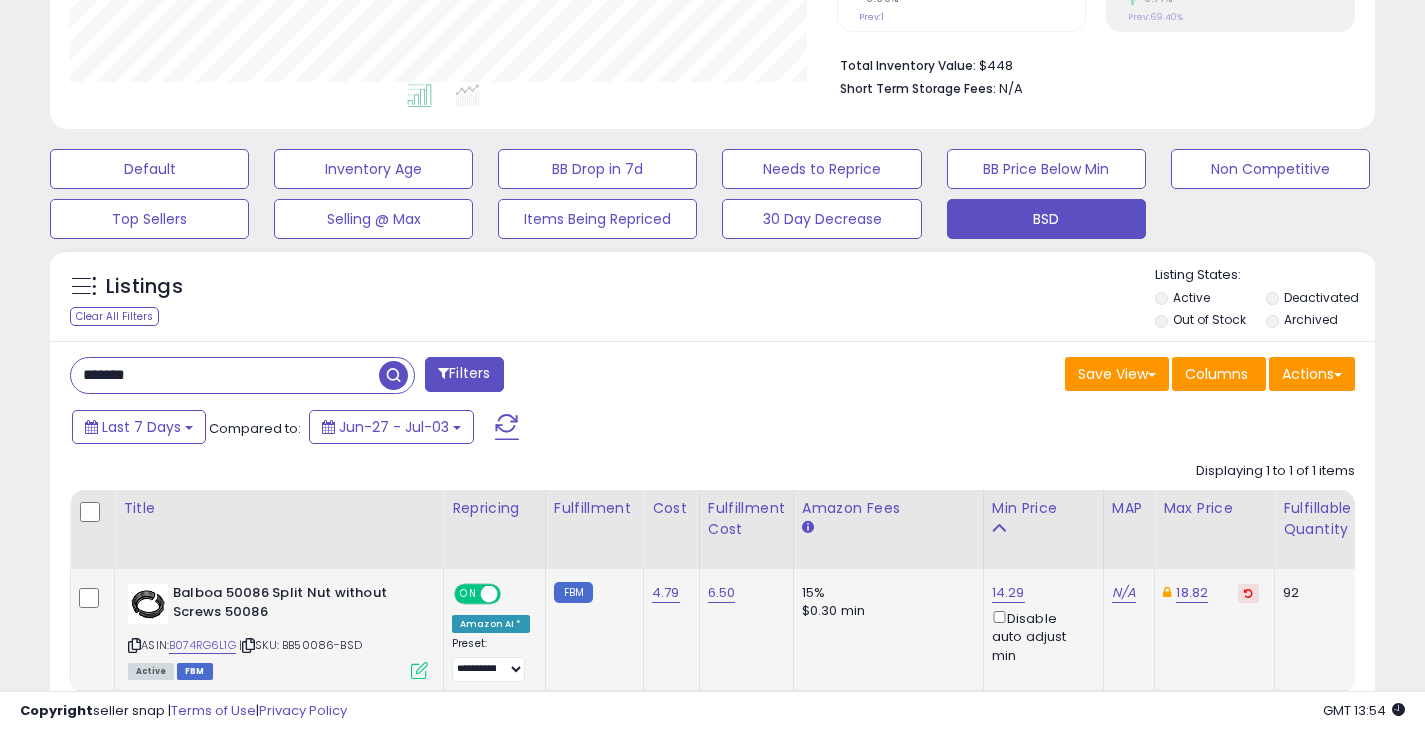 drag, startPoint x: 149, startPoint y: 375, endPoint x: 20, endPoint y: 377, distance: 129.0155 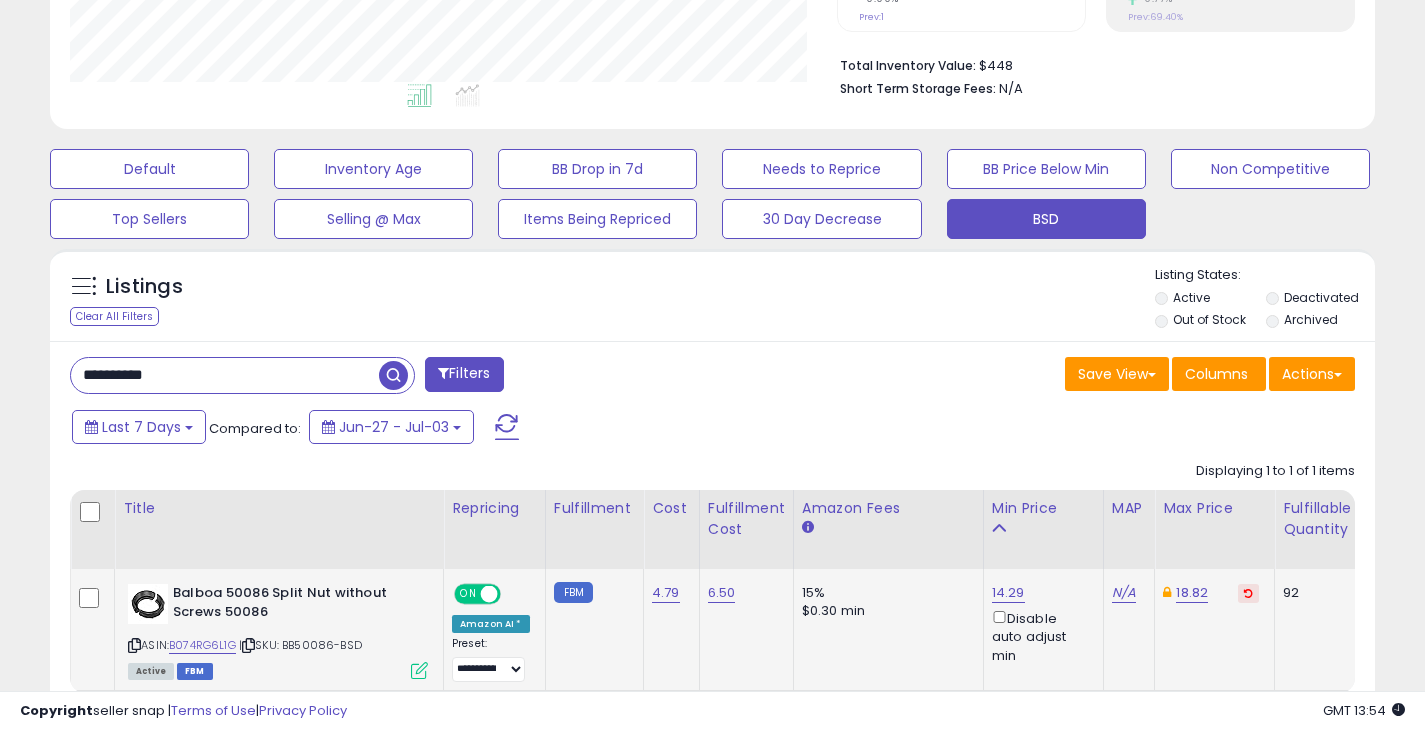 click at bounding box center [393, 375] 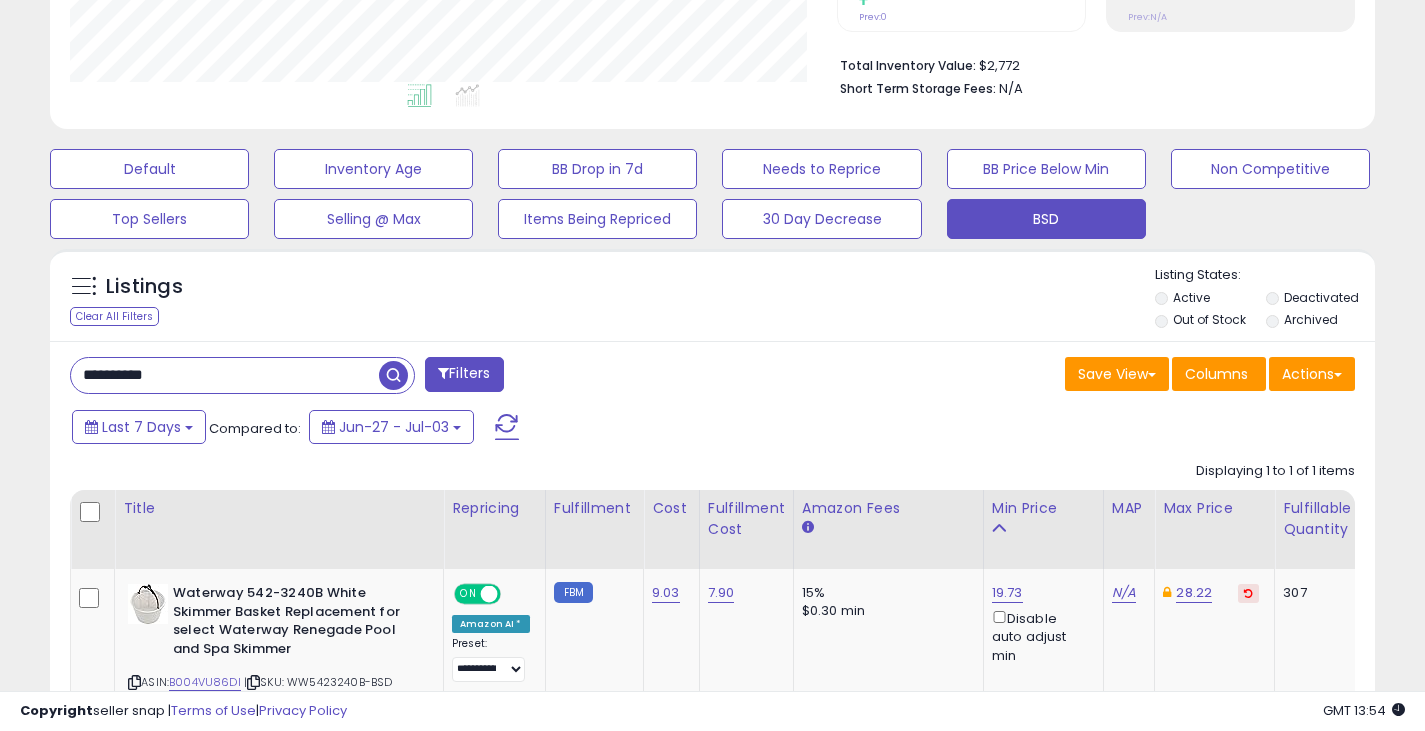 drag, startPoint x: 103, startPoint y: 380, endPoint x: 51, endPoint y: 382, distance: 52.03845 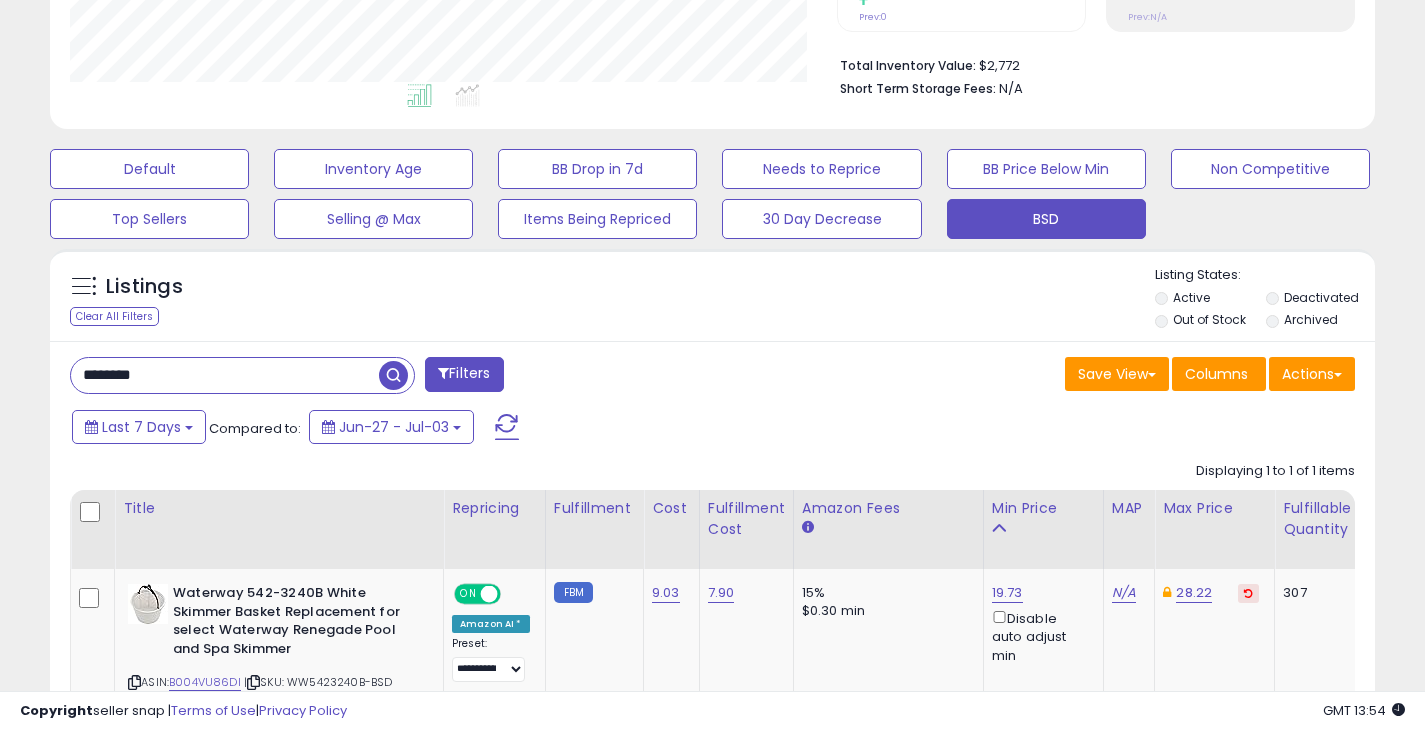 click at bounding box center (393, 375) 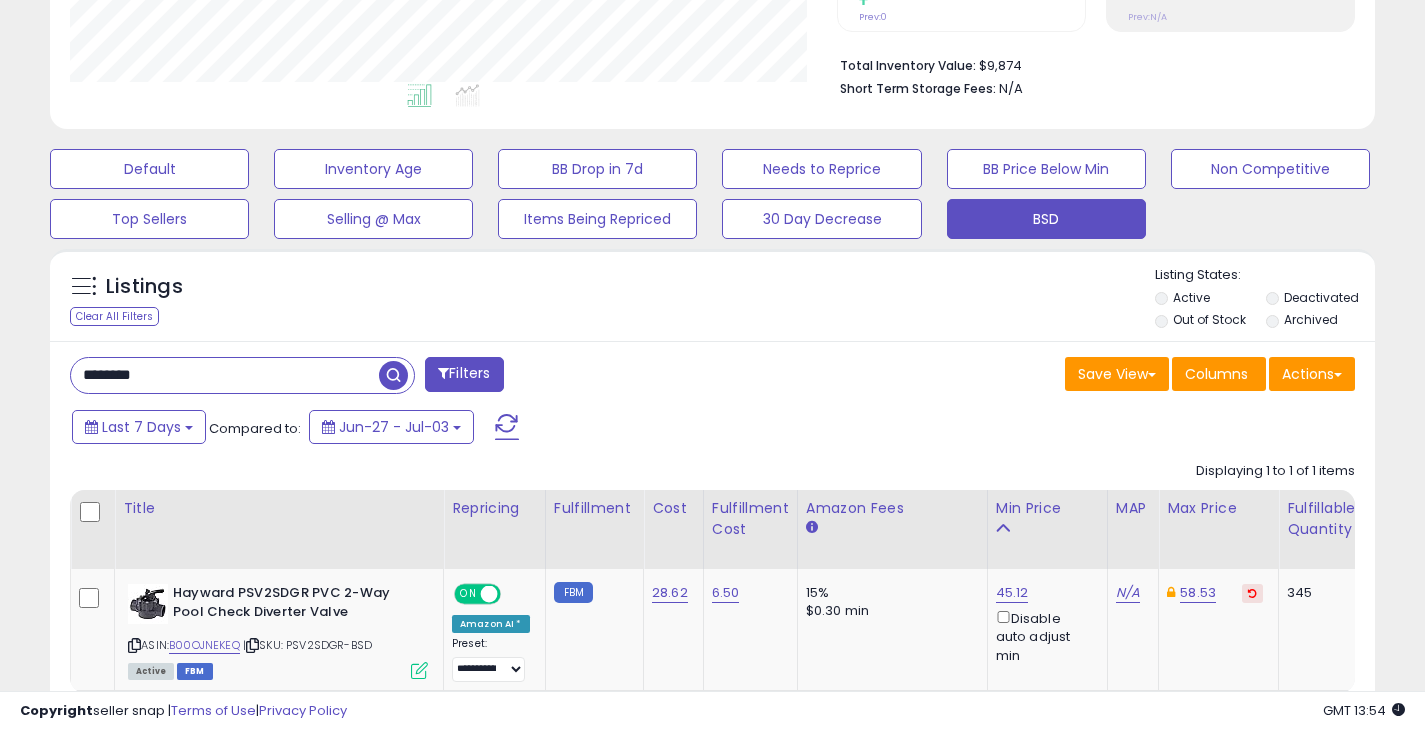 drag, startPoint x: 222, startPoint y: 374, endPoint x: 37, endPoint y: 387, distance: 185.45619 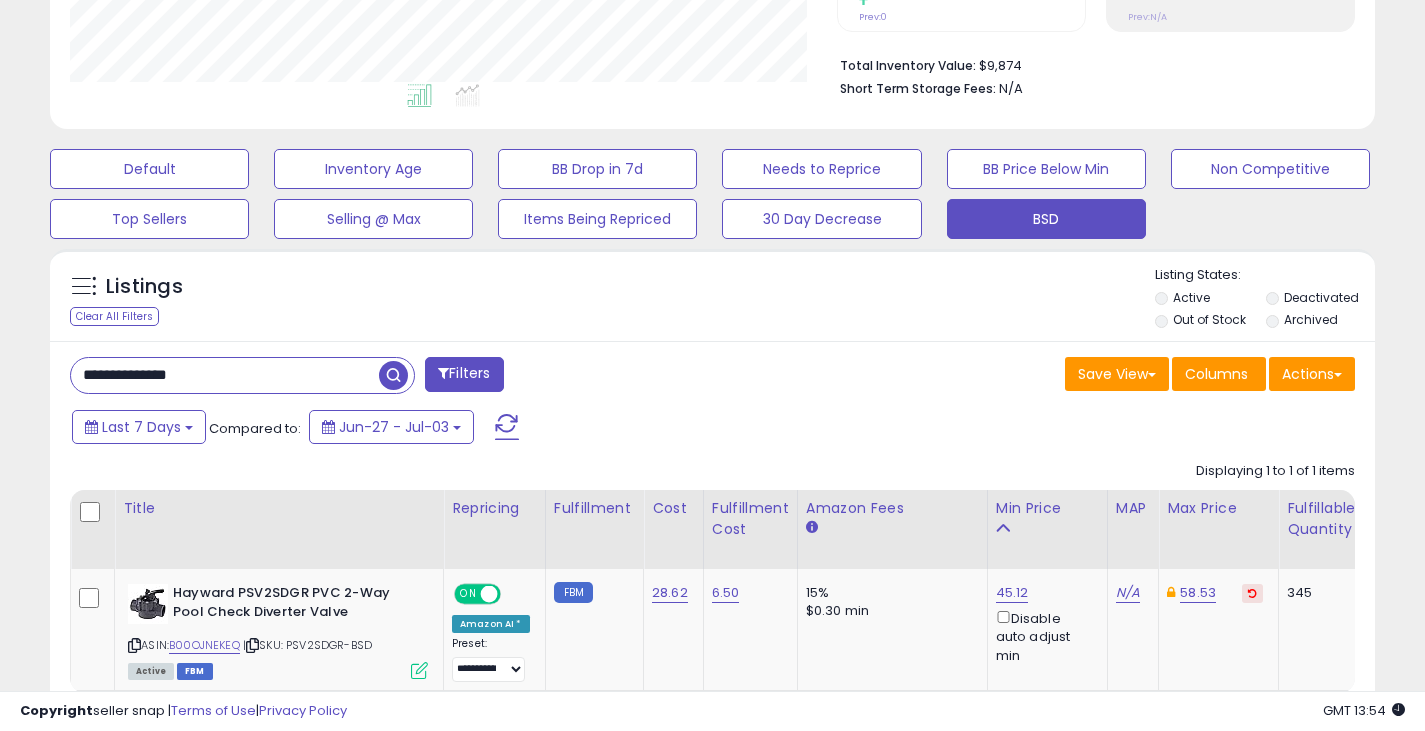 click at bounding box center (393, 375) 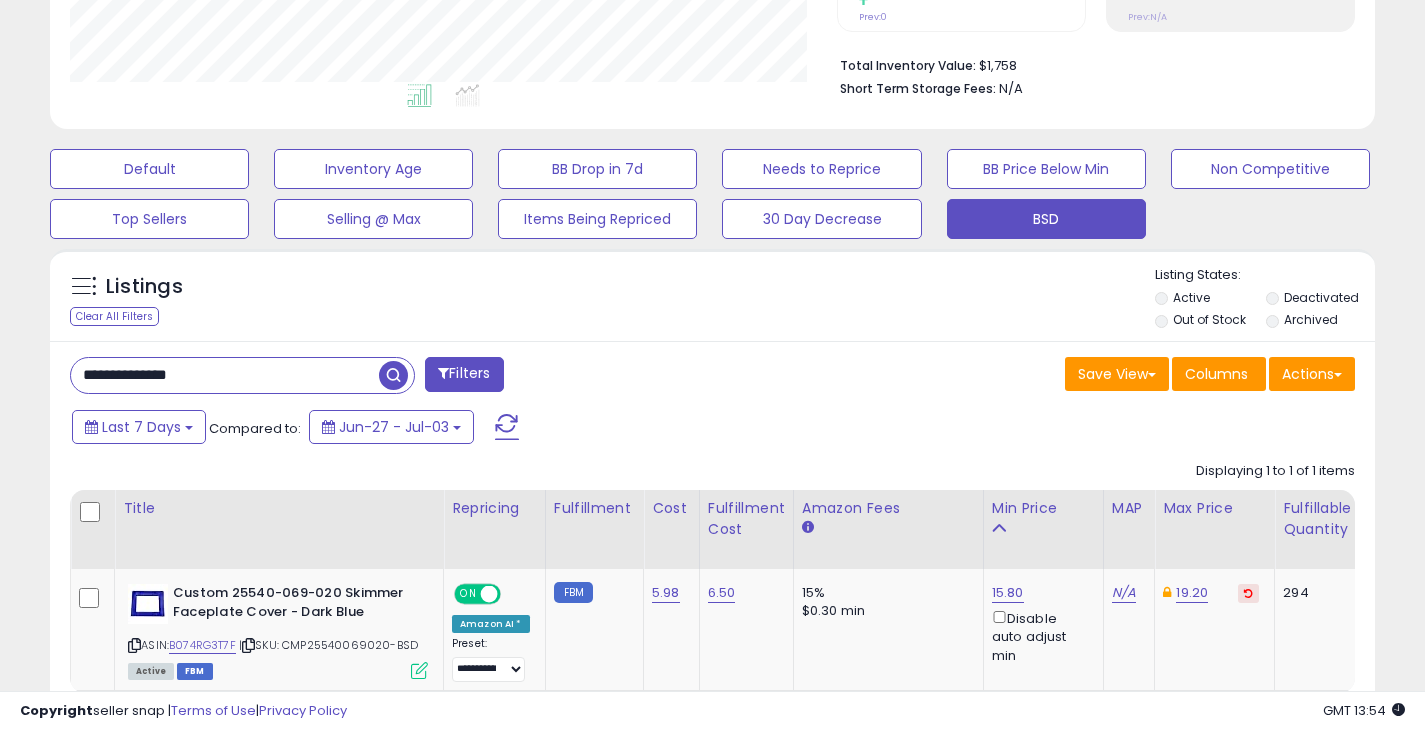 drag, startPoint x: 124, startPoint y: 391, endPoint x: 228, endPoint y: 368, distance: 106.51291 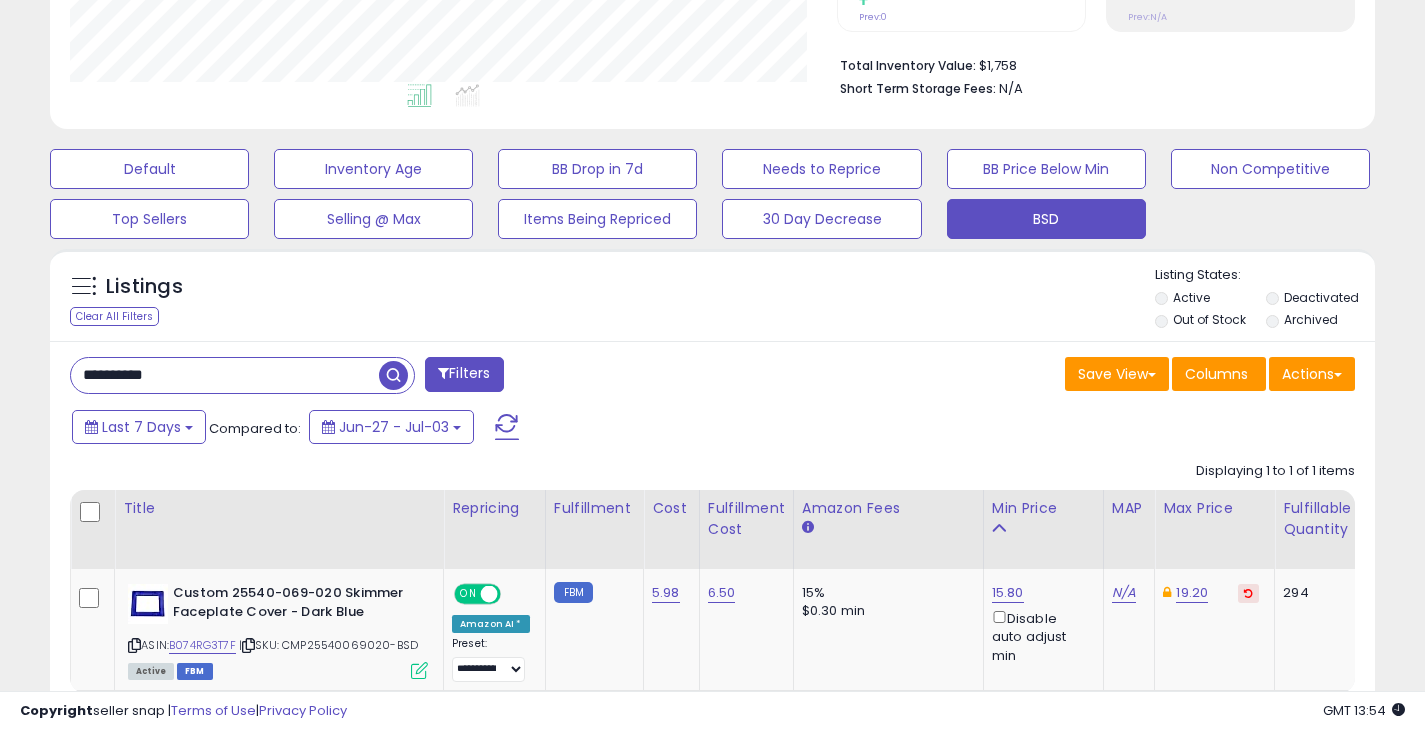 type on "**********" 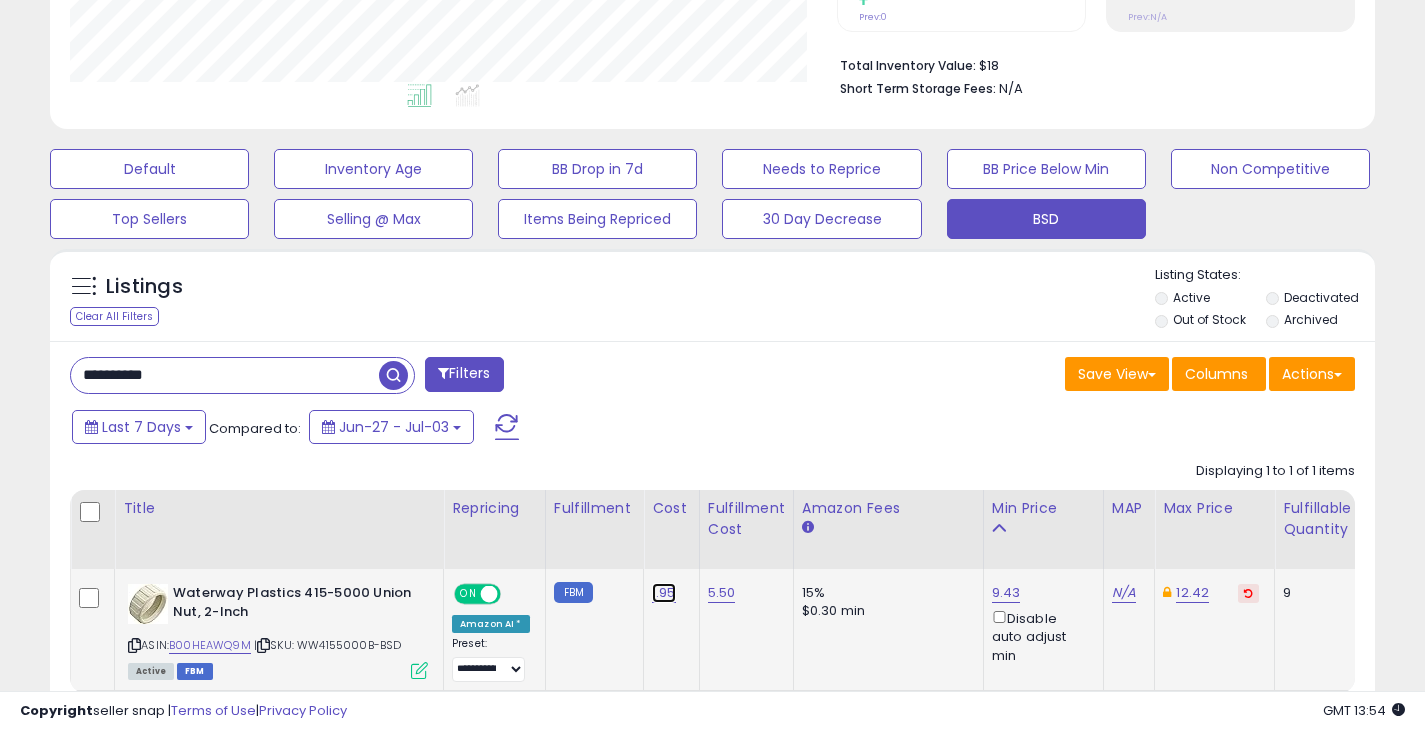 click on "1.95" at bounding box center [664, 593] 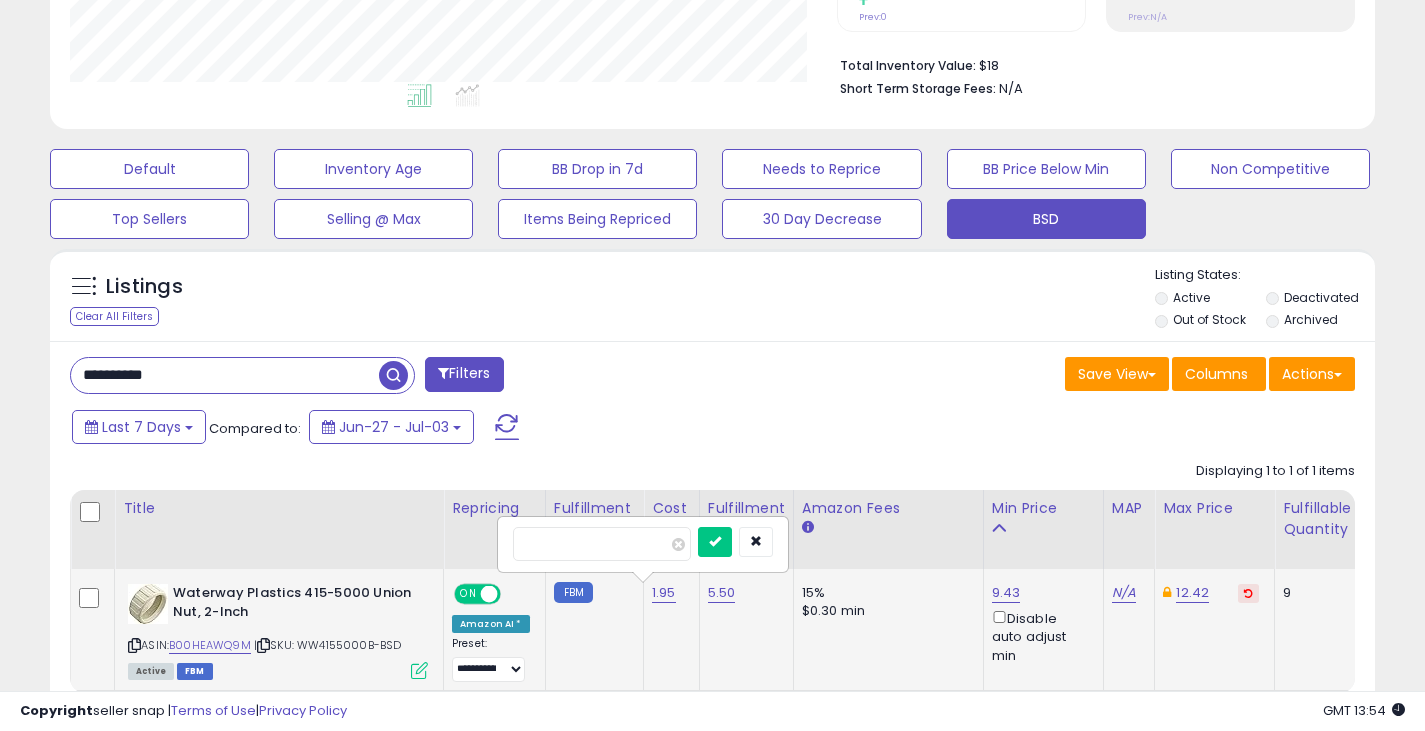 type on "****" 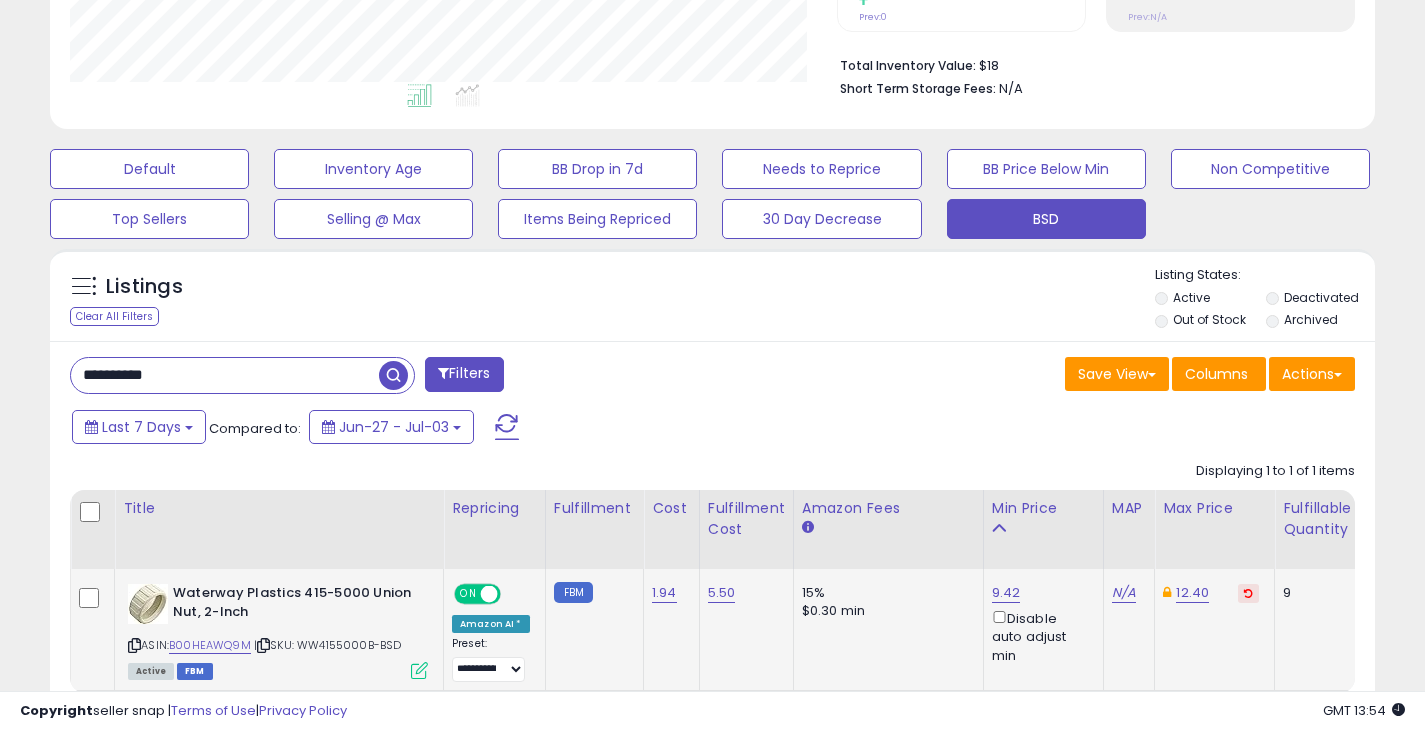 drag, startPoint x: 223, startPoint y: 378, endPoint x: 48, endPoint y: 370, distance: 175.18275 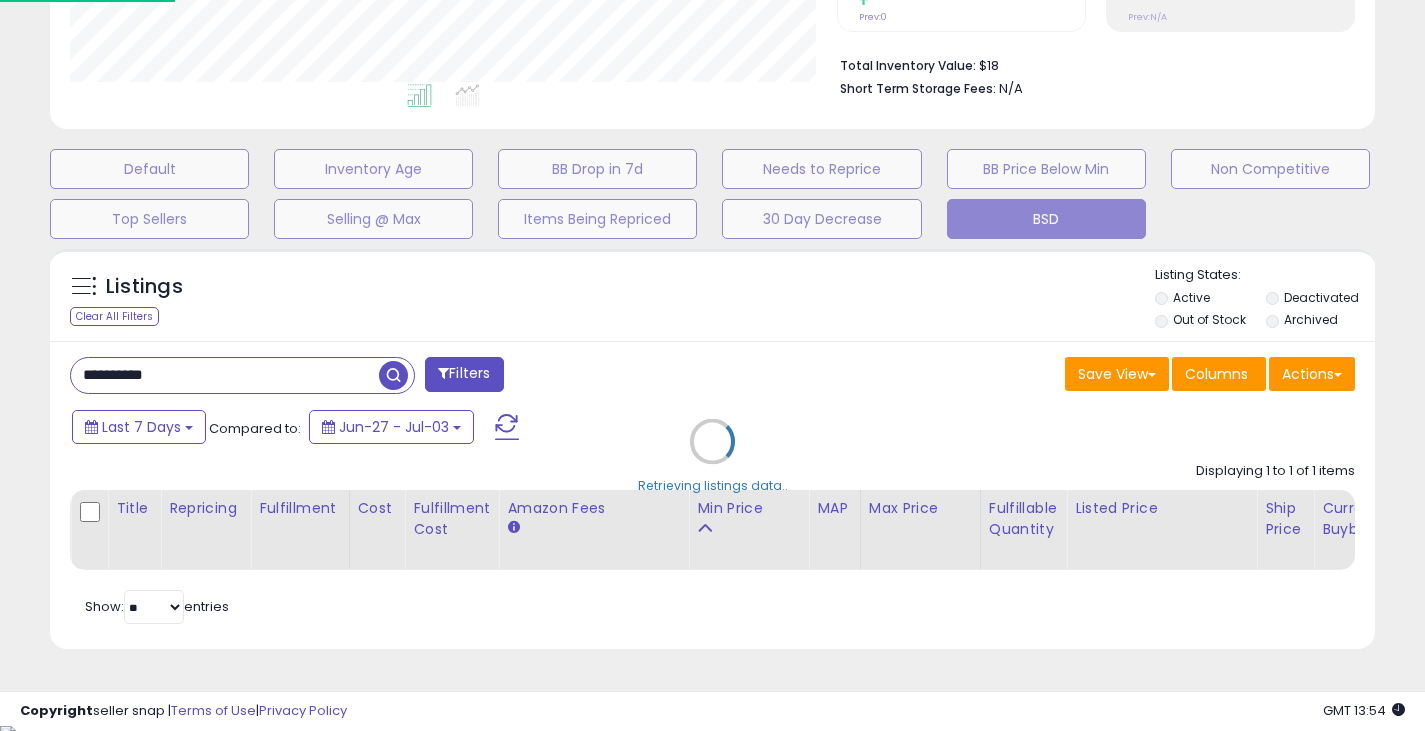 scroll, scrollTop: 999590, scrollLeft: 999224, axis: both 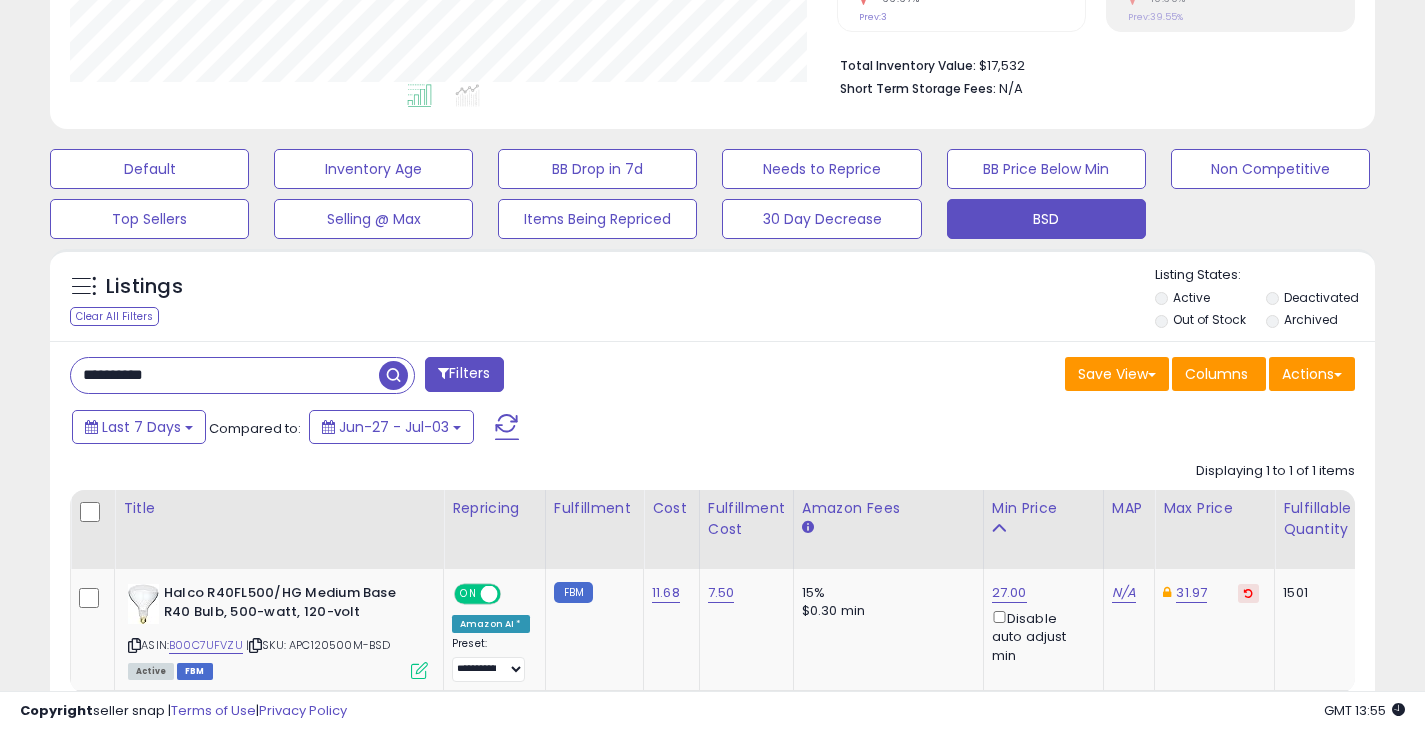 drag, startPoint x: 190, startPoint y: 375, endPoint x: 36, endPoint y: 375, distance: 154 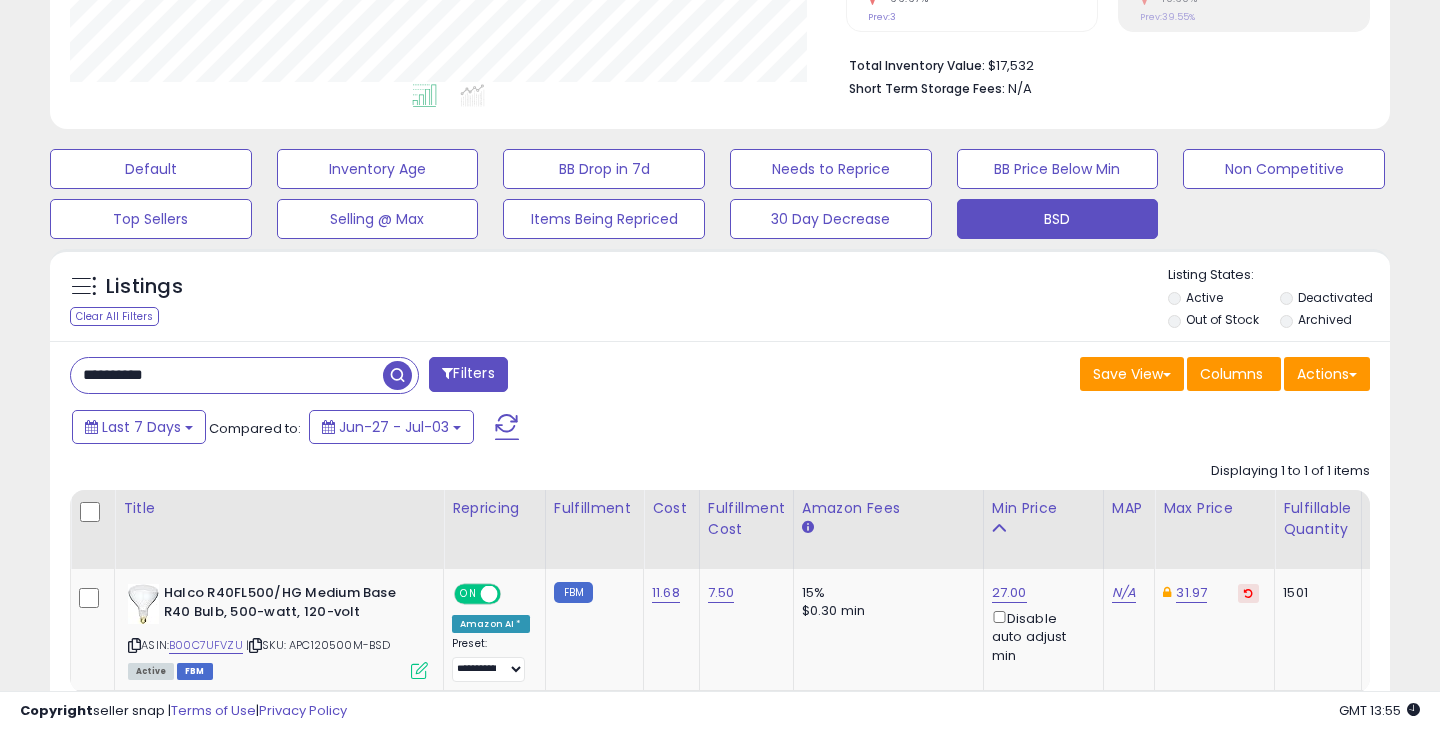 scroll, scrollTop: 999590, scrollLeft: 999224, axis: both 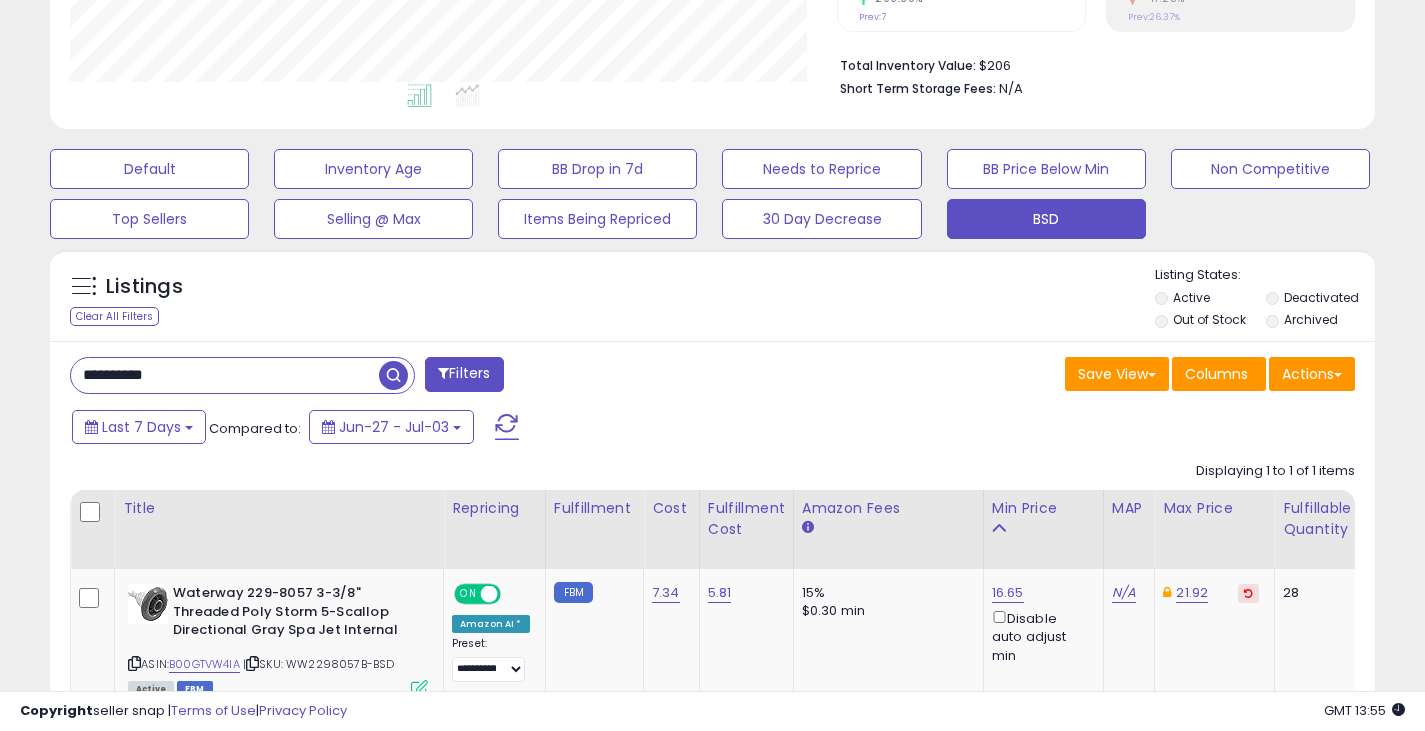 drag, startPoint x: 226, startPoint y: 370, endPoint x: 15, endPoint y: 369, distance: 211.00237 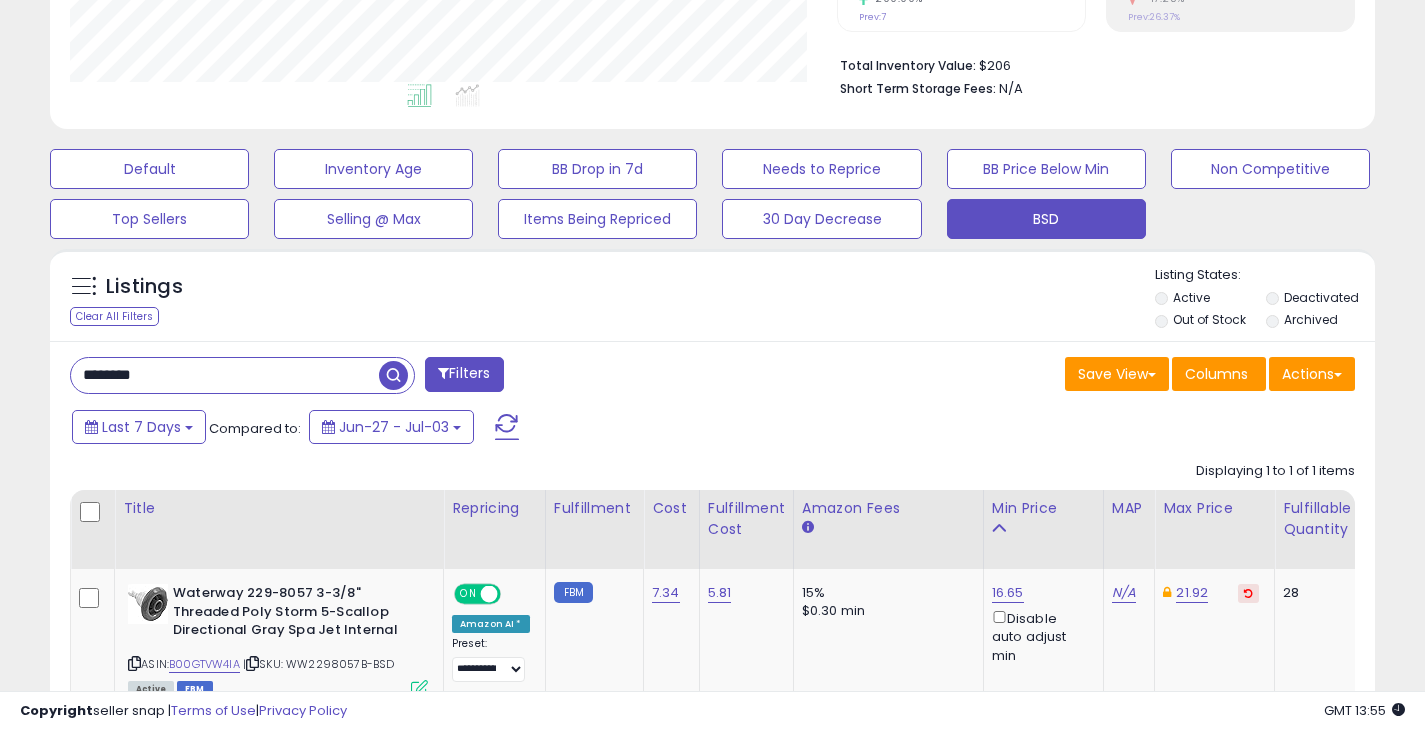 click at bounding box center [393, 375] 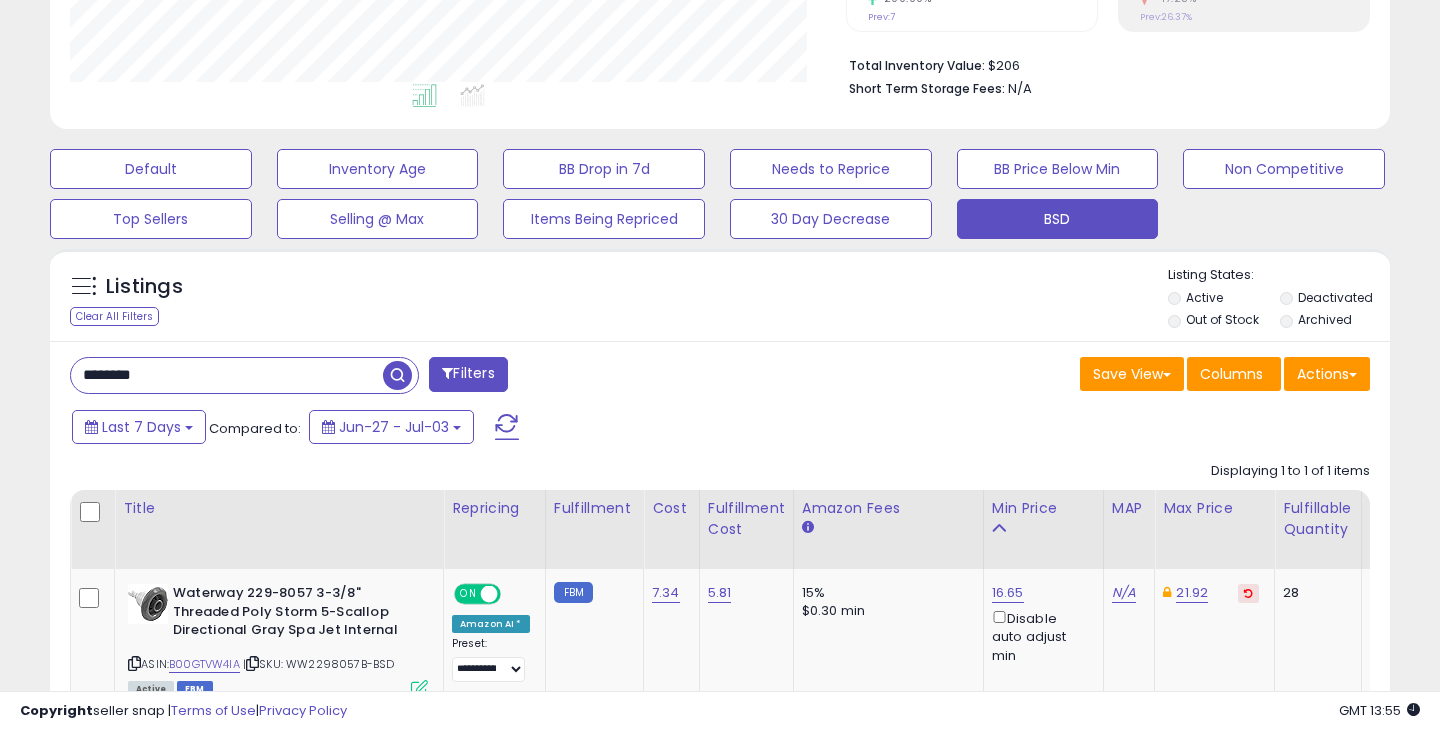 scroll, scrollTop: 999590, scrollLeft: 999224, axis: both 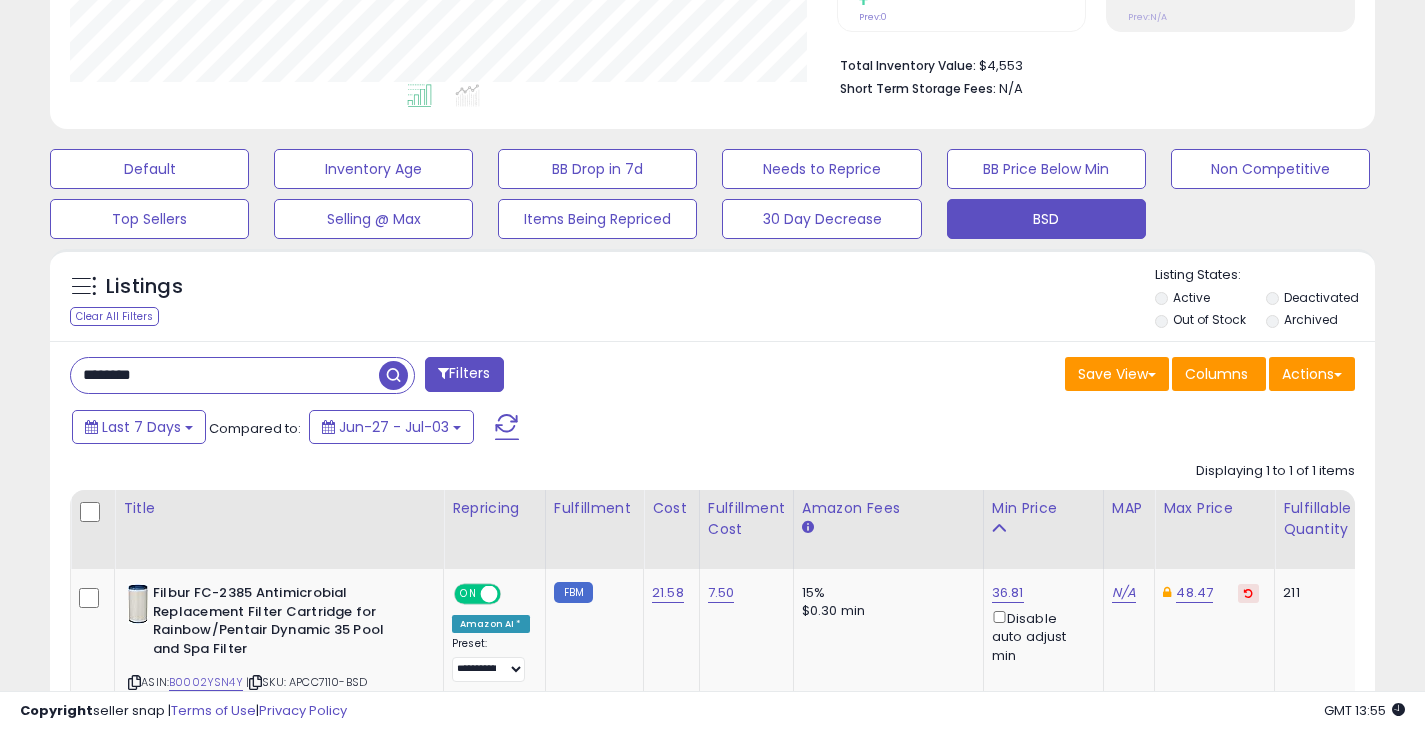drag, startPoint x: 200, startPoint y: 376, endPoint x: -38, endPoint y: 371, distance: 238.05252 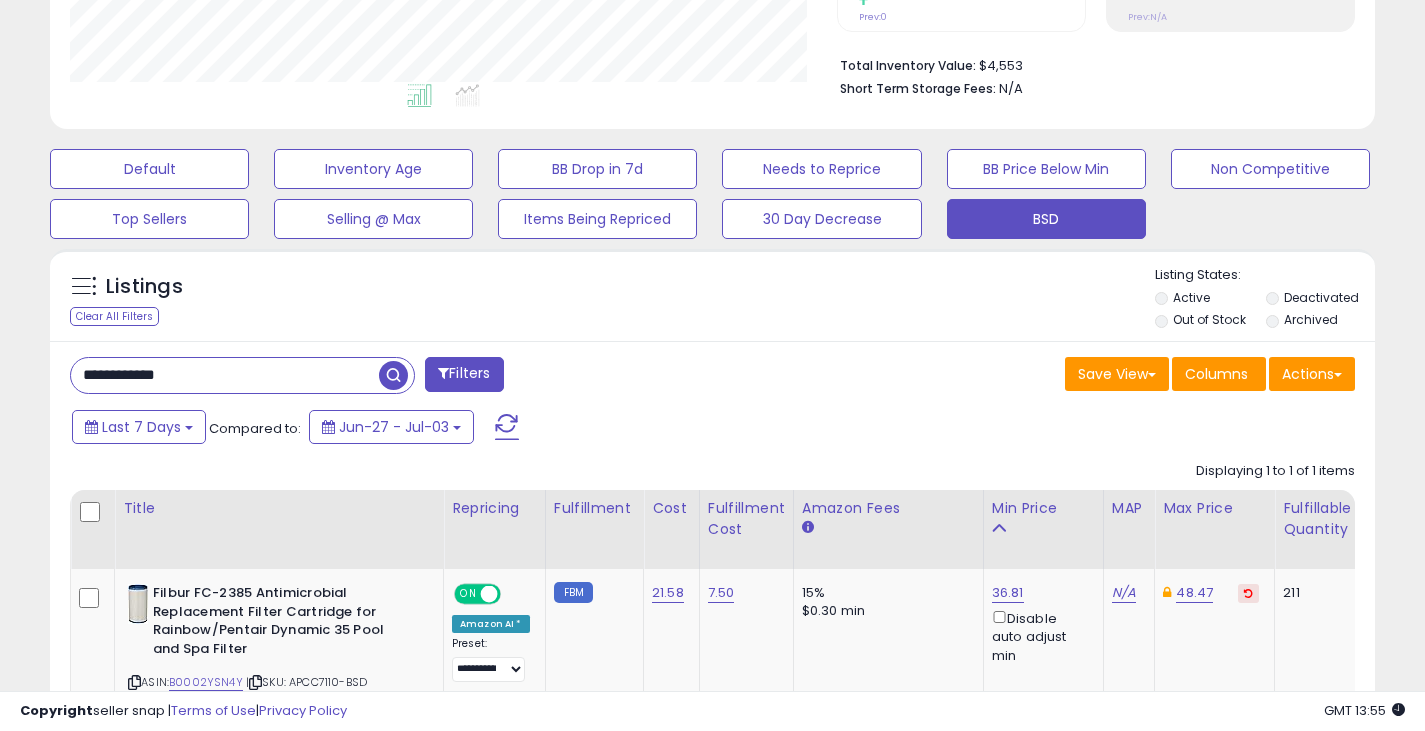 click at bounding box center [393, 375] 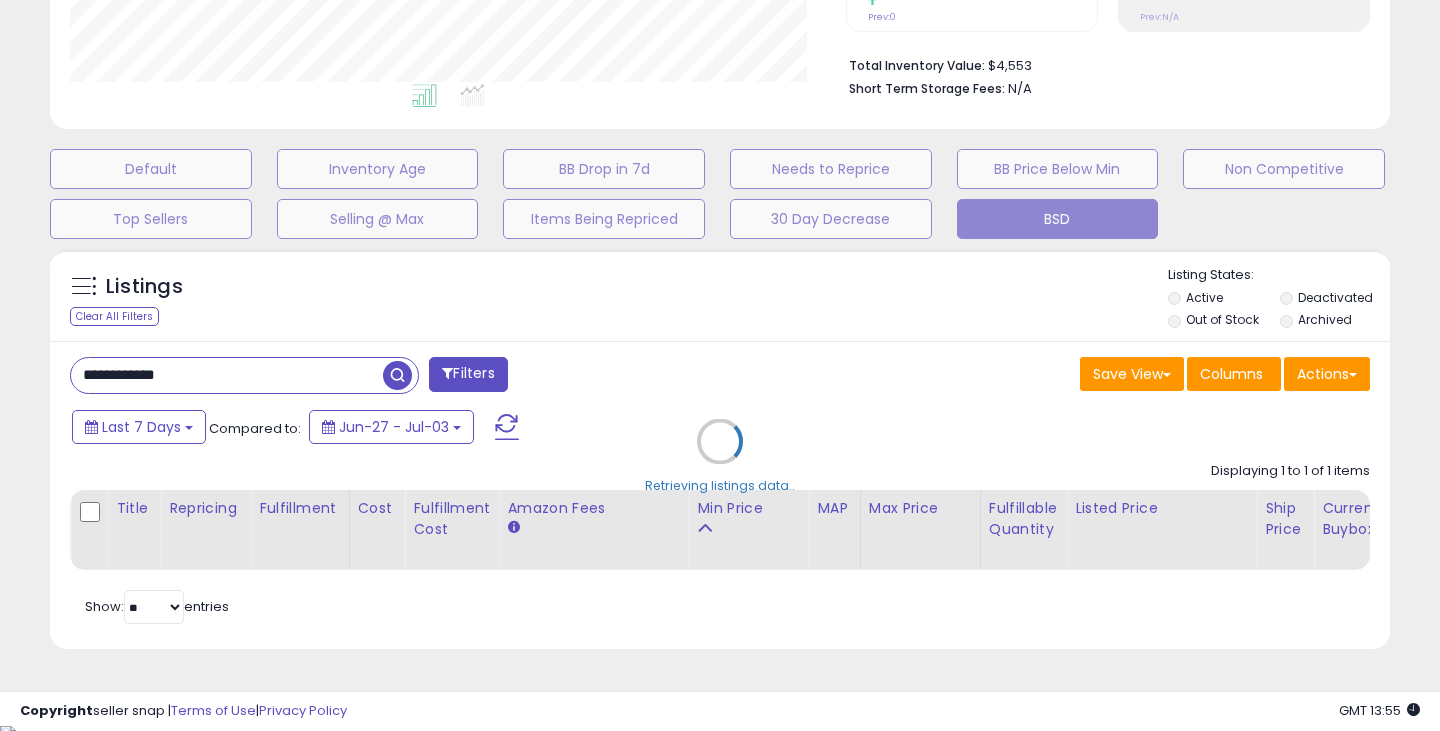 scroll, scrollTop: 999590, scrollLeft: 999224, axis: both 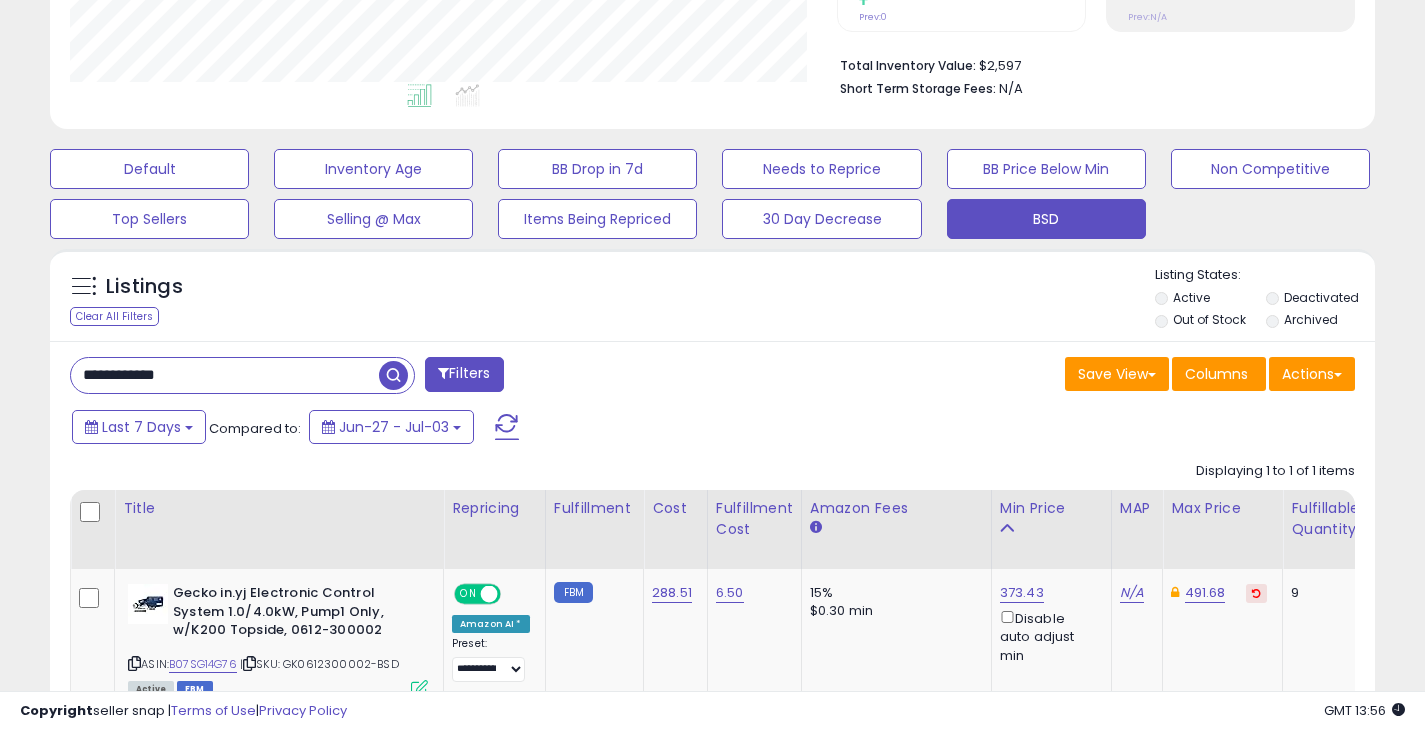 drag, startPoint x: 205, startPoint y: 383, endPoint x: 45, endPoint y: 387, distance: 160.04999 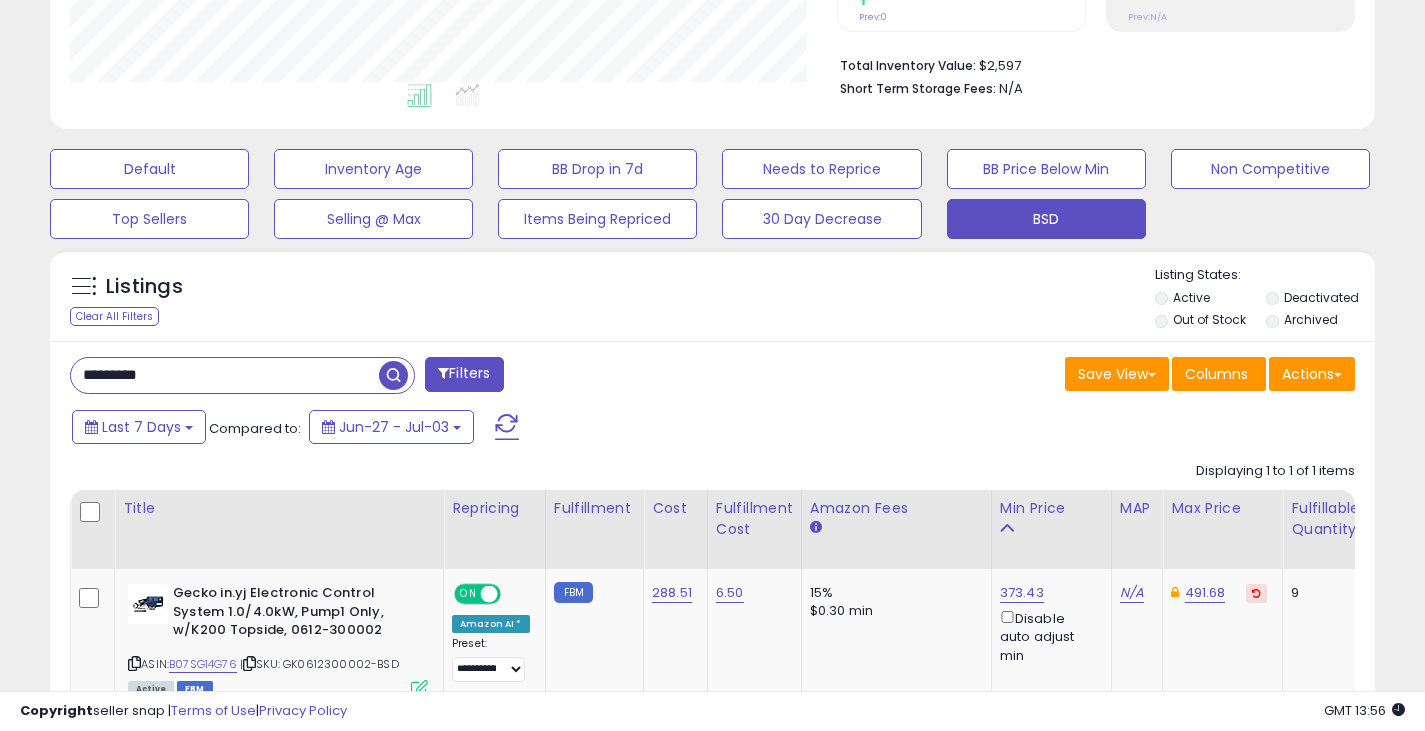 type on "*********" 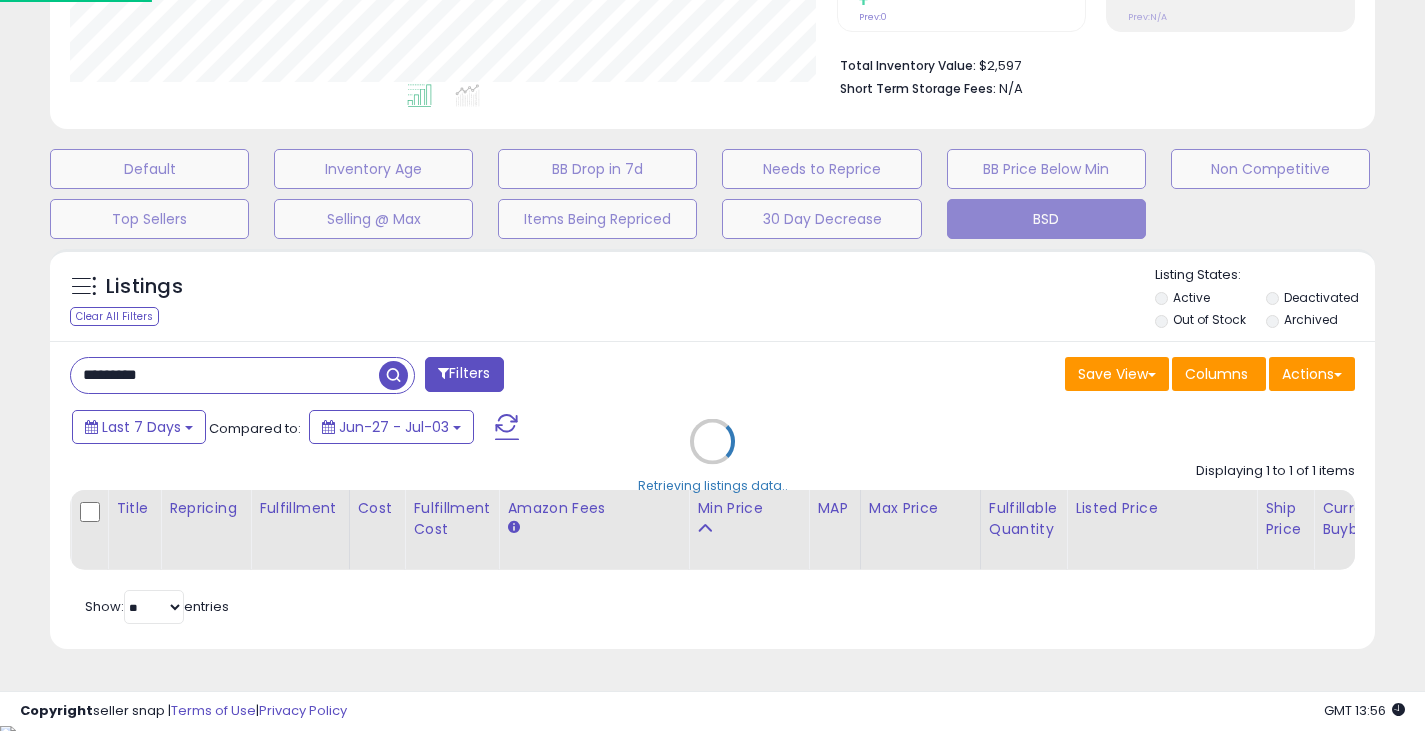 scroll, scrollTop: 999590, scrollLeft: 999224, axis: both 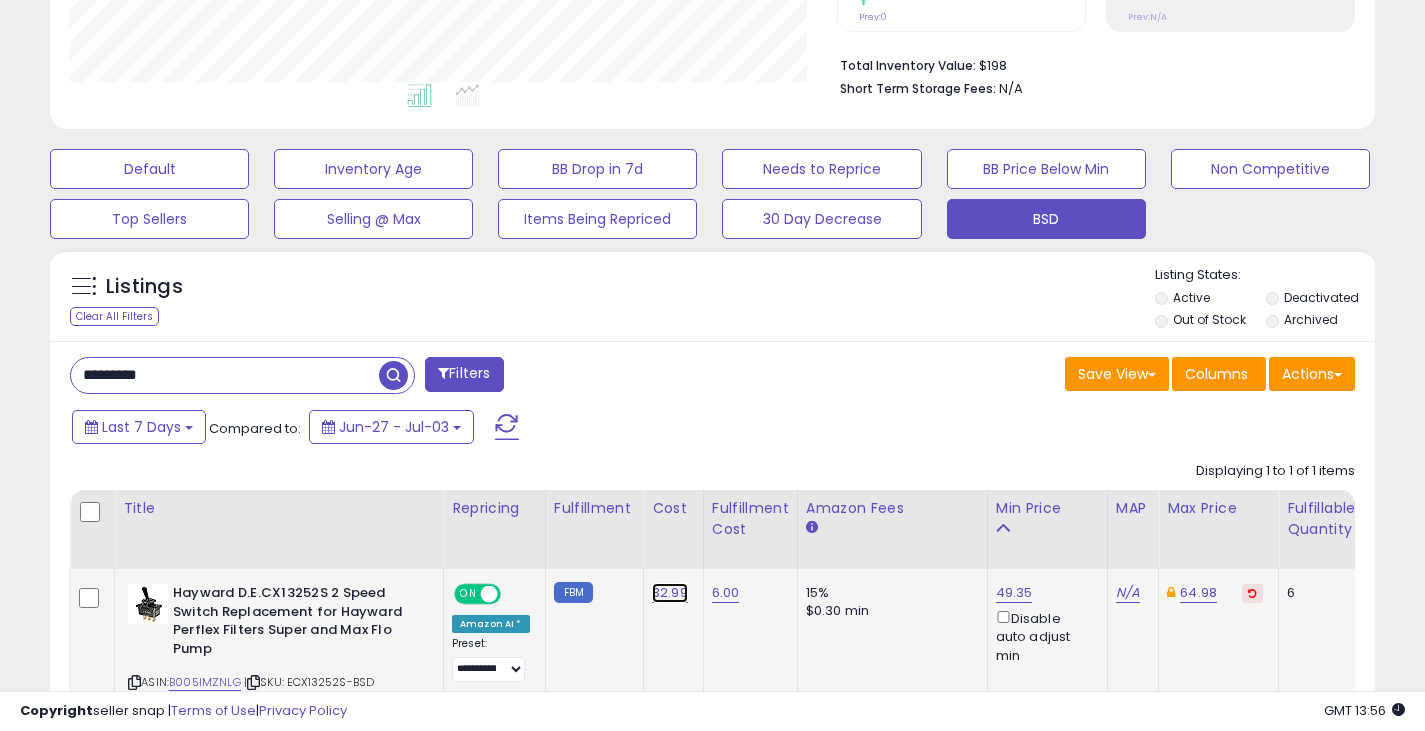 click on "32.99" at bounding box center [670, 593] 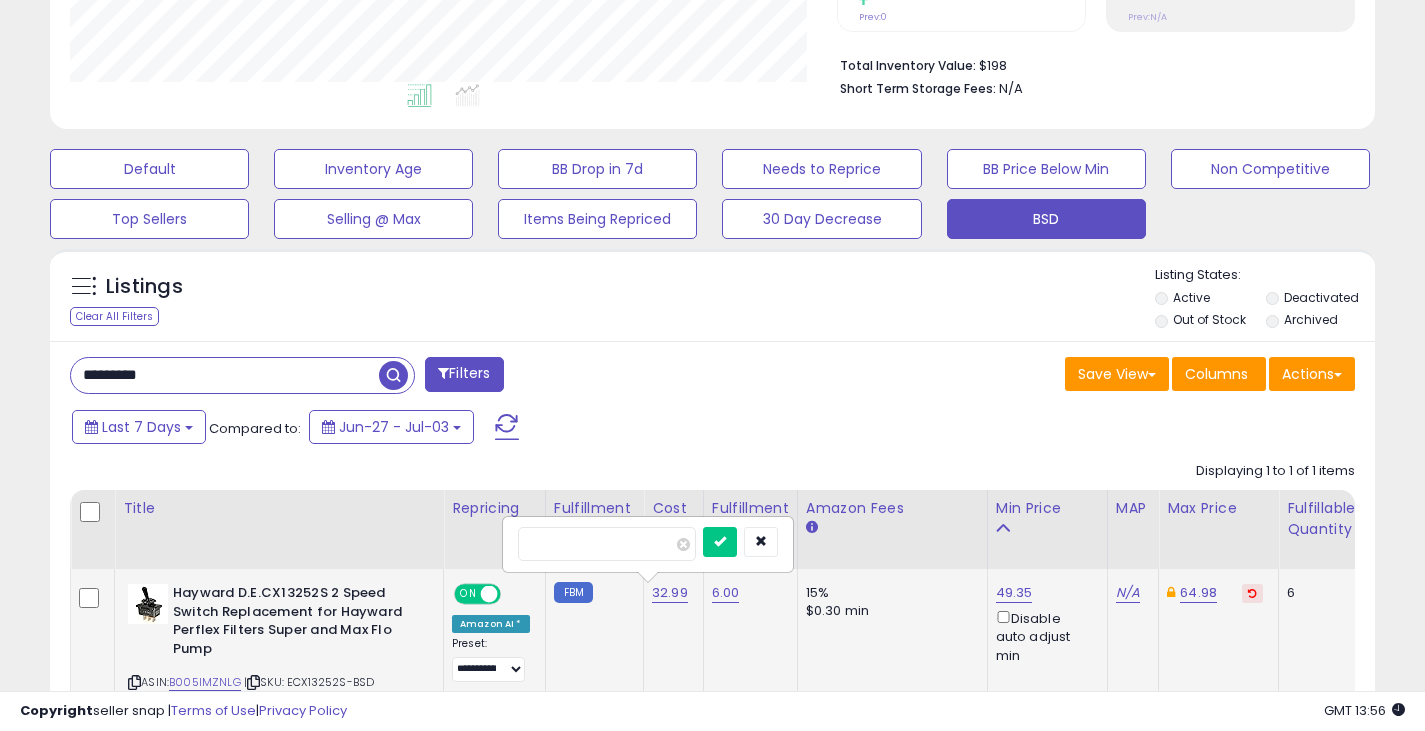 type on "*****" 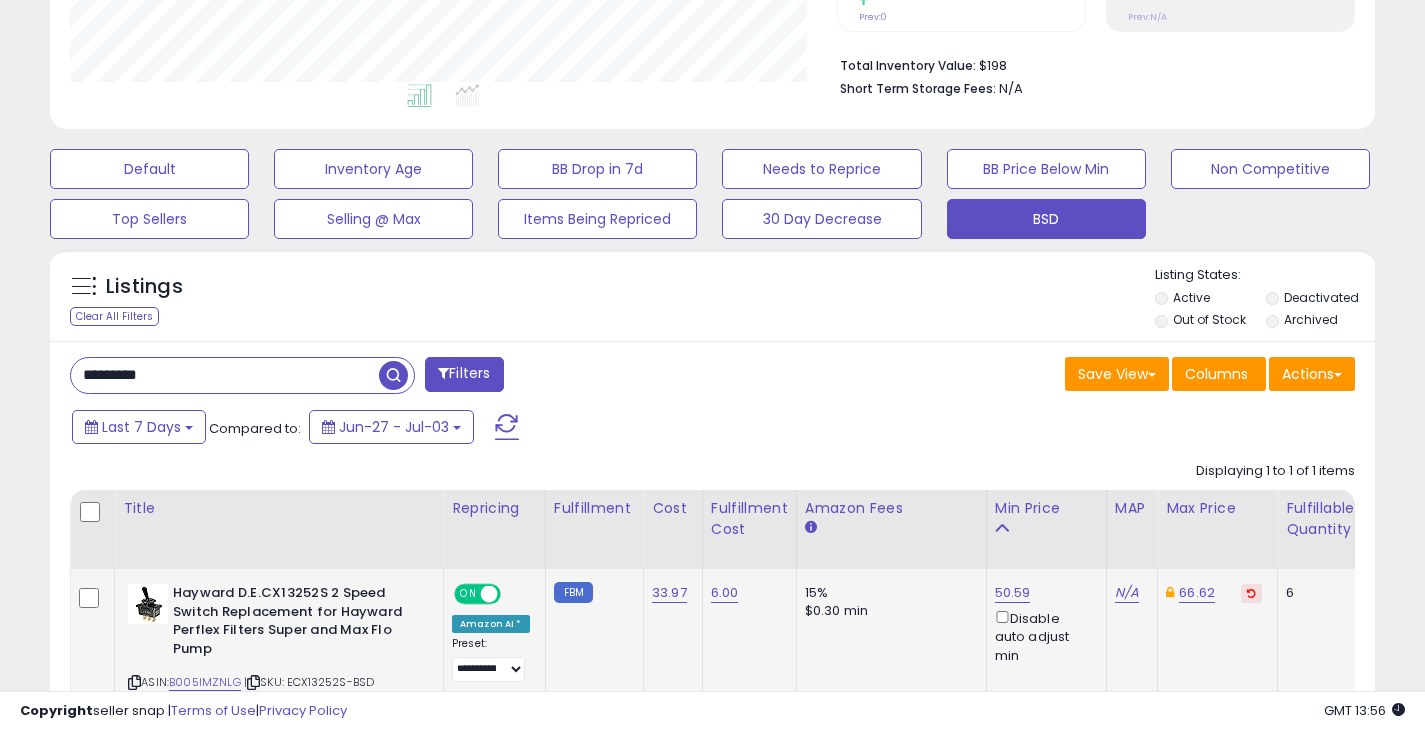 drag, startPoint x: 168, startPoint y: 377, endPoint x: 76, endPoint y: 364, distance: 92.91394 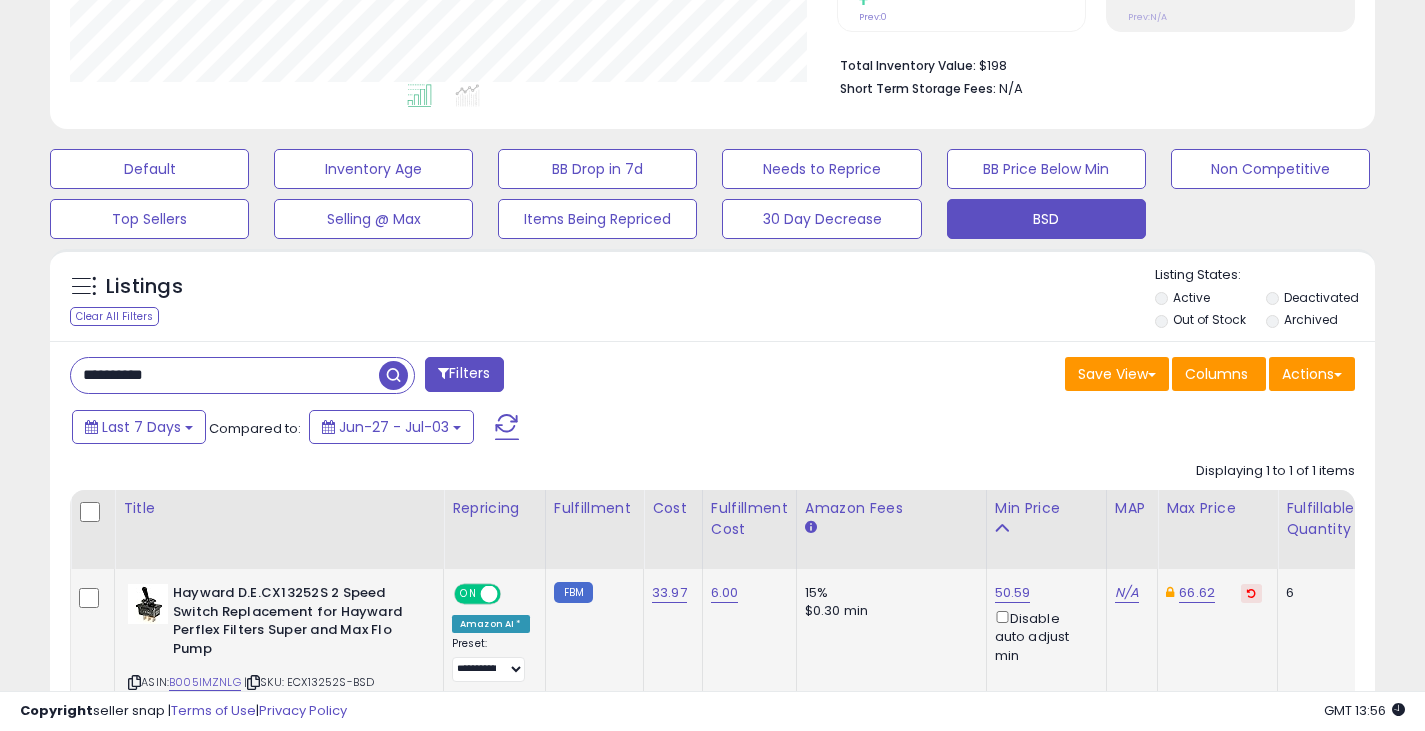 type on "**********" 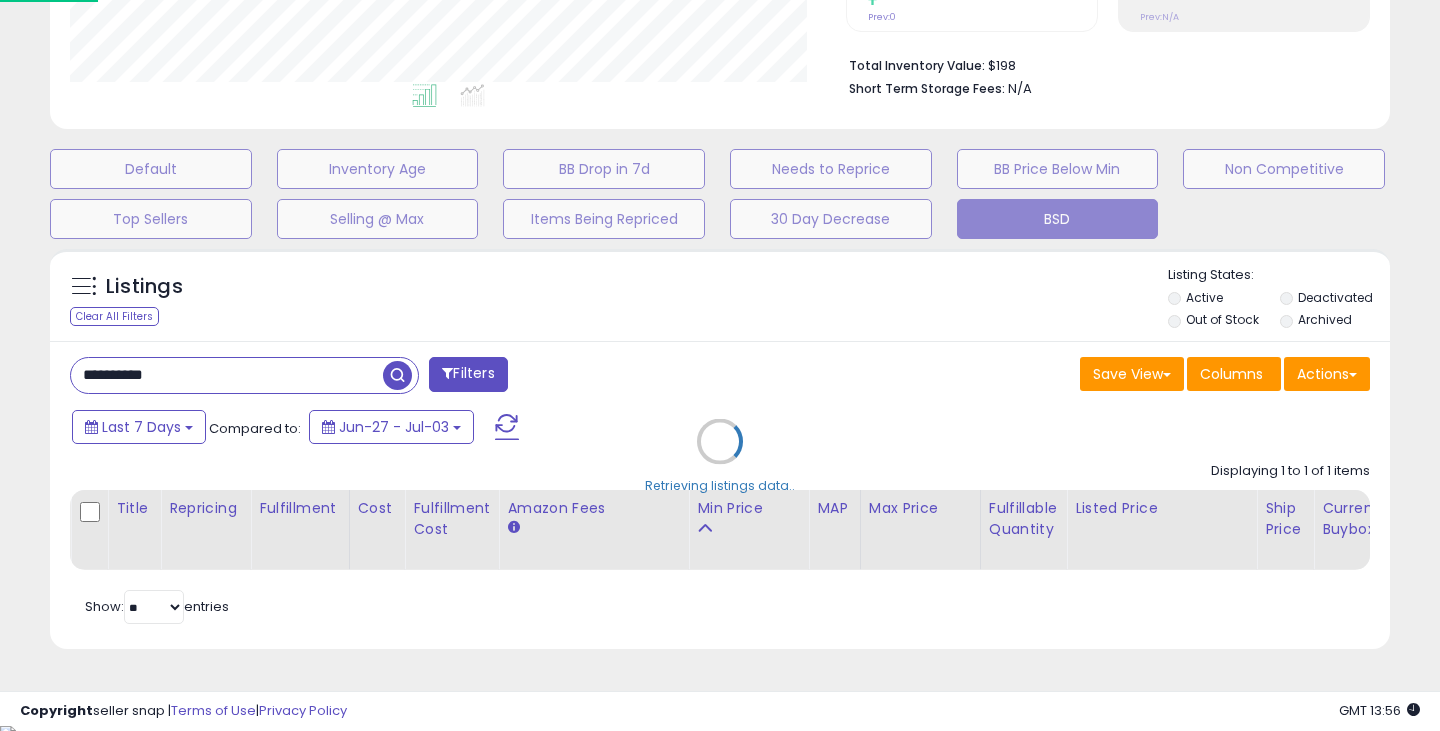 scroll, scrollTop: 999590, scrollLeft: 999224, axis: both 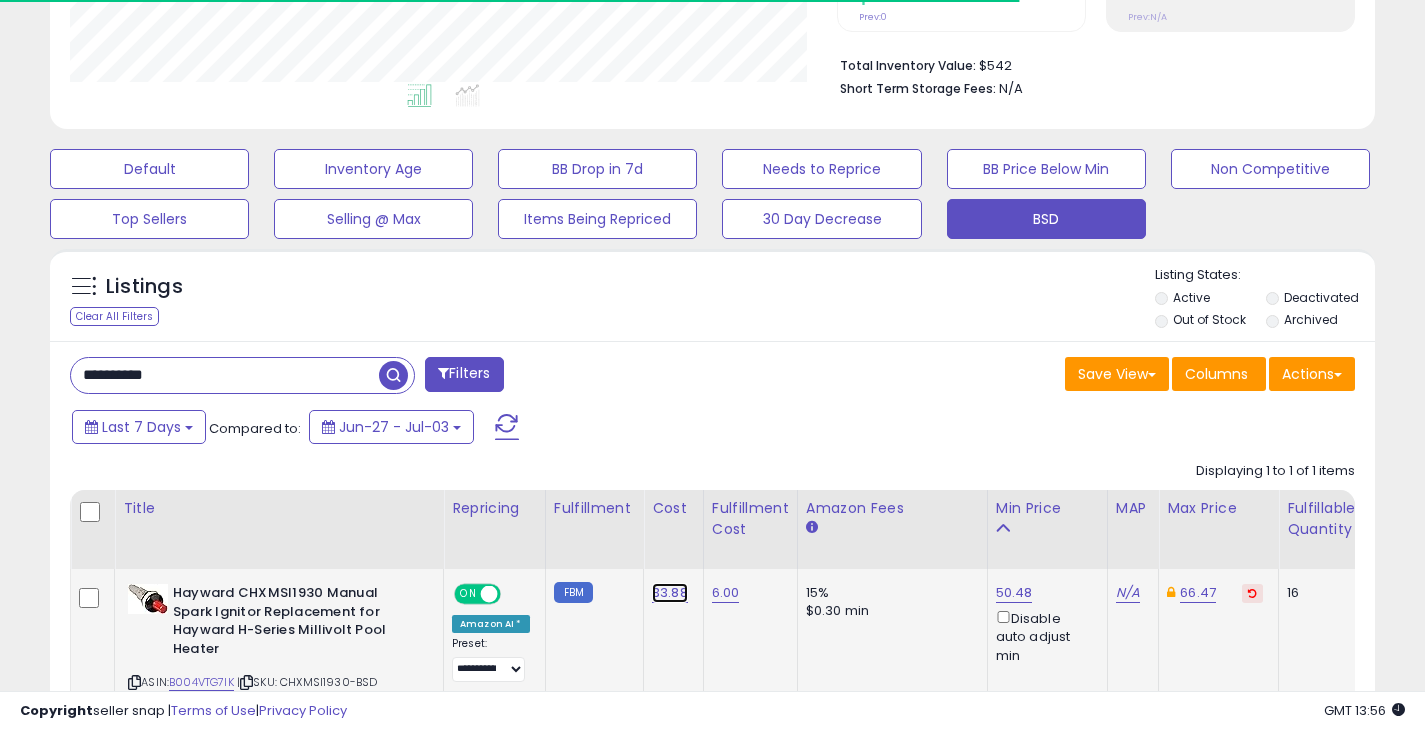 click on "33.88" at bounding box center (670, 593) 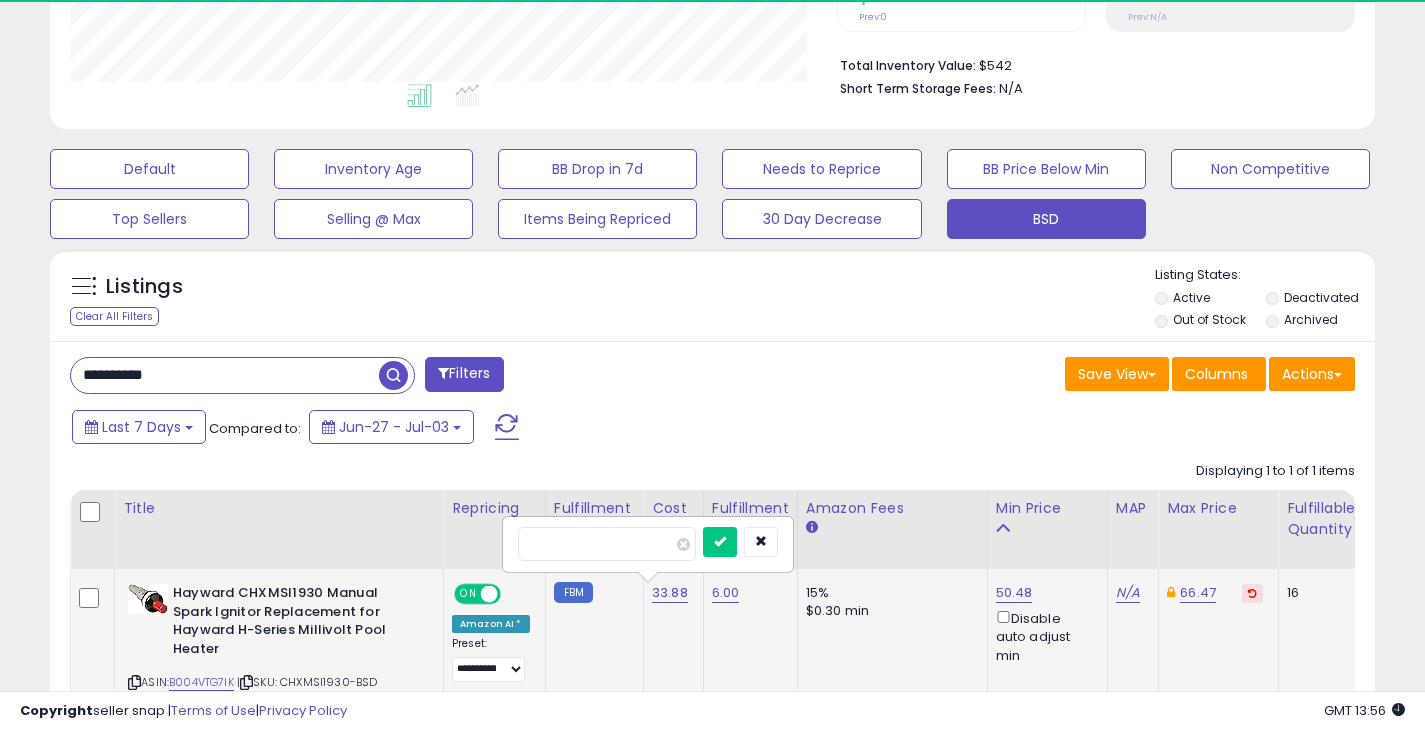 scroll, scrollTop: 999590, scrollLeft: 999233, axis: both 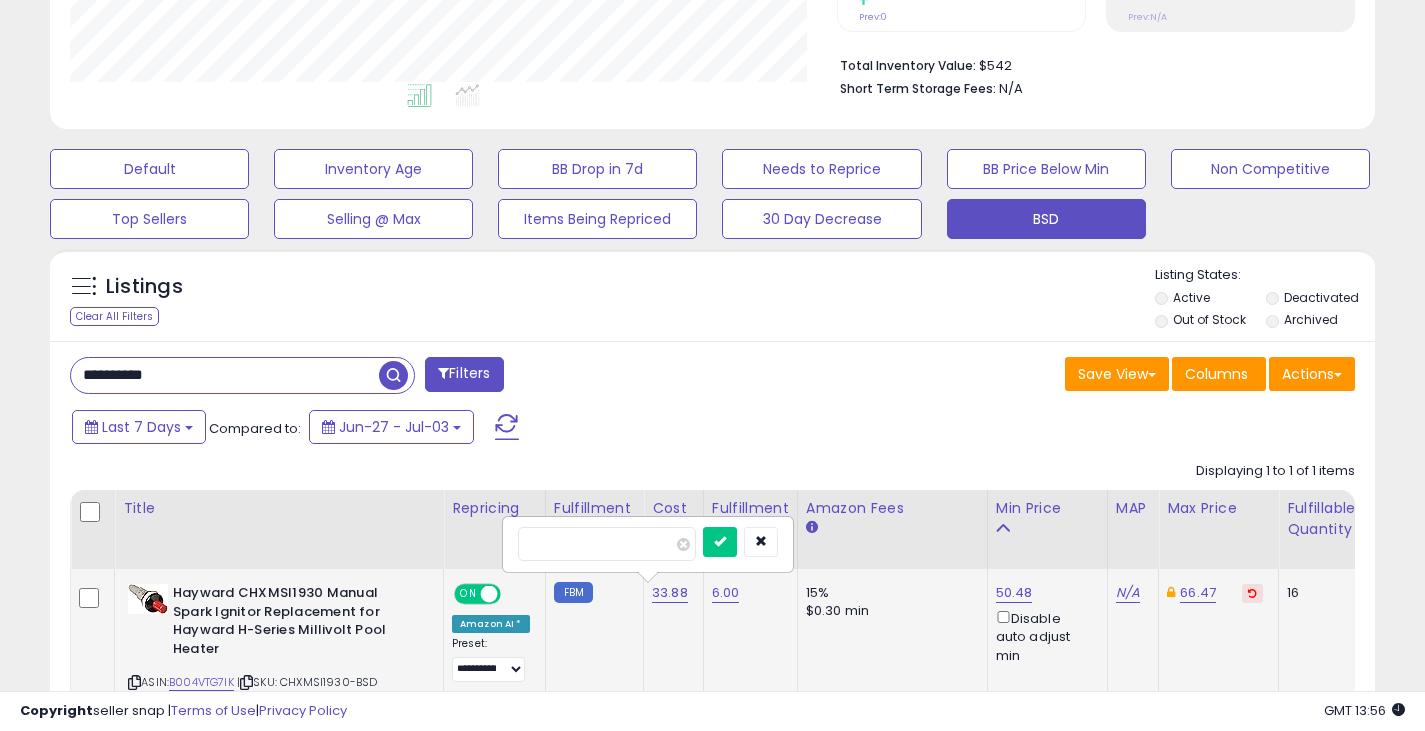 drag, startPoint x: 565, startPoint y: 547, endPoint x: 537, endPoint y: 545, distance: 28.071337 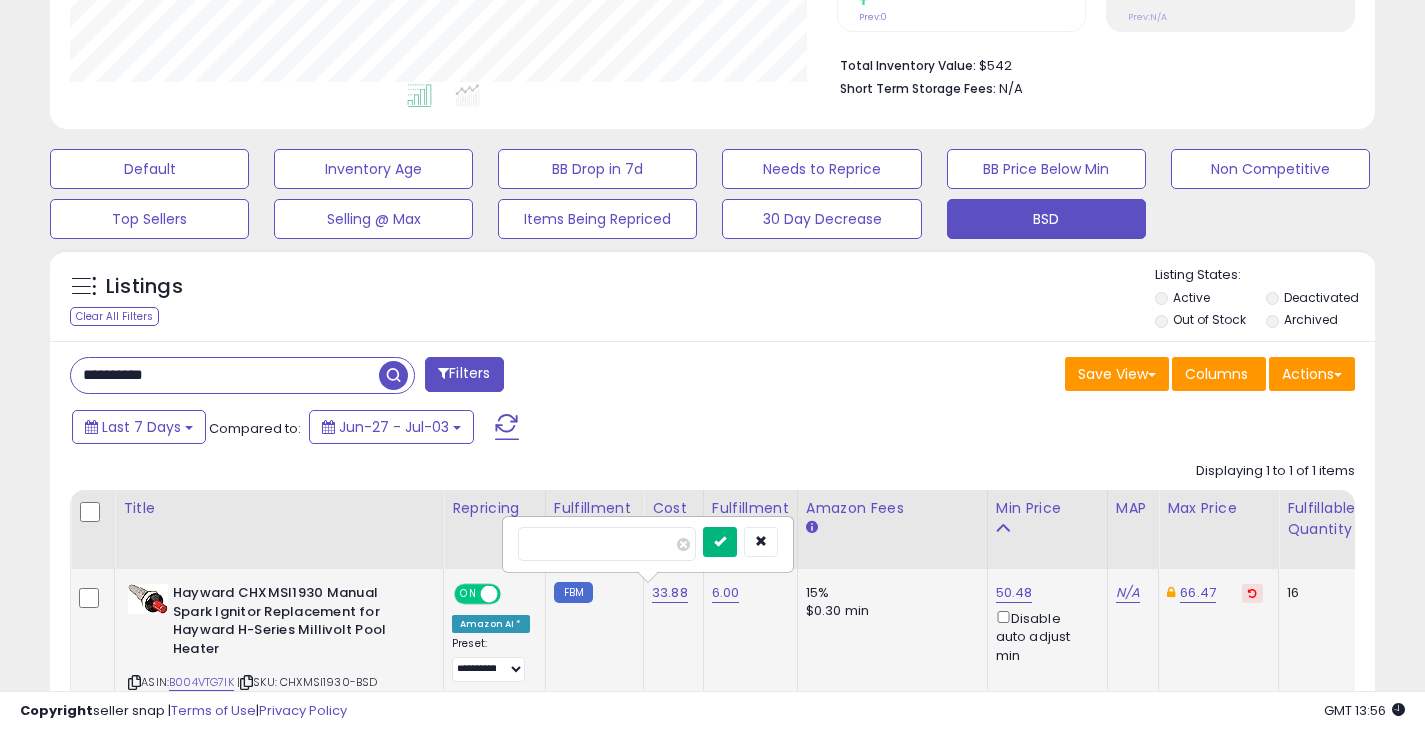 type on "*****" 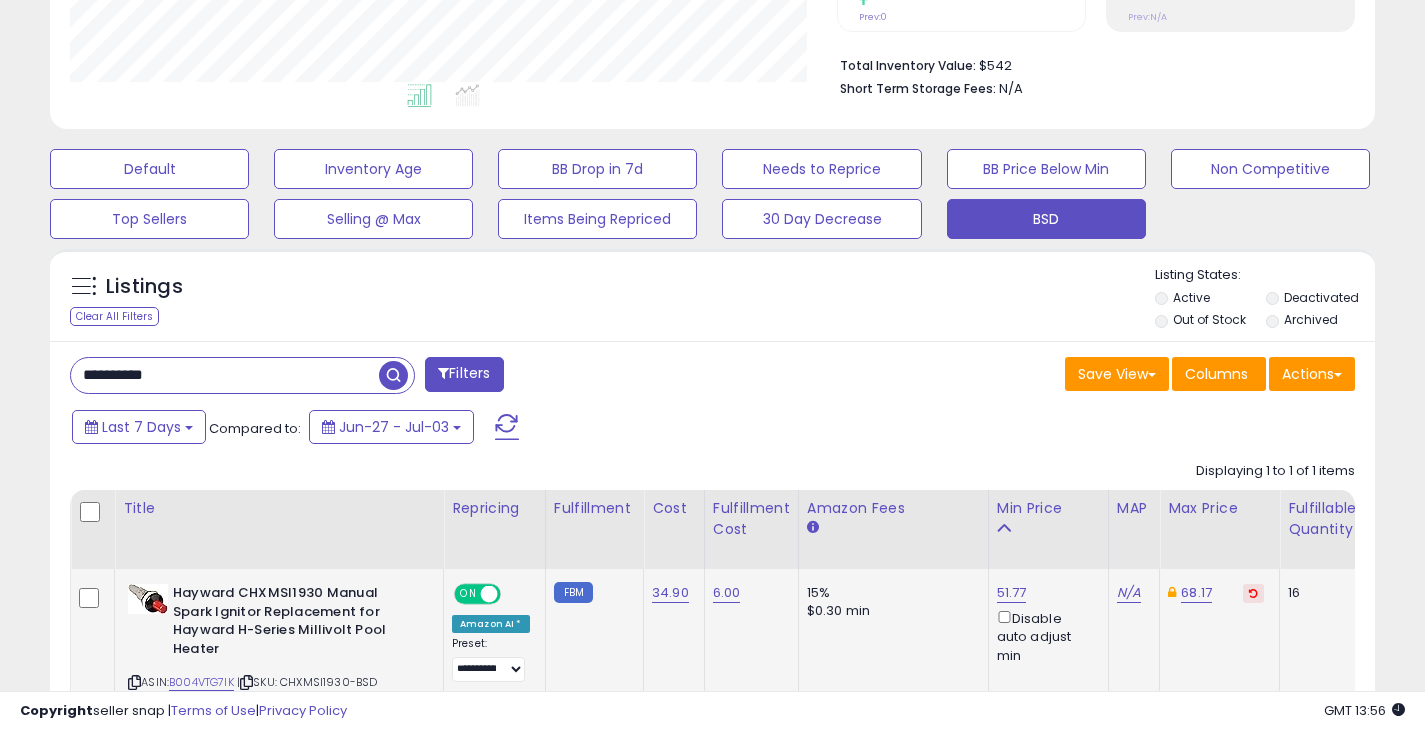 drag, startPoint x: 191, startPoint y: 368, endPoint x: 76, endPoint y: 374, distance: 115.15642 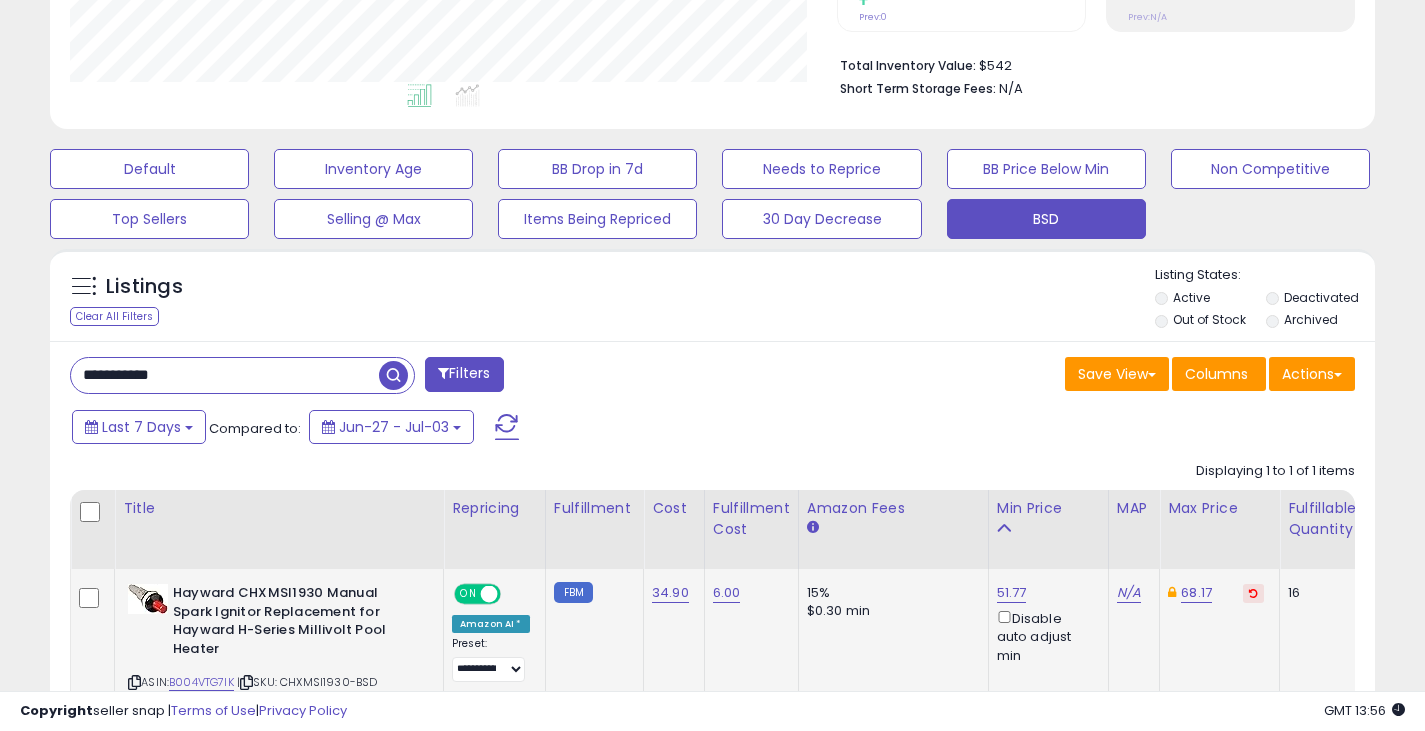 click at bounding box center [393, 375] 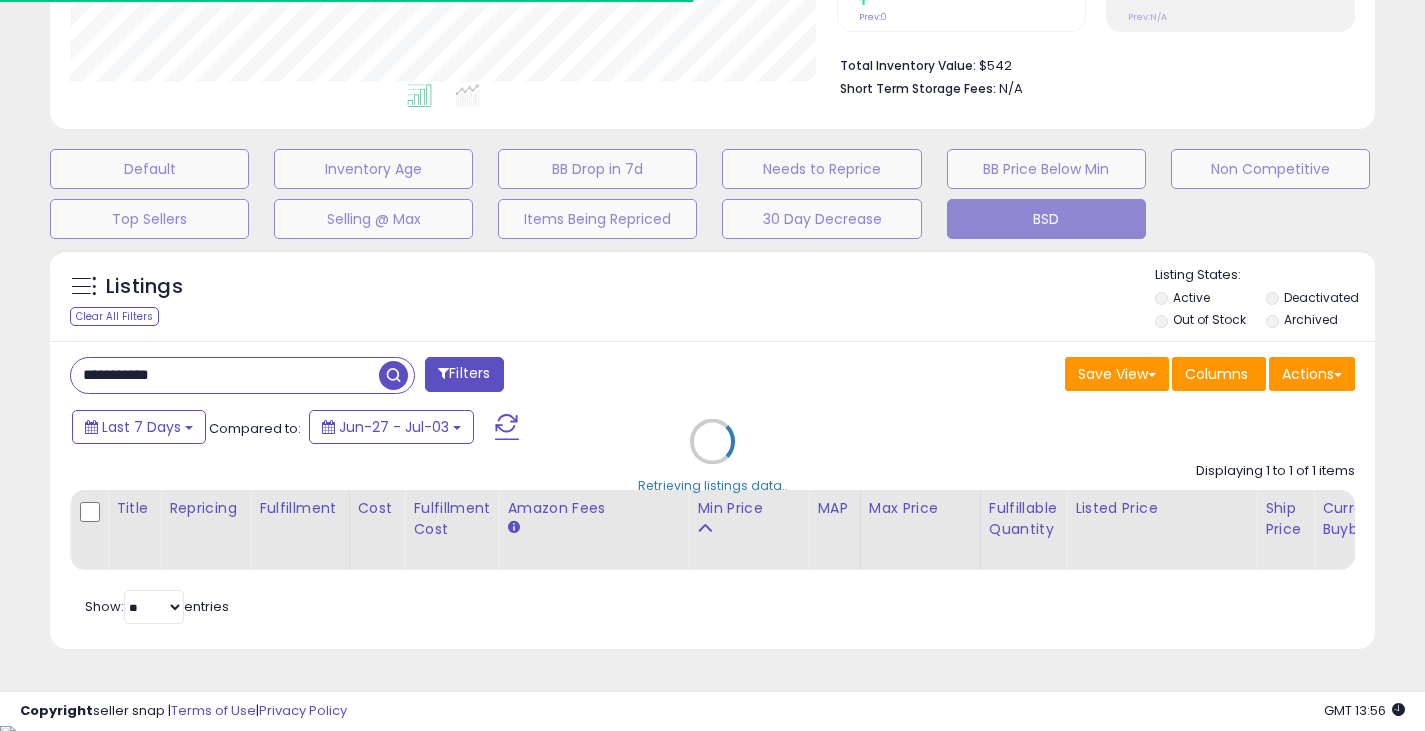 scroll, scrollTop: 410, scrollLeft: 767, axis: both 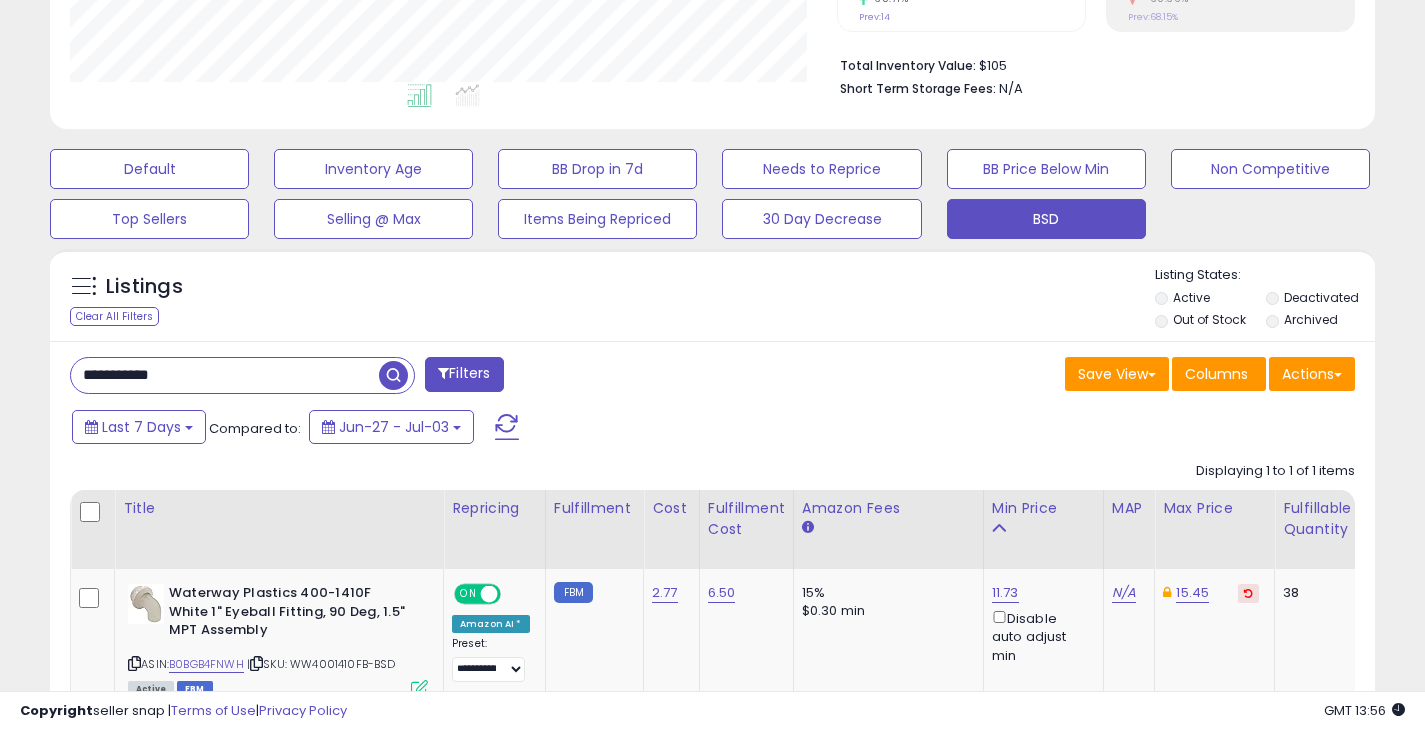 drag, startPoint x: 132, startPoint y: 389, endPoint x: 68, endPoint y: 374, distance: 65.734314 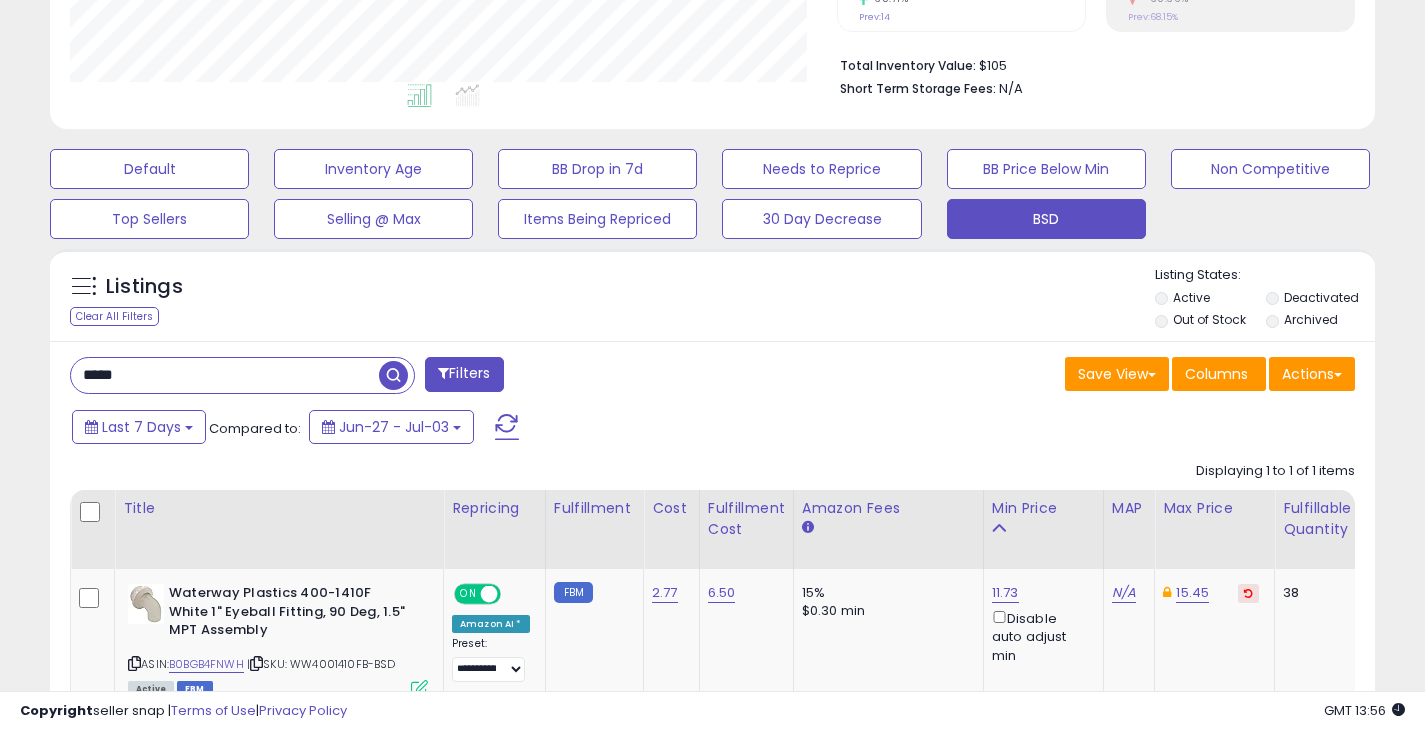 click at bounding box center [393, 375] 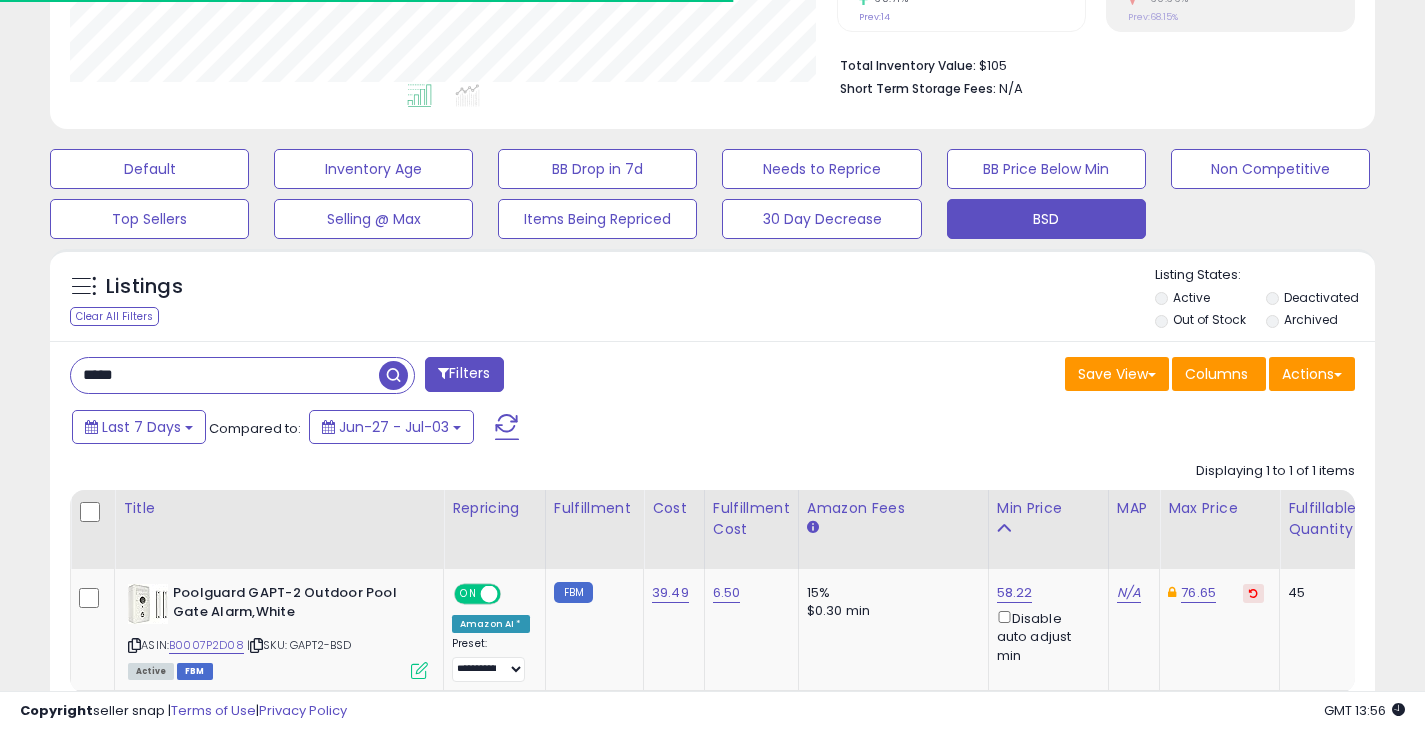 scroll, scrollTop: 410, scrollLeft: 767, axis: both 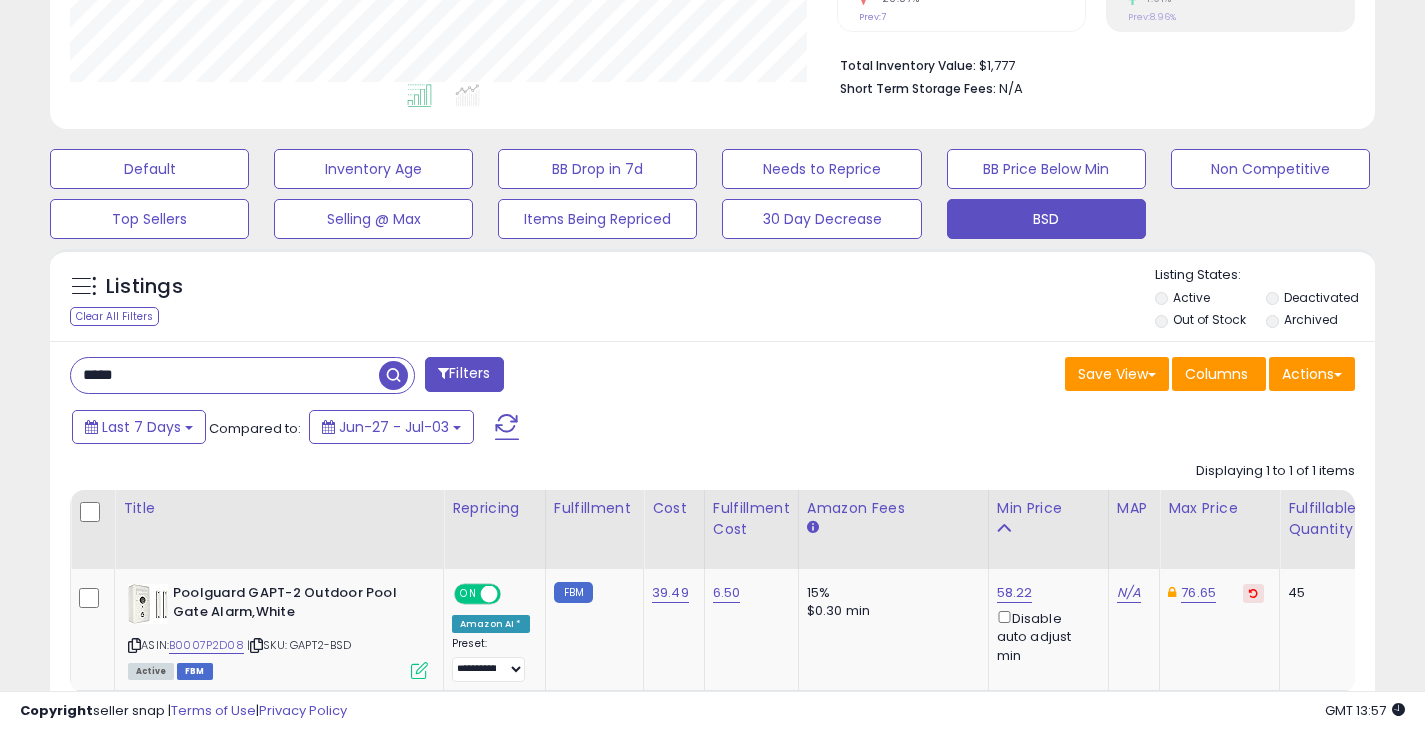 drag, startPoint x: 161, startPoint y: 382, endPoint x: 52, endPoint y: 373, distance: 109.370926 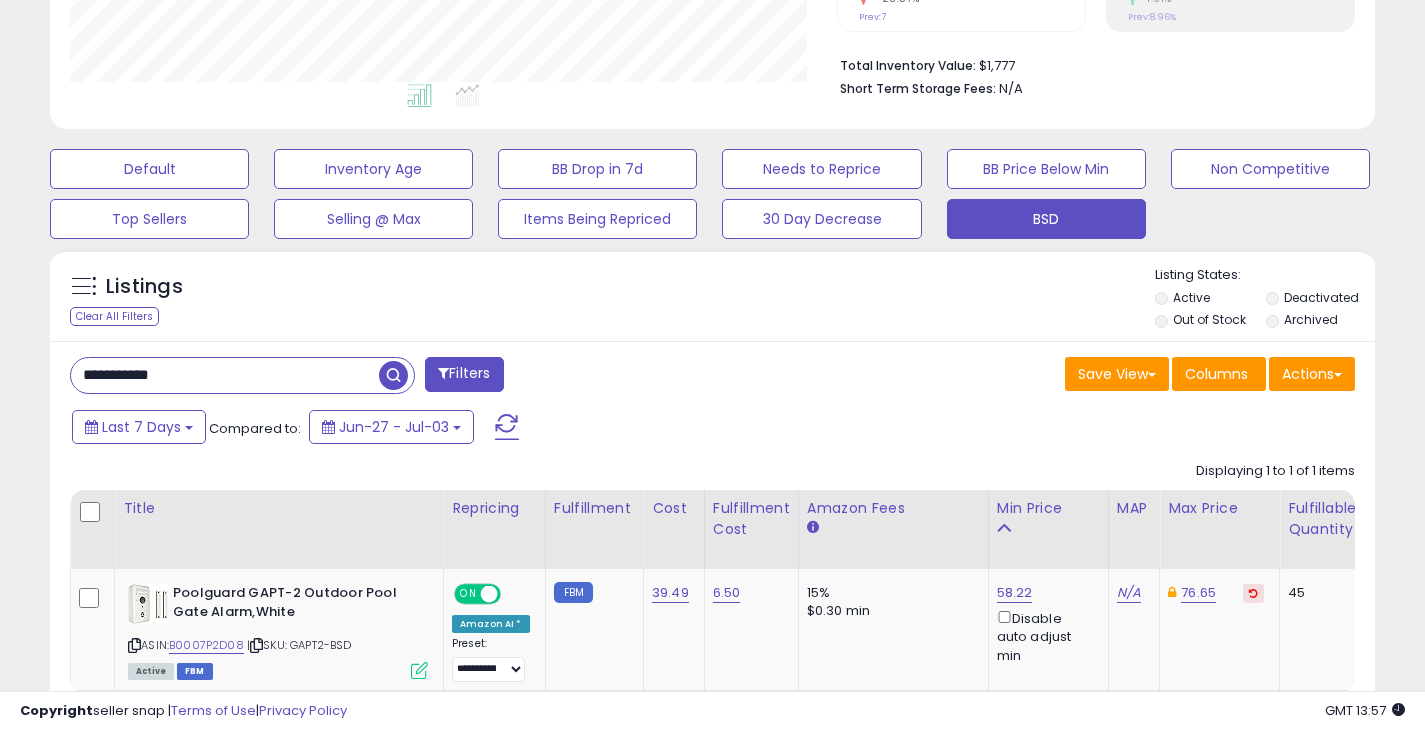 click at bounding box center [393, 375] 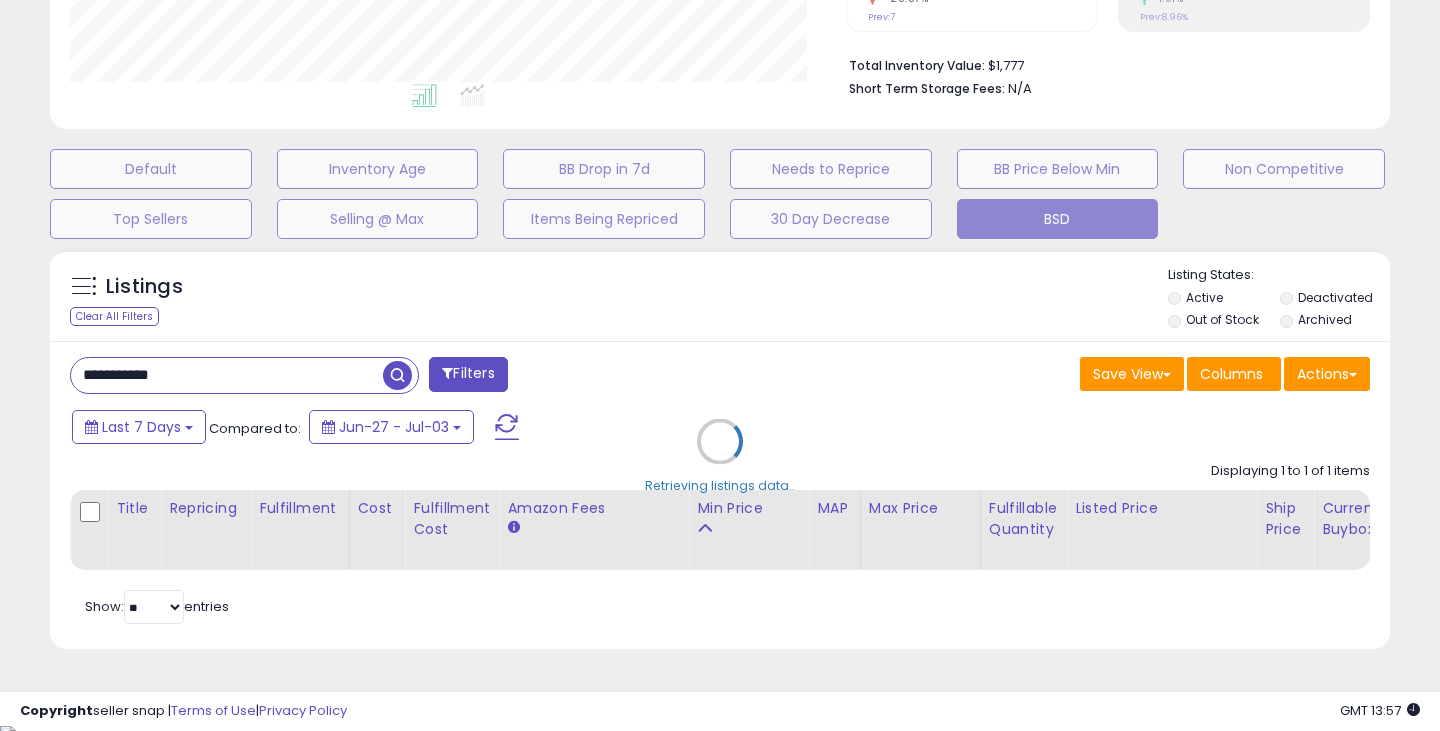 scroll, scrollTop: 999590, scrollLeft: 999224, axis: both 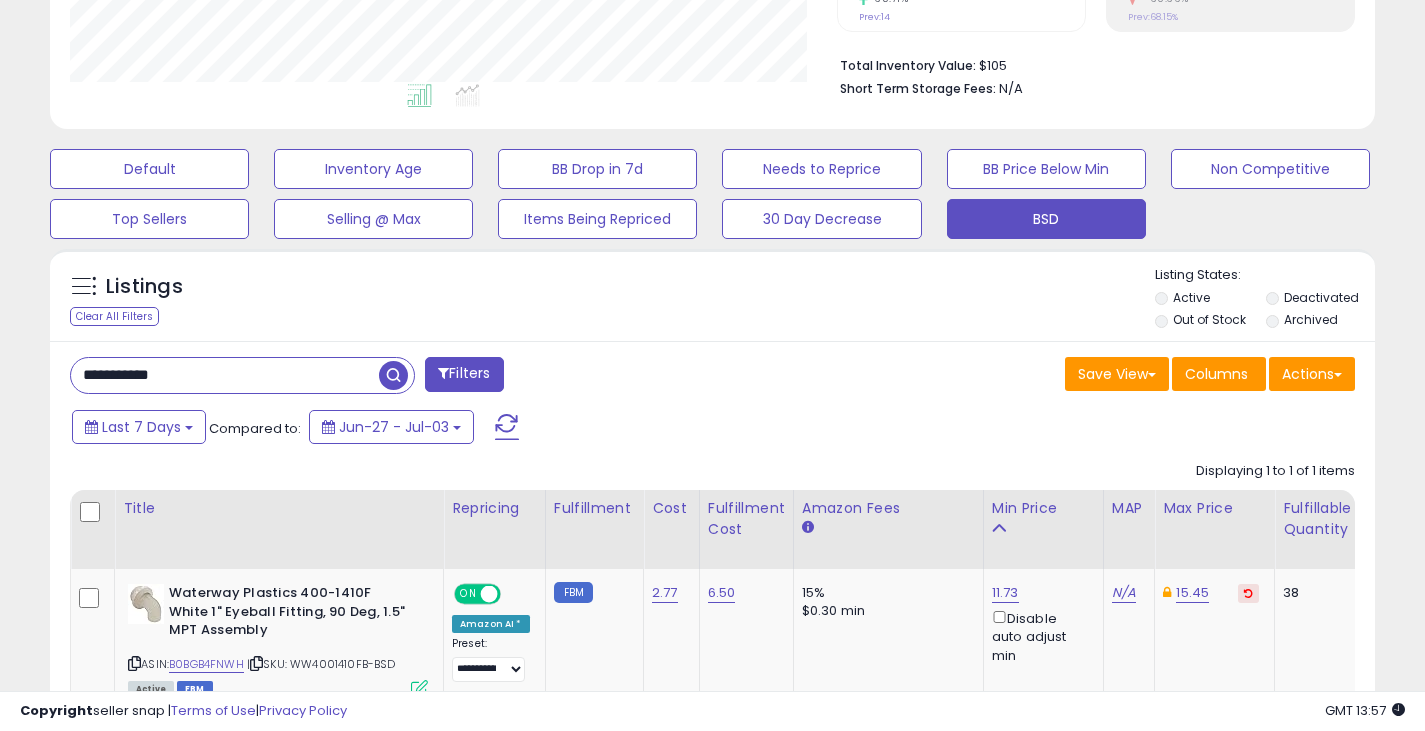 drag, startPoint x: 222, startPoint y: 373, endPoint x: 79, endPoint y: 369, distance: 143.05594 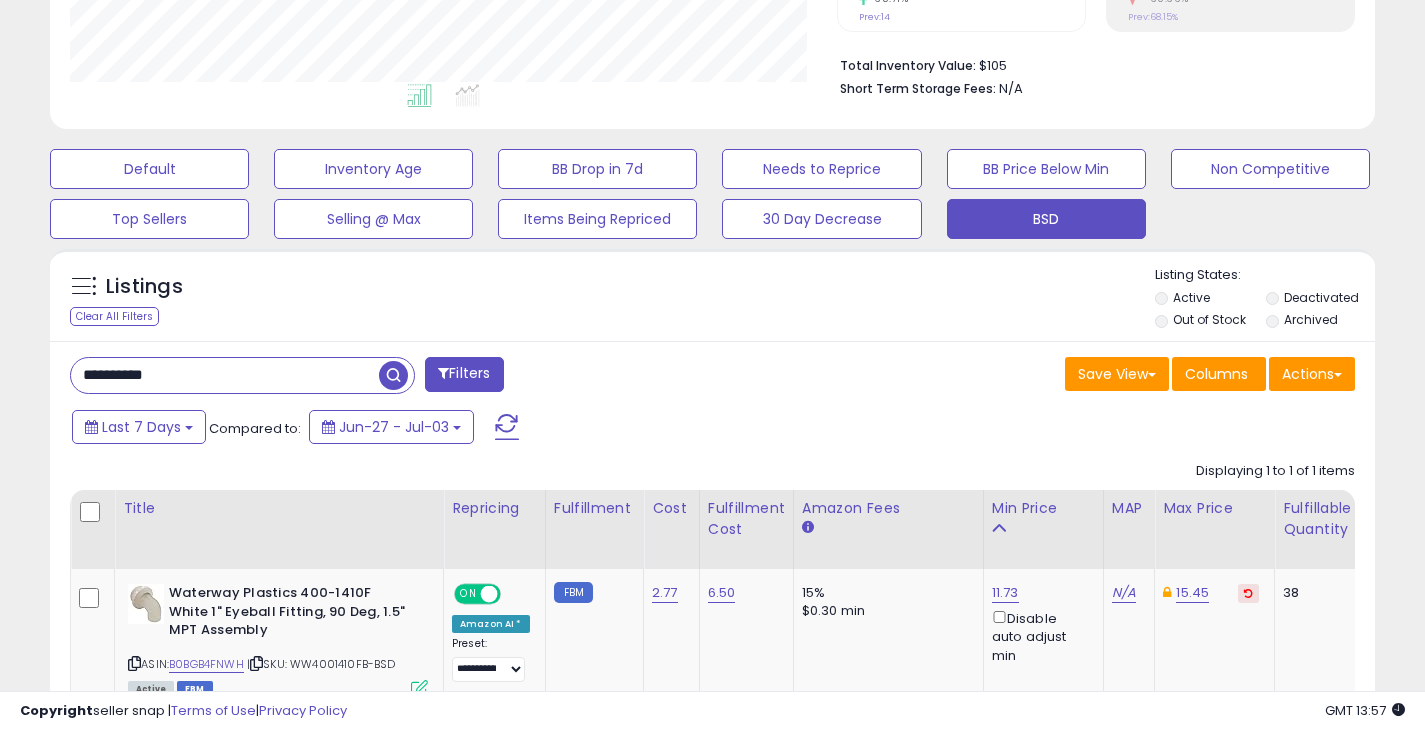 type on "**********" 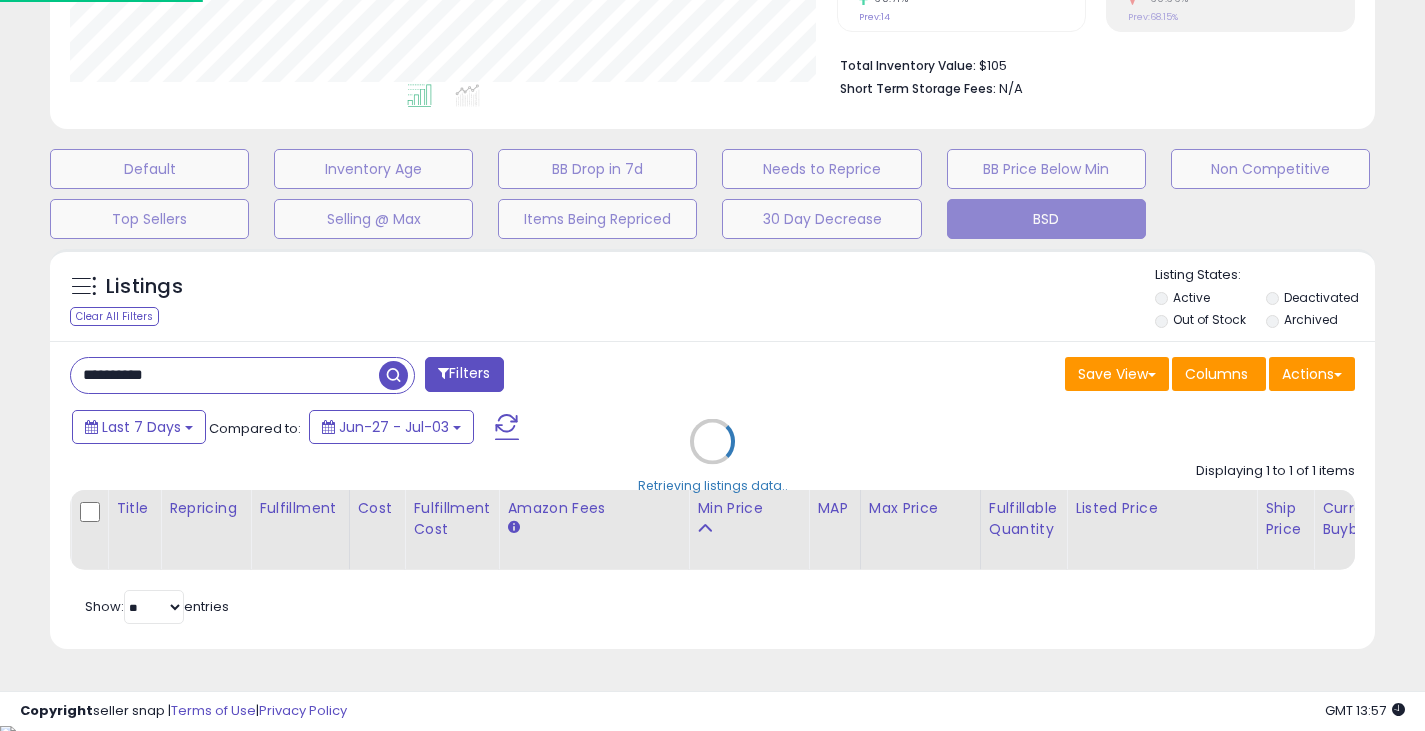 scroll, scrollTop: 999590, scrollLeft: 999224, axis: both 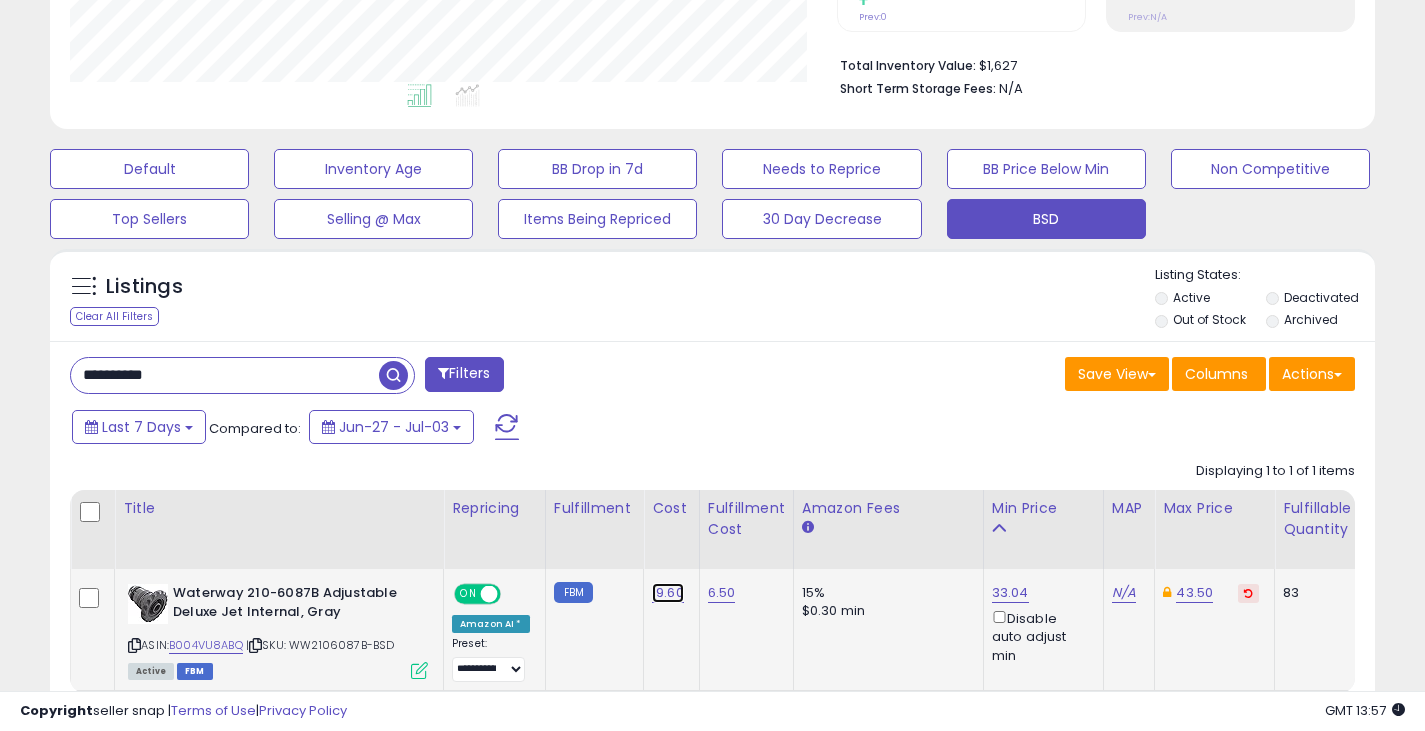 click on "19.60" at bounding box center (668, 593) 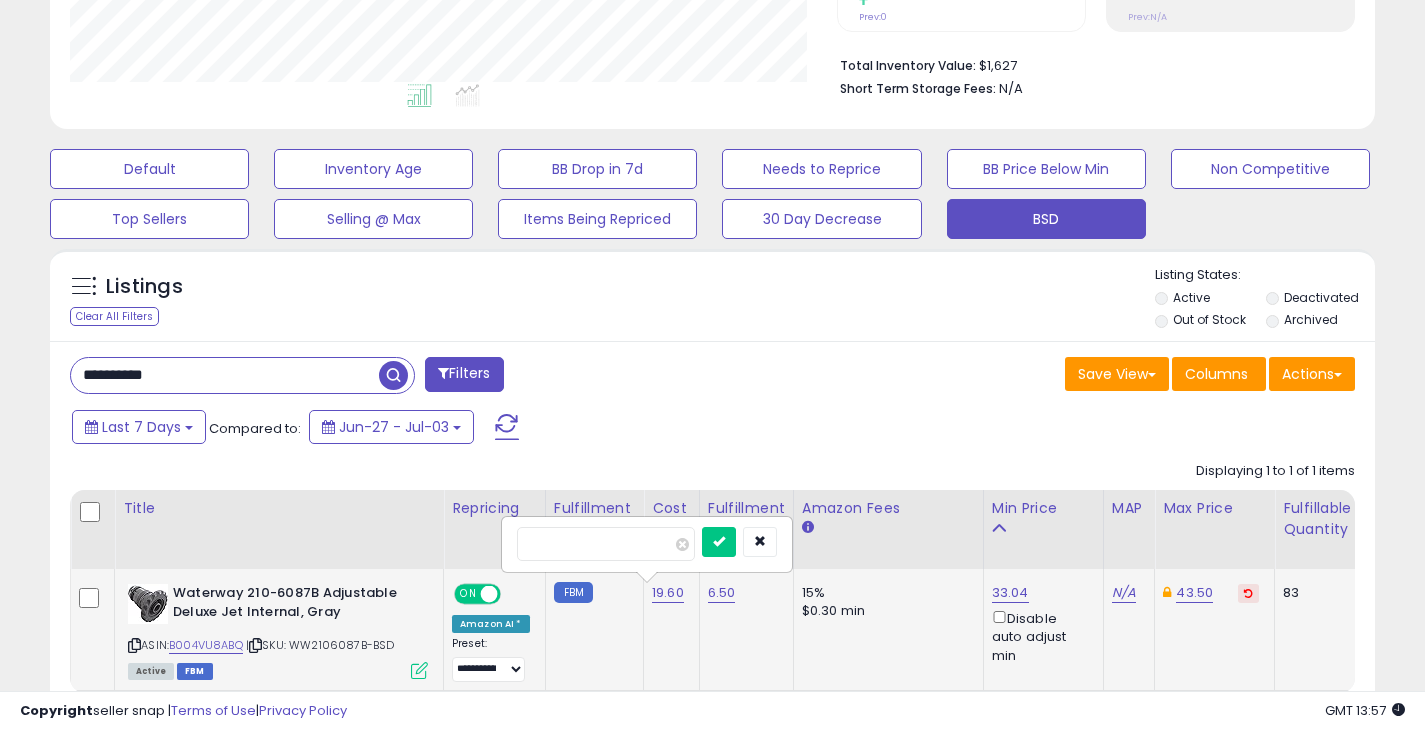 type on "*" 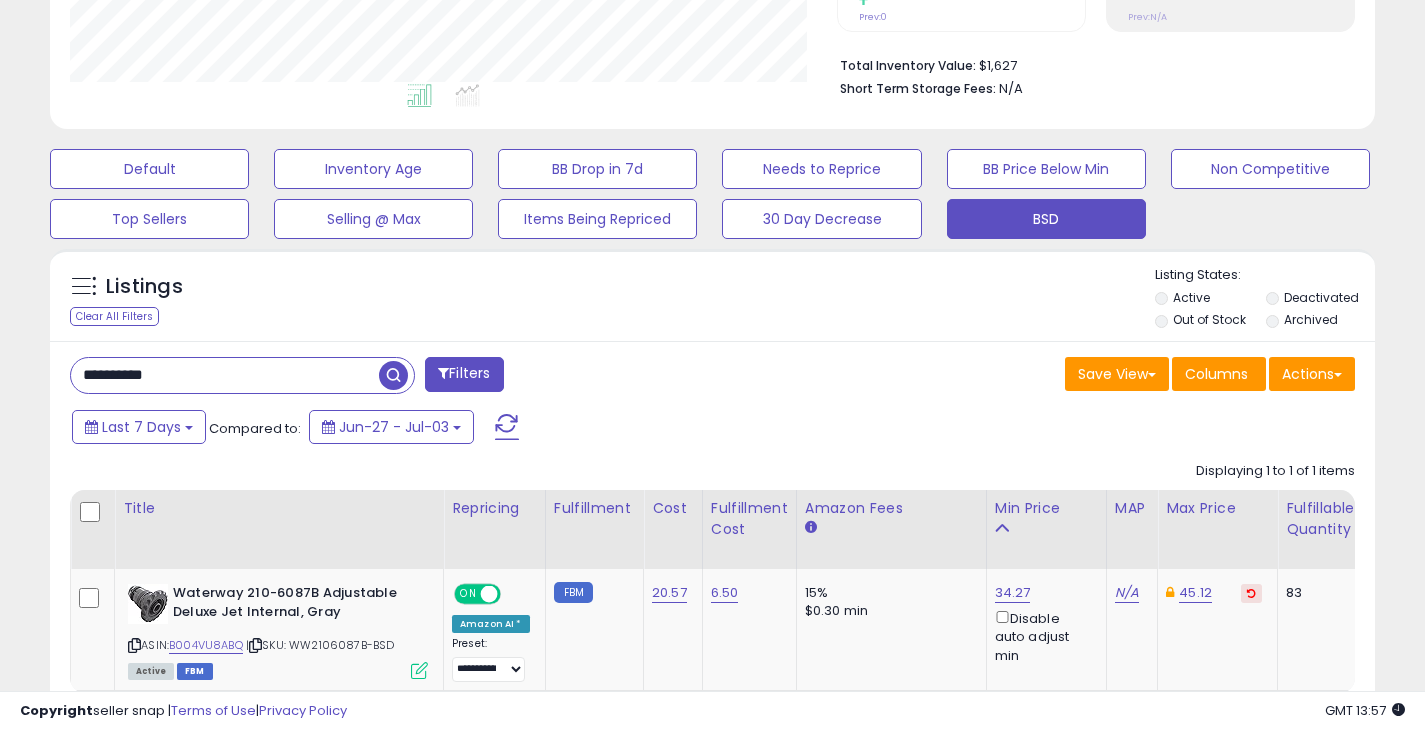 drag, startPoint x: 212, startPoint y: 378, endPoint x: 21, endPoint y: 375, distance: 191.02356 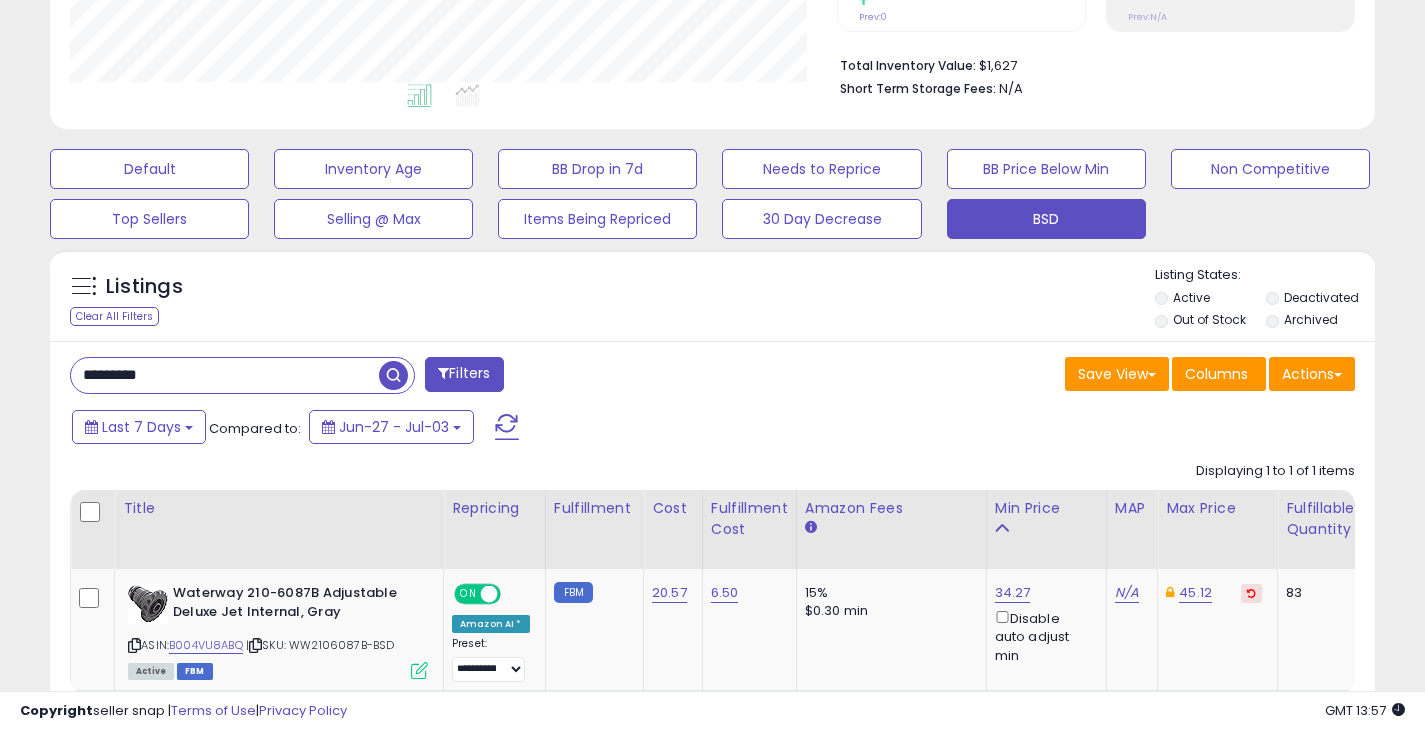 type on "*********" 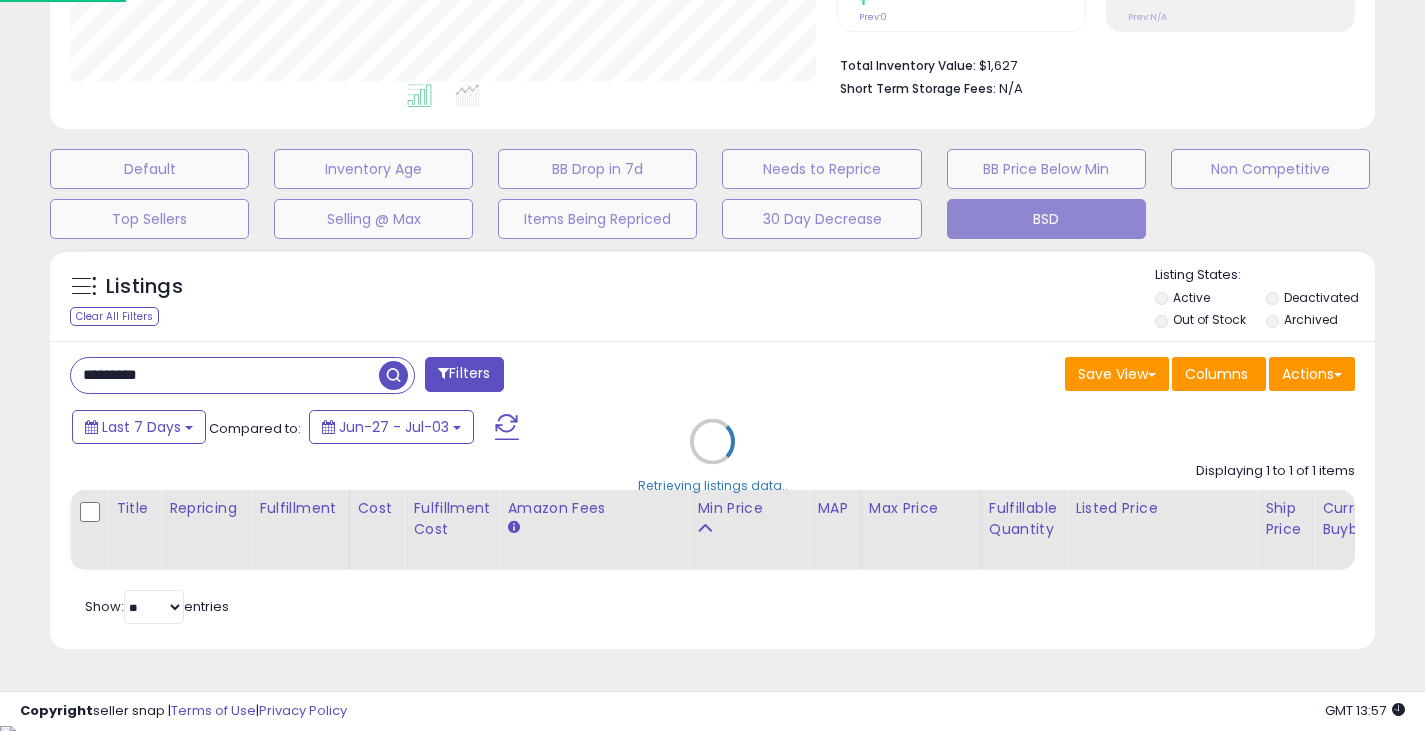 scroll, scrollTop: 999590, scrollLeft: 999224, axis: both 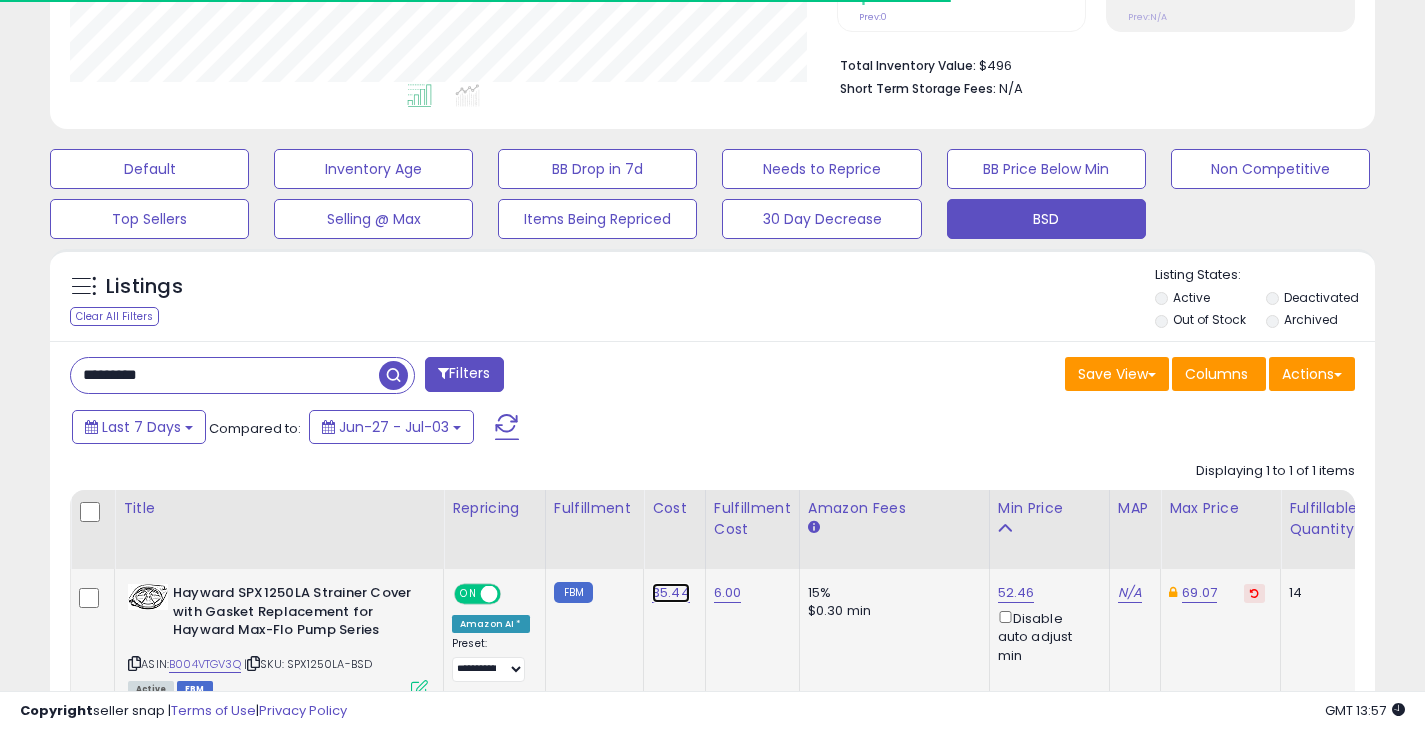 click on "35.44" at bounding box center (671, 593) 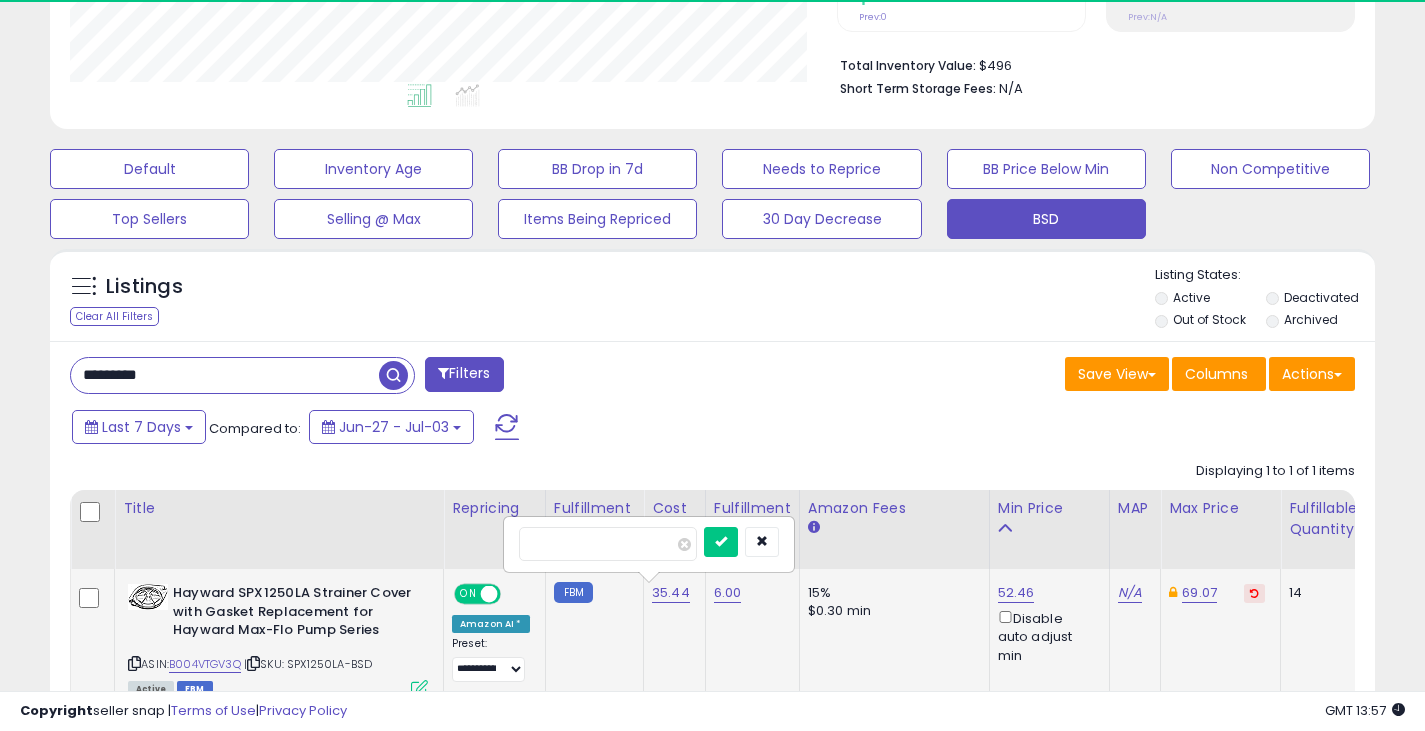 scroll, scrollTop: 999590, scrollLeft: 999233, axis: both 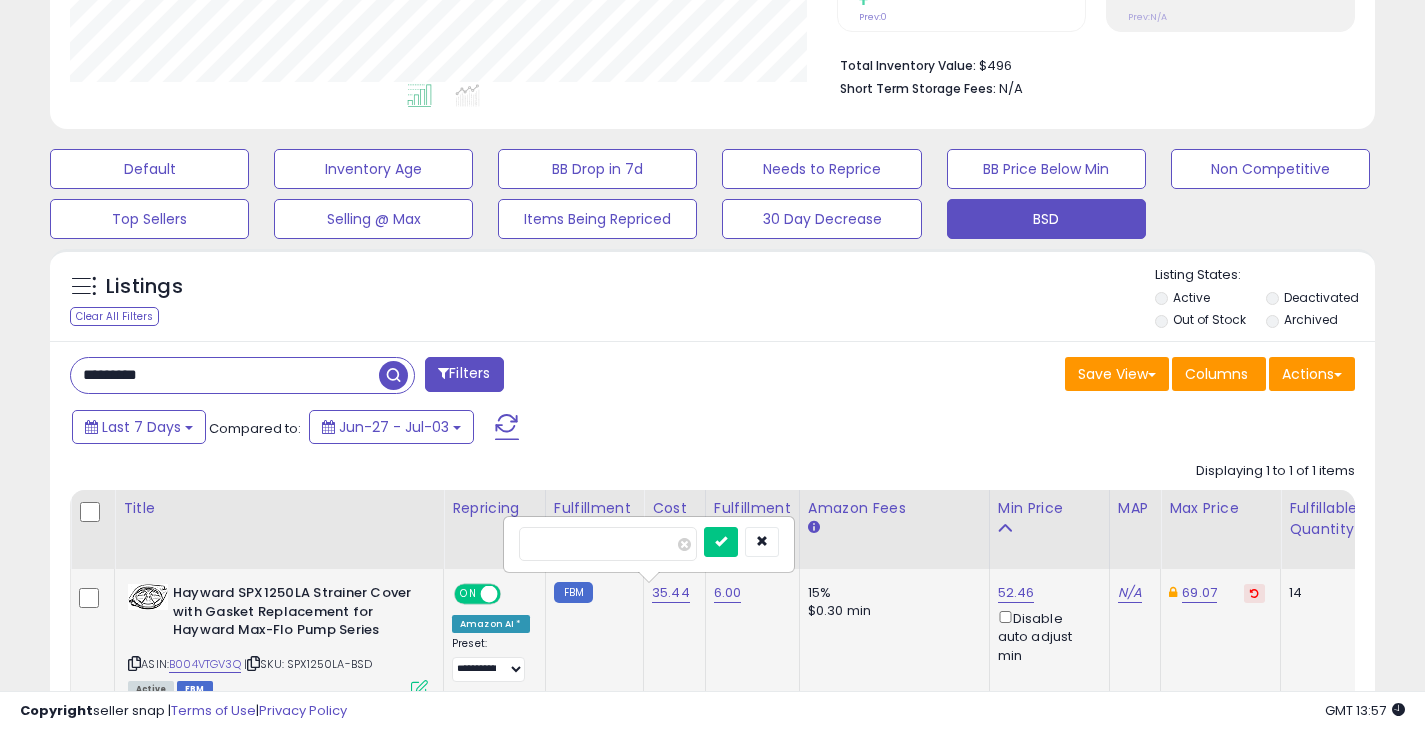 type on "*****" 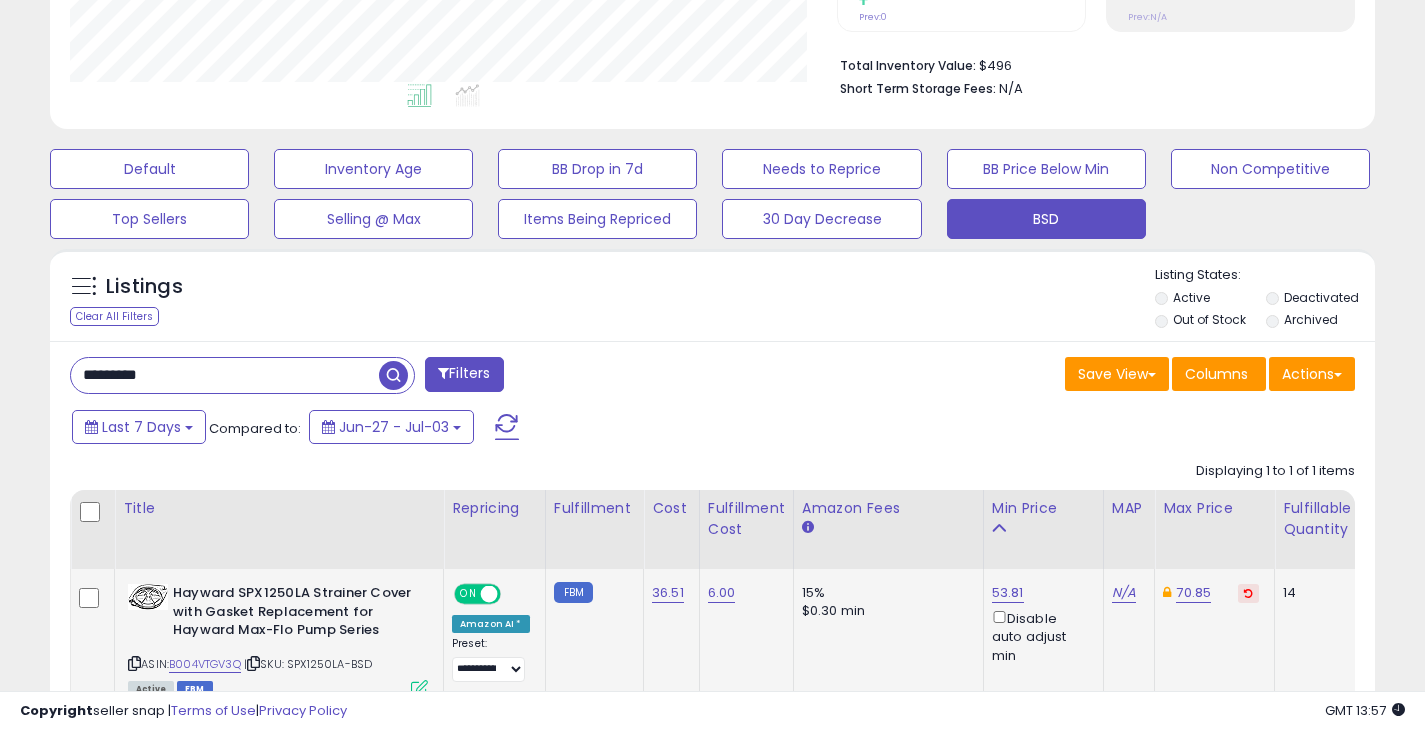 drag, startPoint x: 207, startPoint y: 380, endPoint x: 60, endPoint y: 377, distance: 147.03061 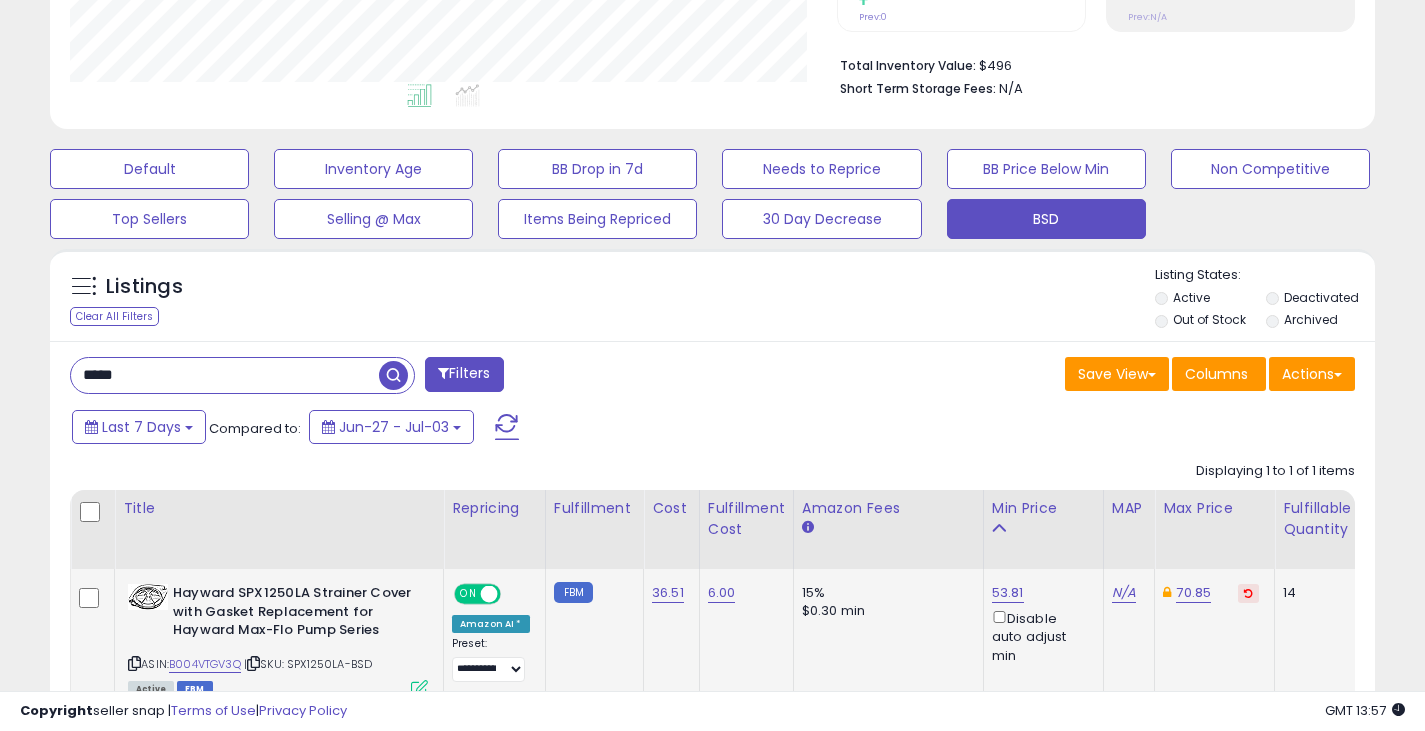 type on "*****" 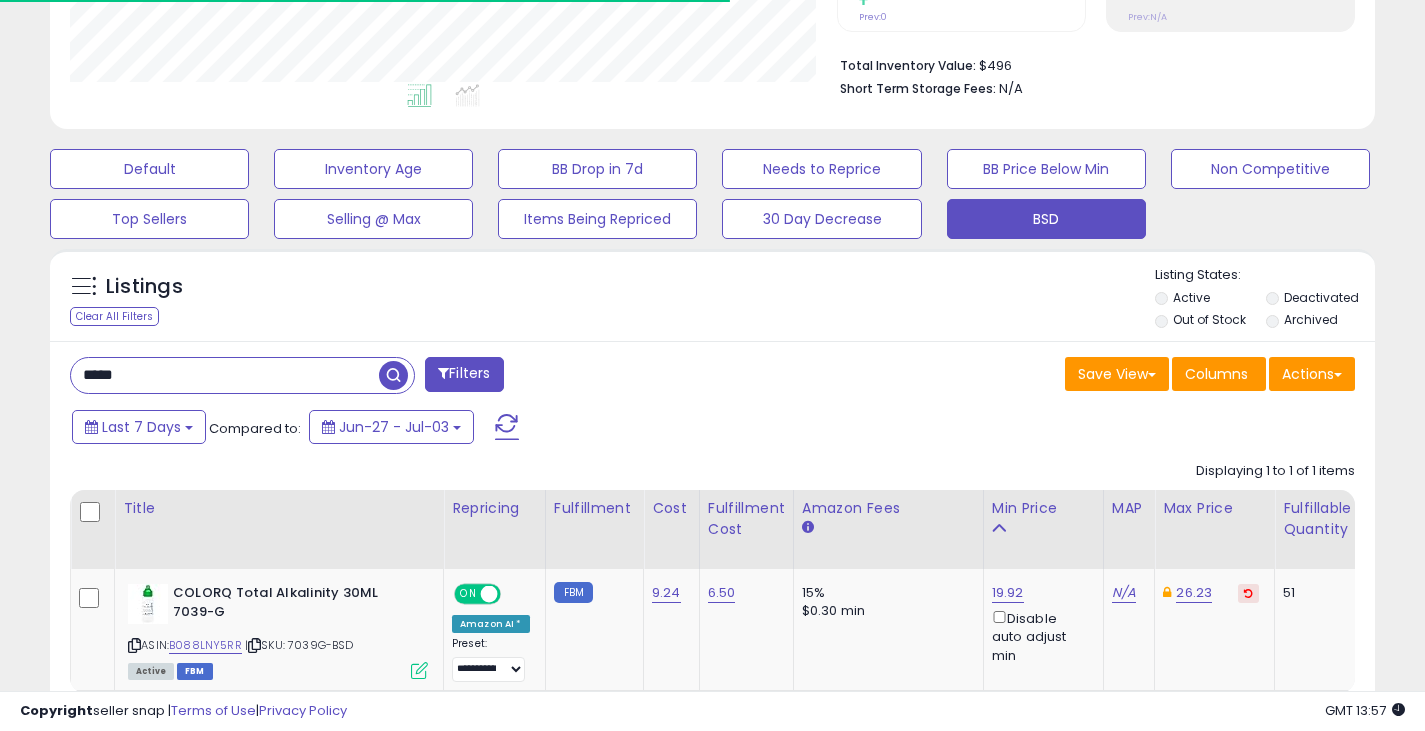 scroll, scrollTop: 410, scrollLeft: 767, axis: both 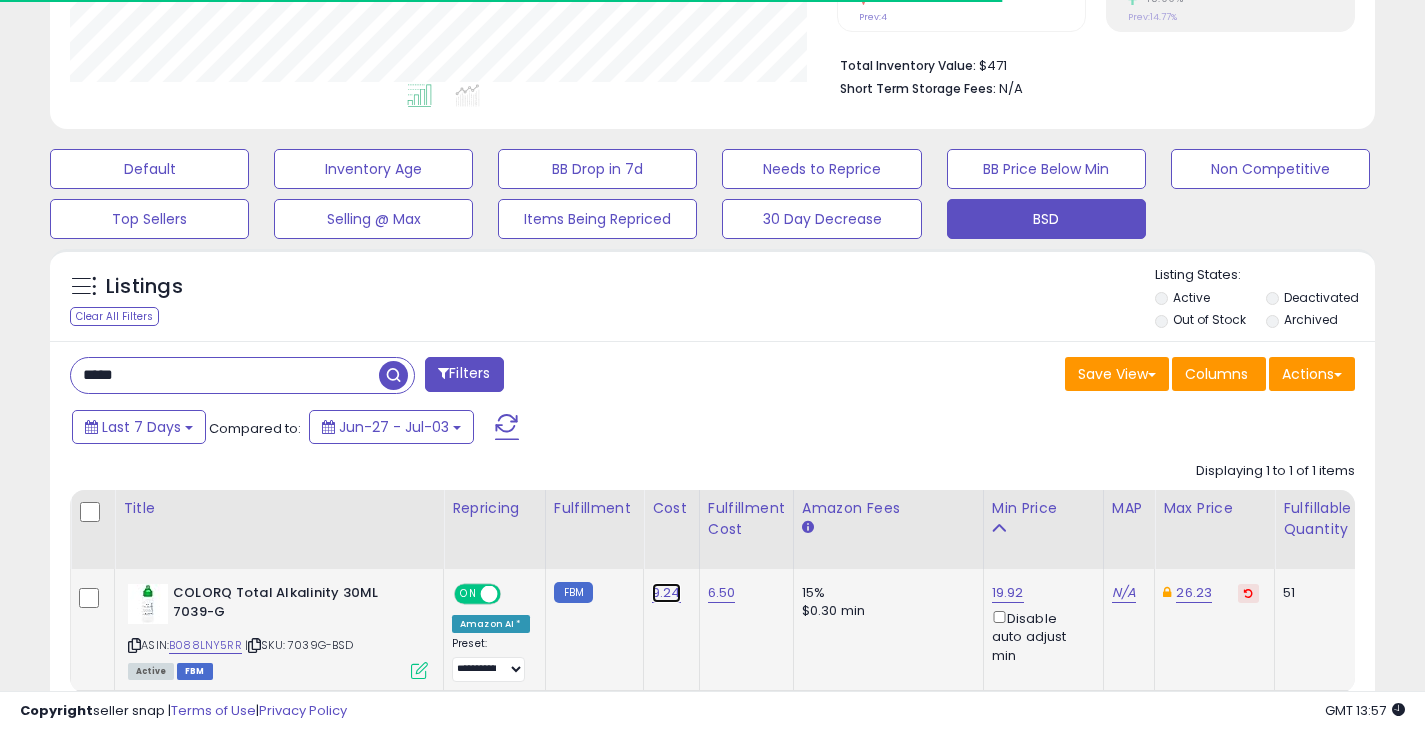click on "9.24" at bounding box center [666, 593] 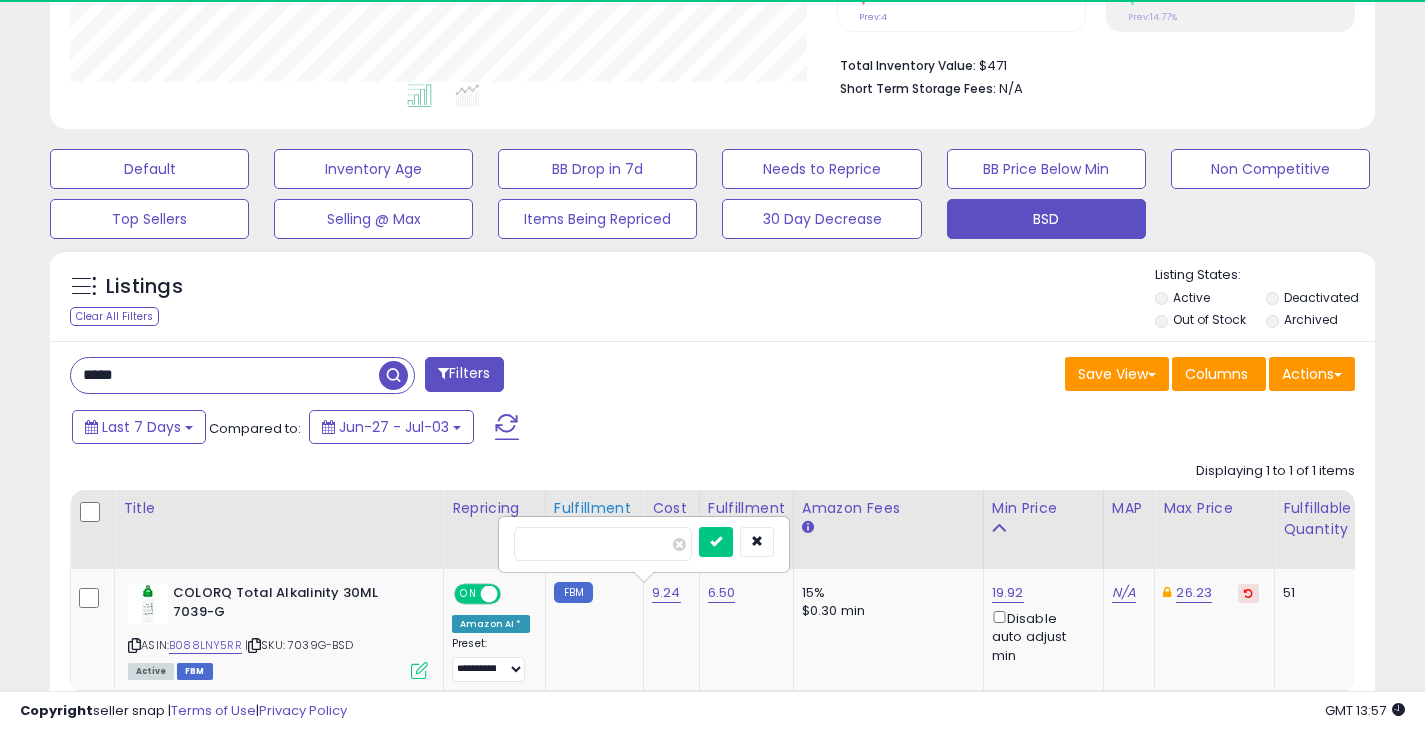 scroll, scrollTop: 999590, scrollLeft: 999233, axis: both 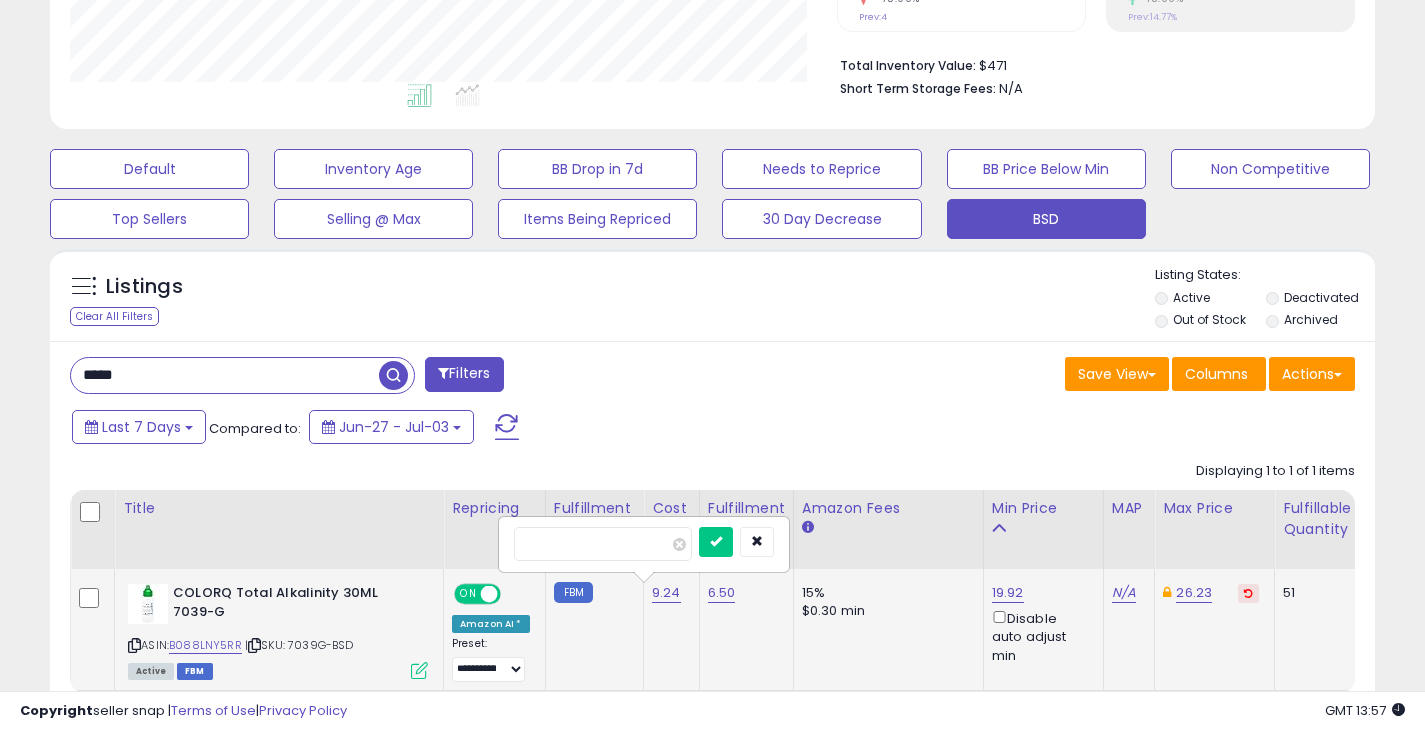 type on "****" 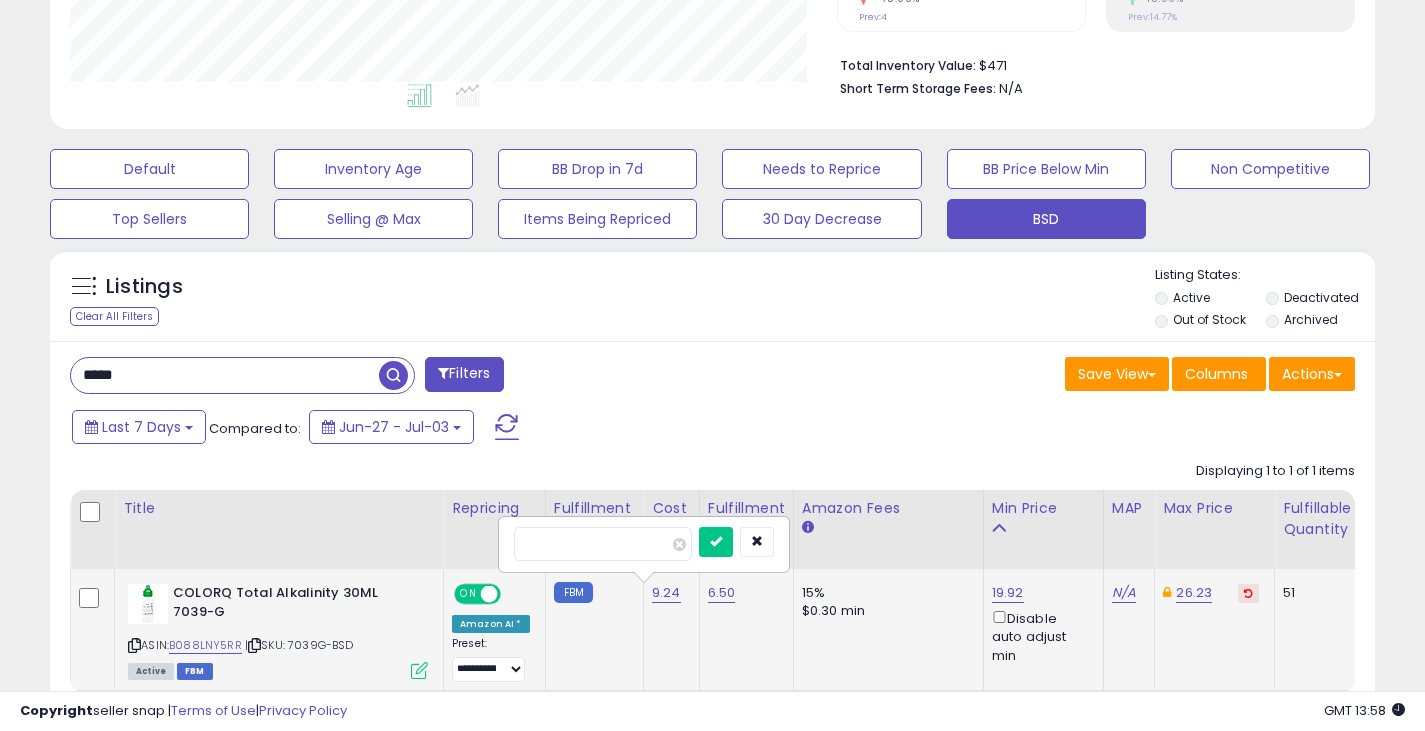 click at bounding box center [716, 542] 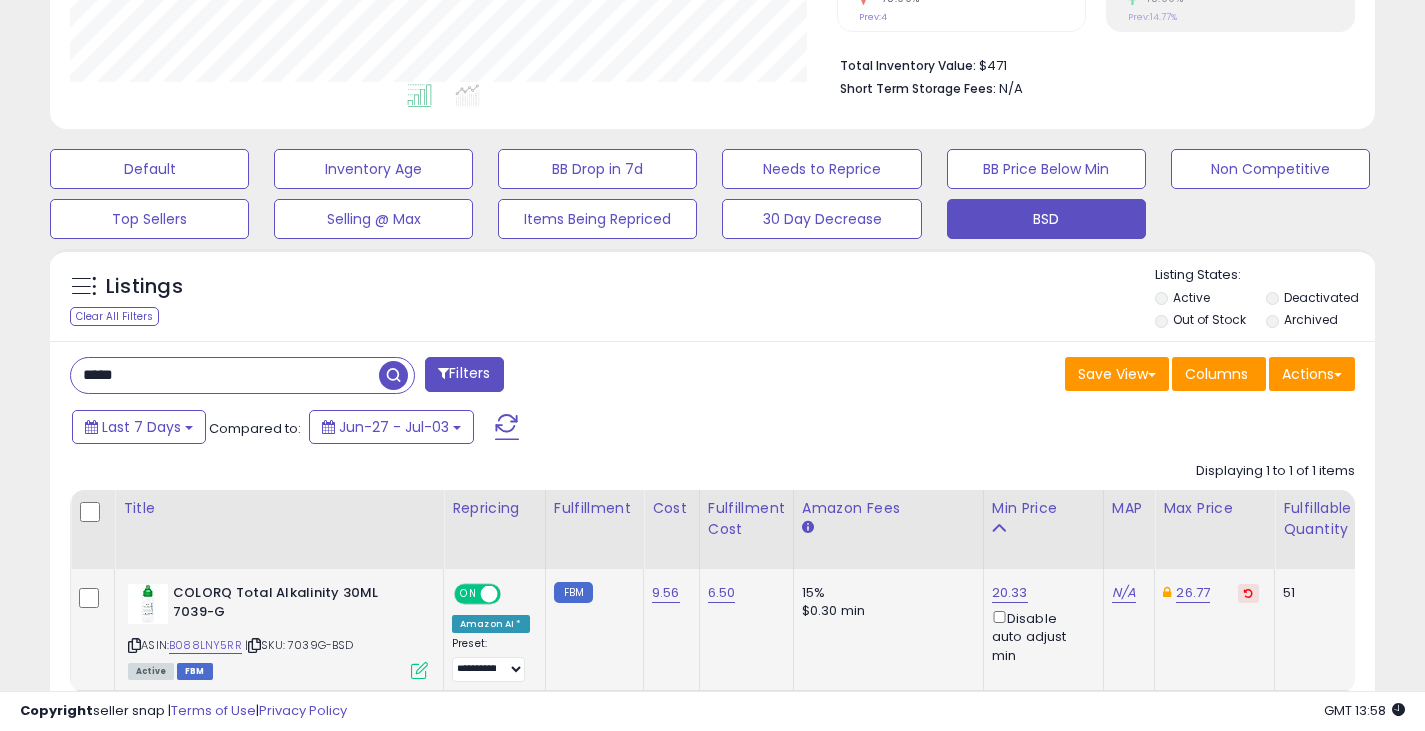 drag, startPoint x: 179, startPoint y: 363, endPoint x: 73, endPoint y: 370, distance: 106.23088 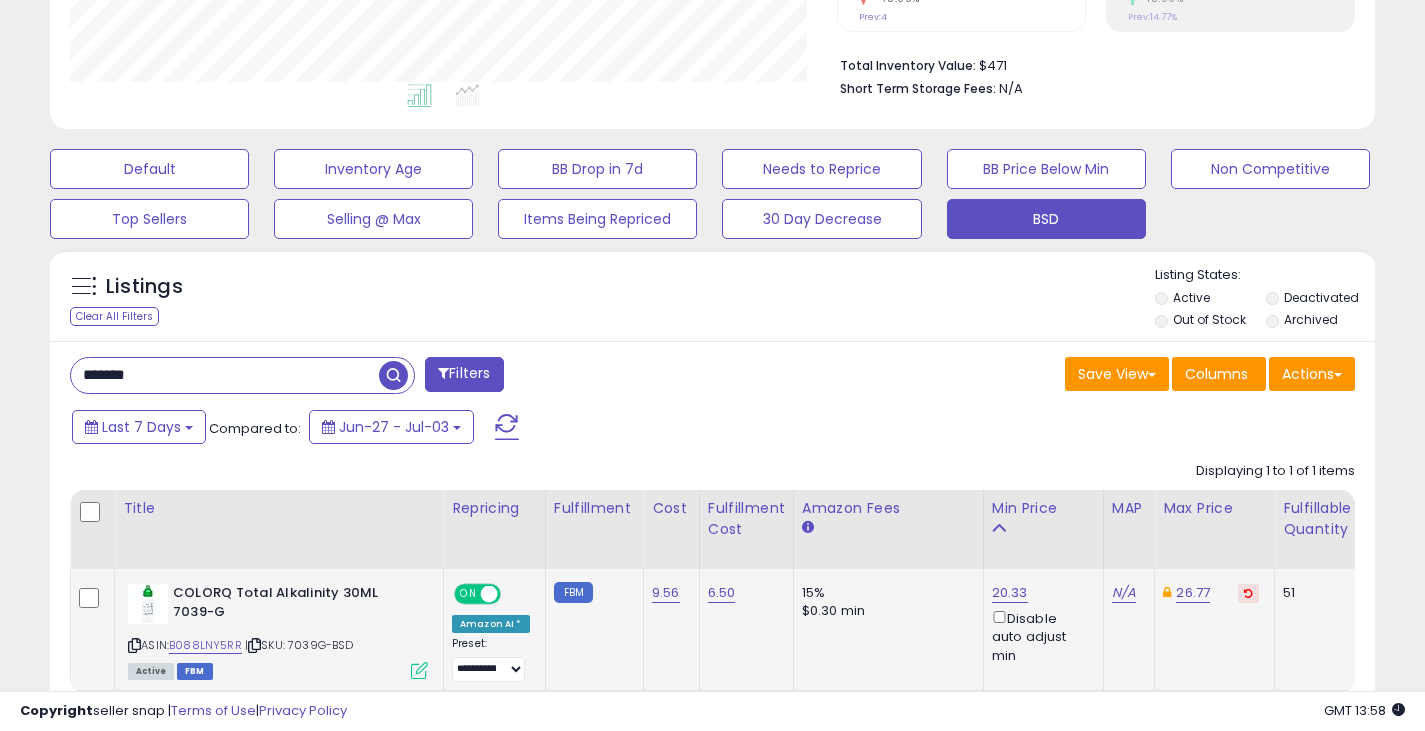 click at bounding box center [393, 375] 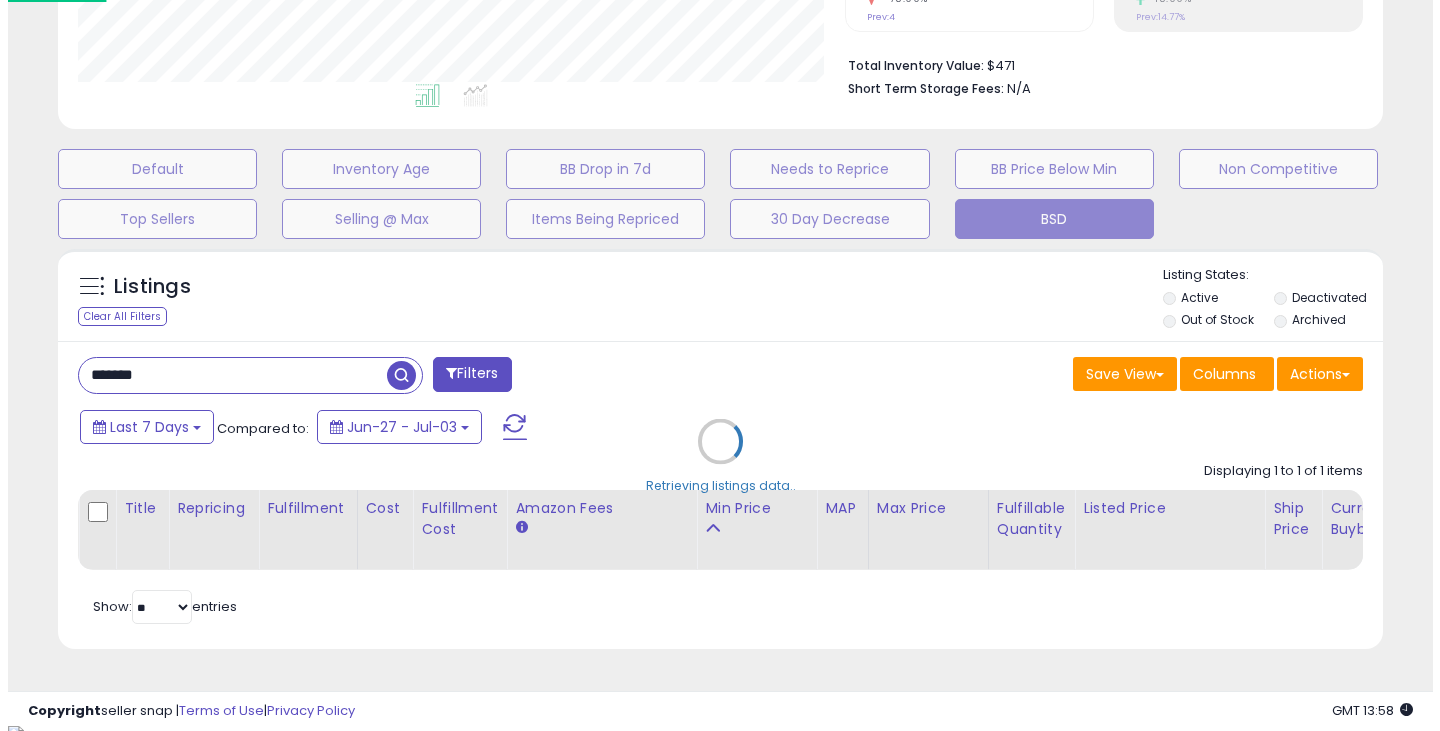 scroll, scrollTop: 999590, scrollLeft: 999224, axis: both 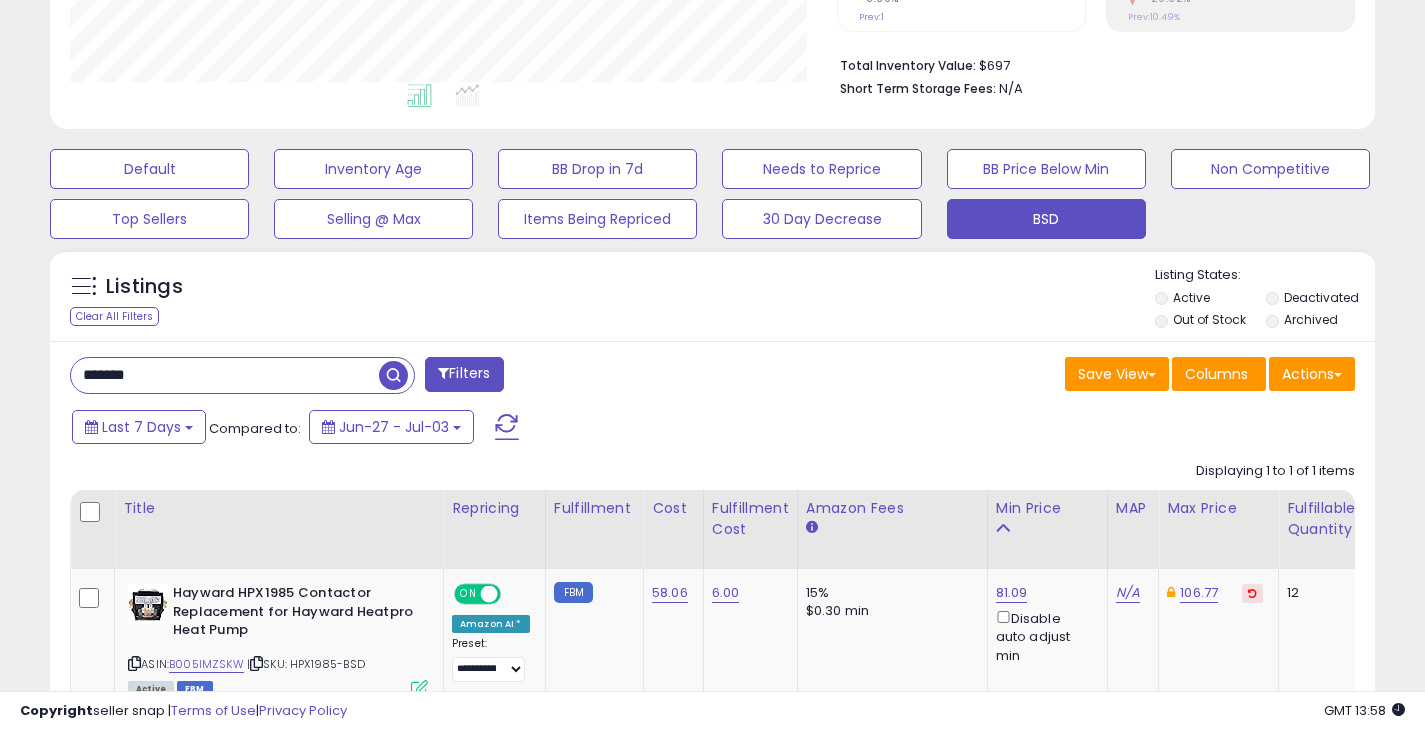 drag, startPoint x: 184, startPoint y: 367, endPoint x: 44, endPoint y: 372, distance: 140.08926 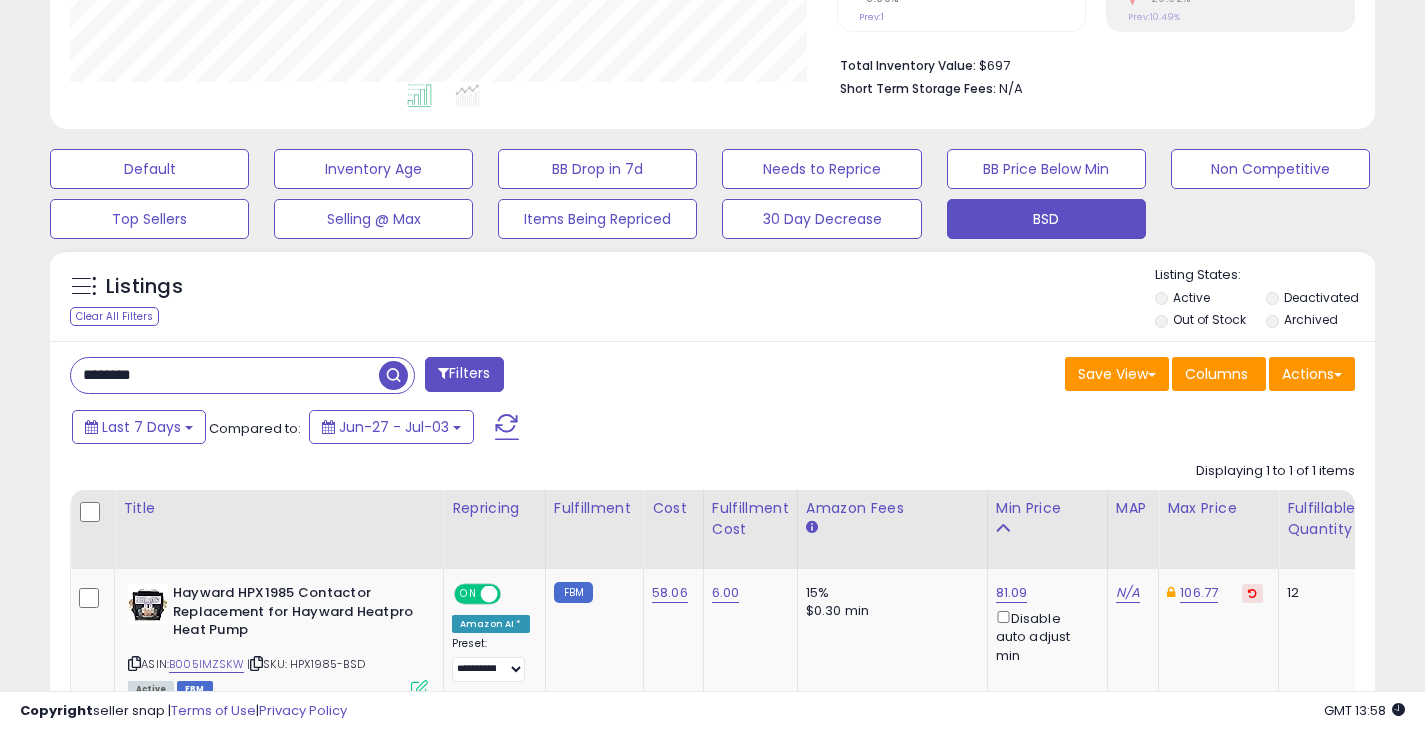 click at bounding box center (393, 375) 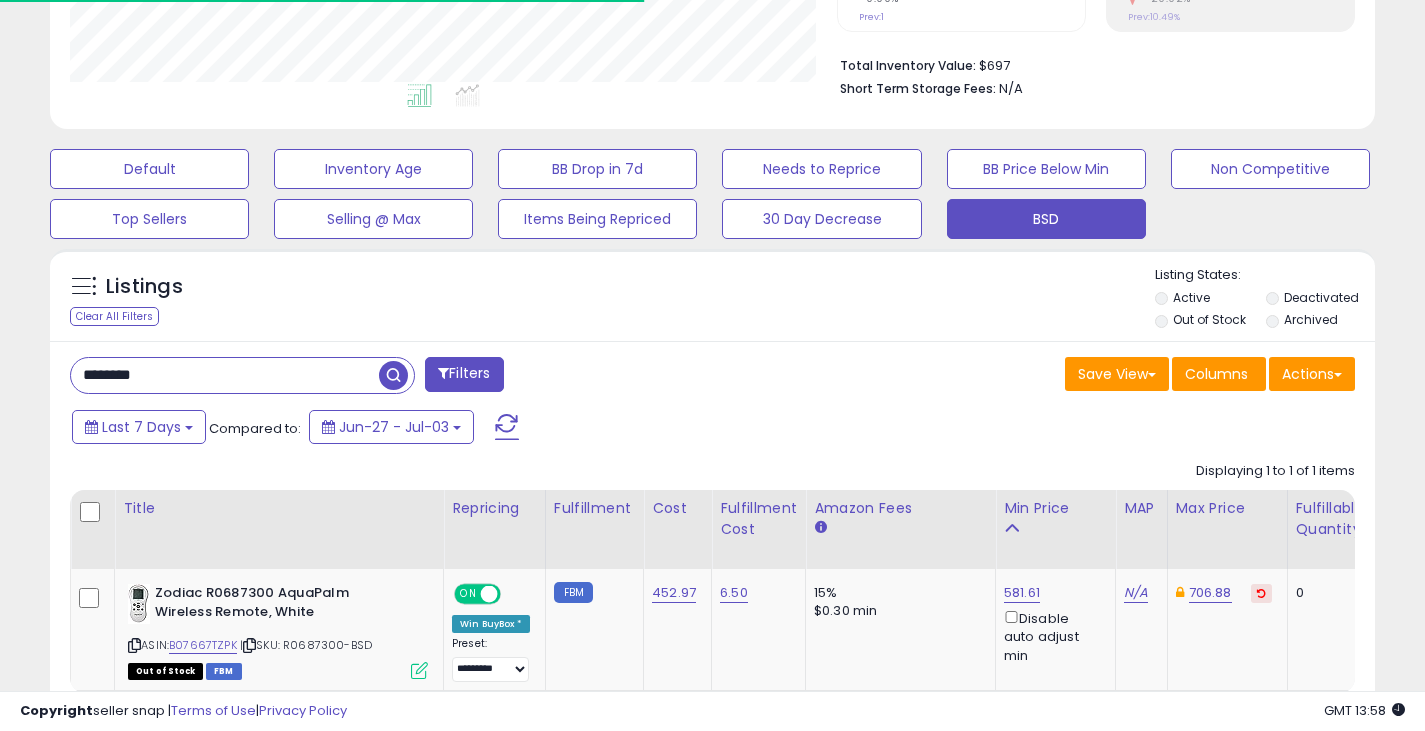 scroll, scrollTop: 410, scrollLeft: 767, axis: both 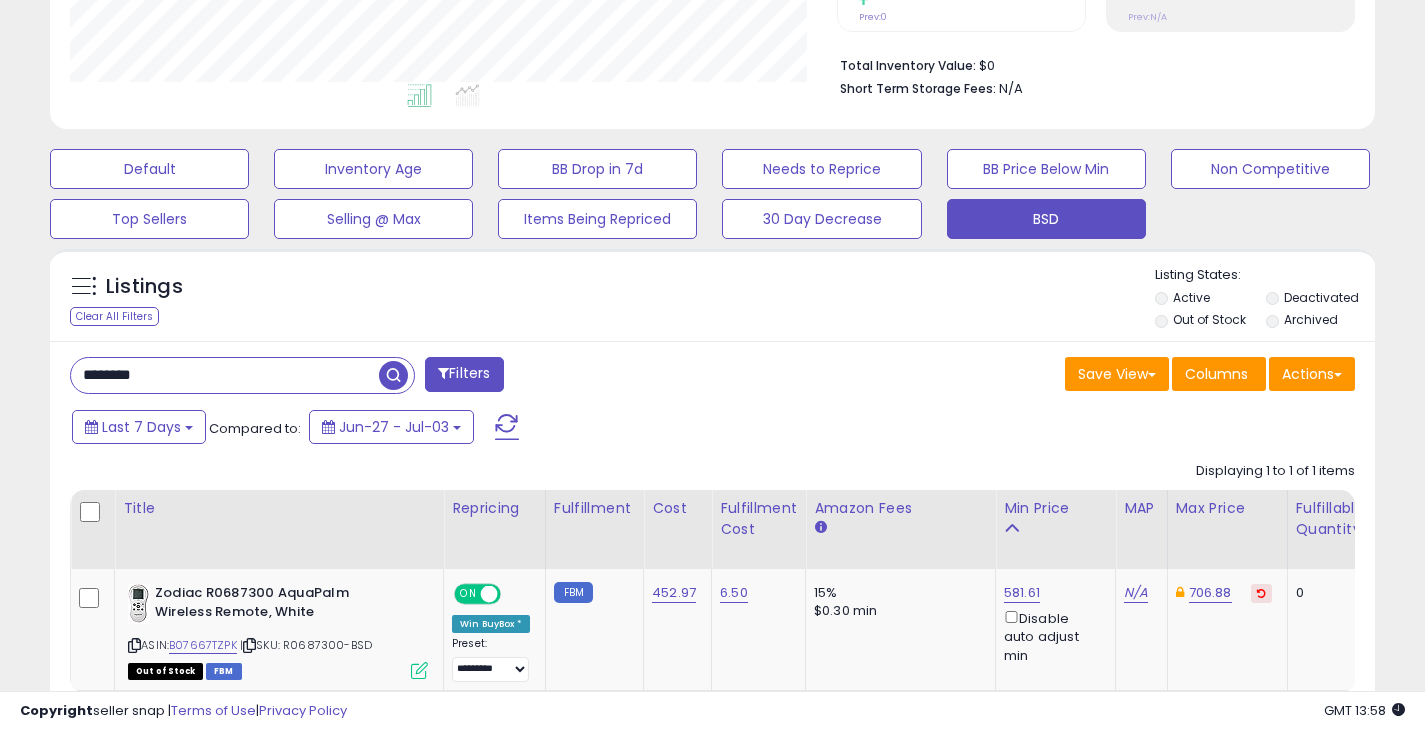 drag, startPoint x: 190, startPoint y: 373, endPoint x: 43, endPoint y: 367, distance: 147.12239 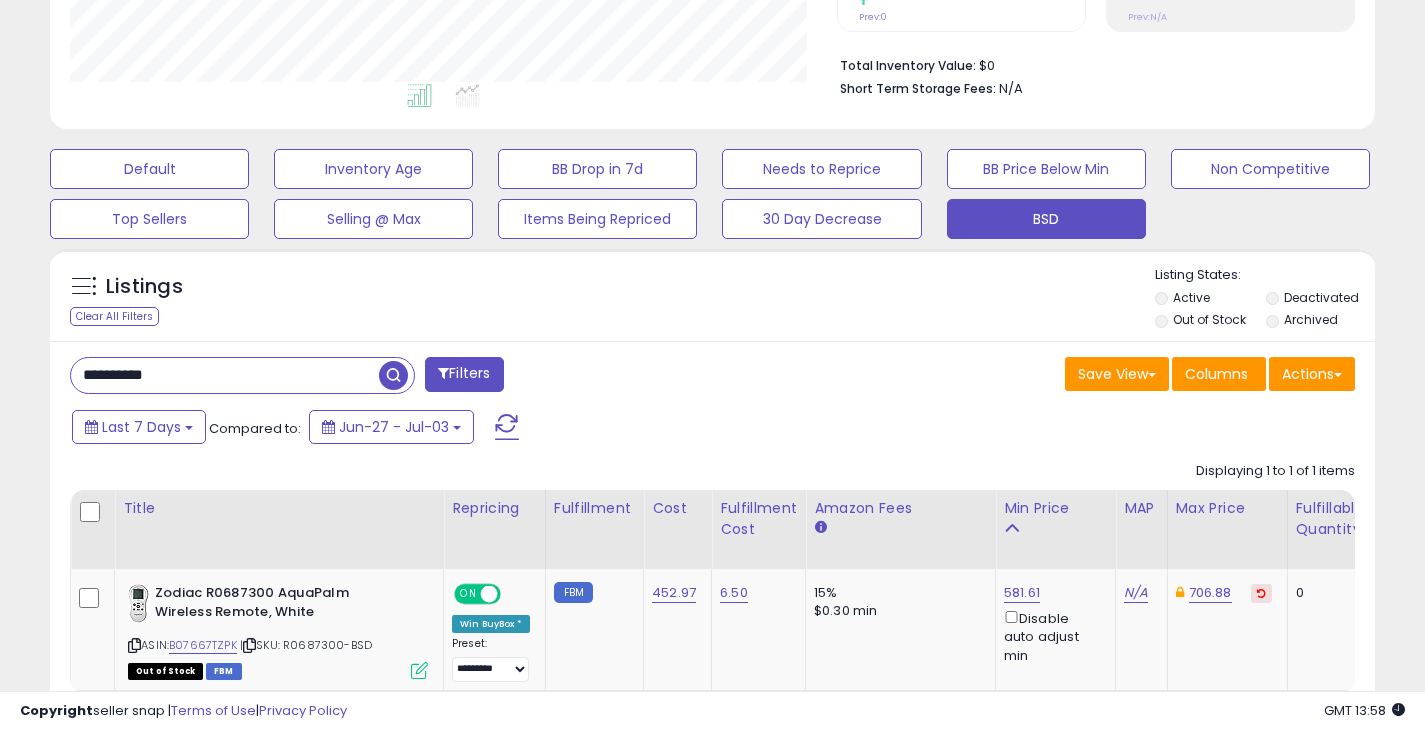 type on "**********" 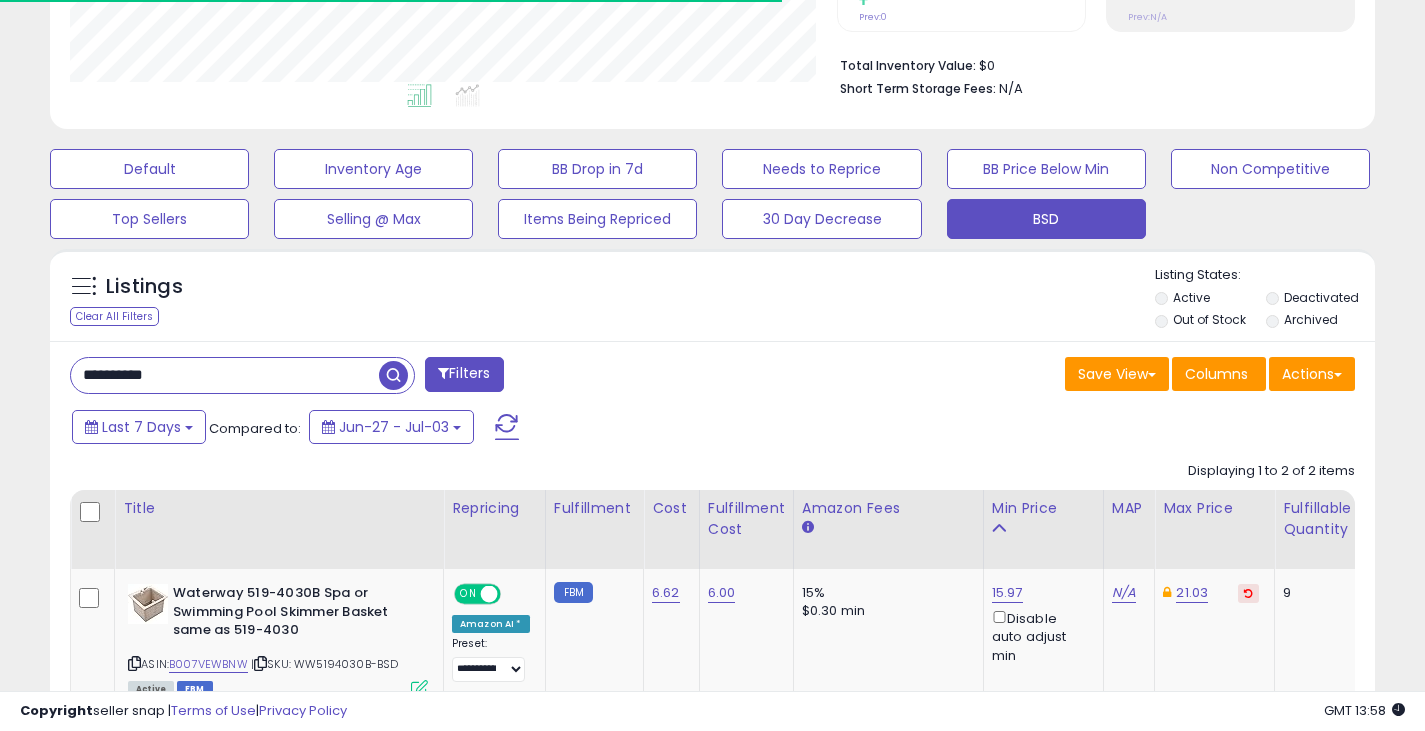 scroll, scrollTop: 410, scrollLeft: 767, axis: both 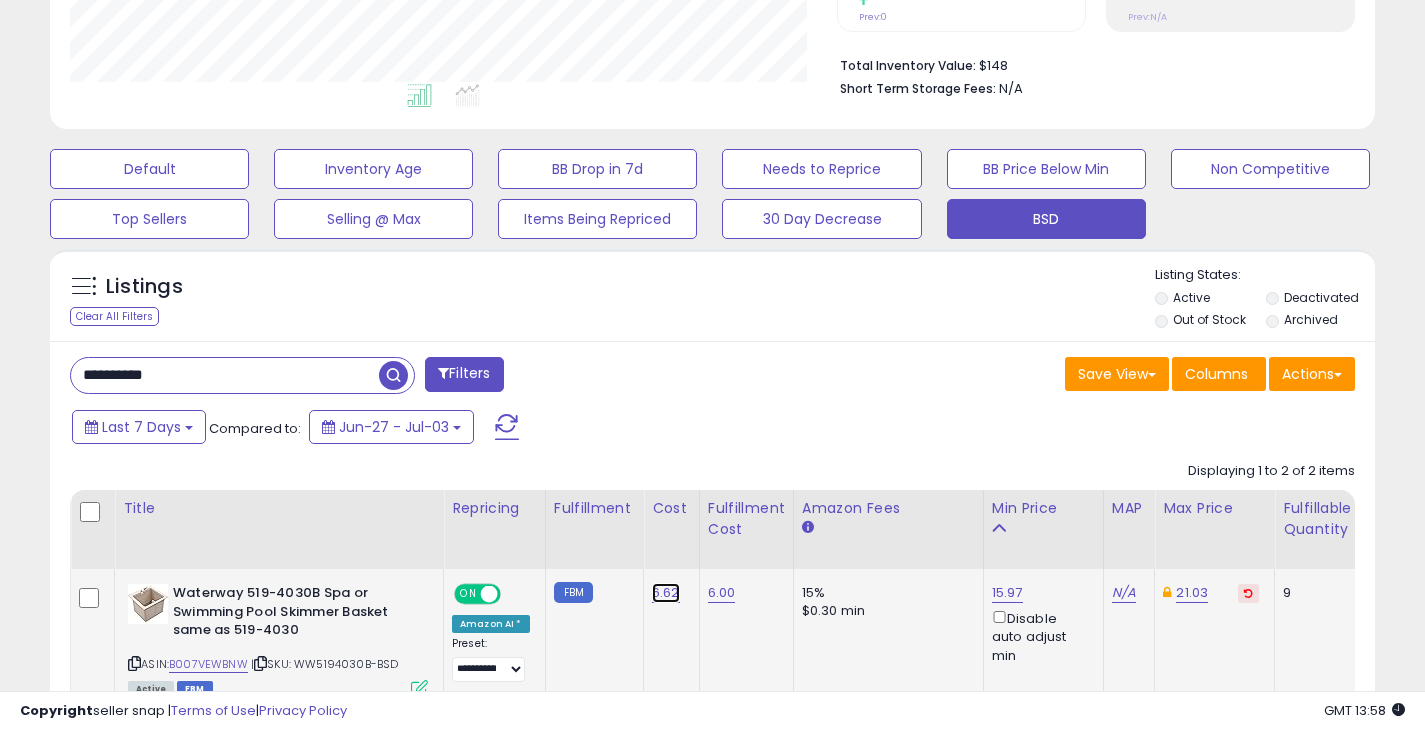 click on "6.62" at bounding box center [666, 593] 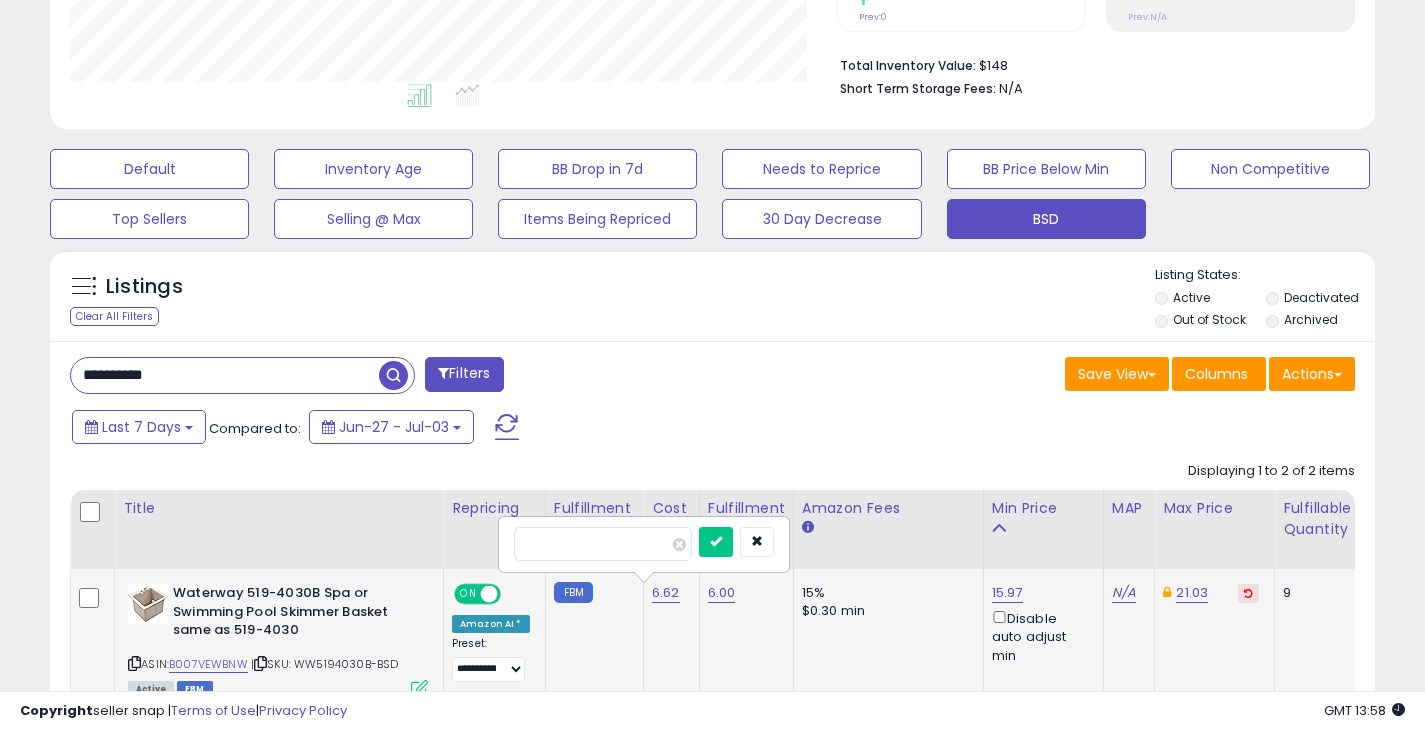 type on "****" 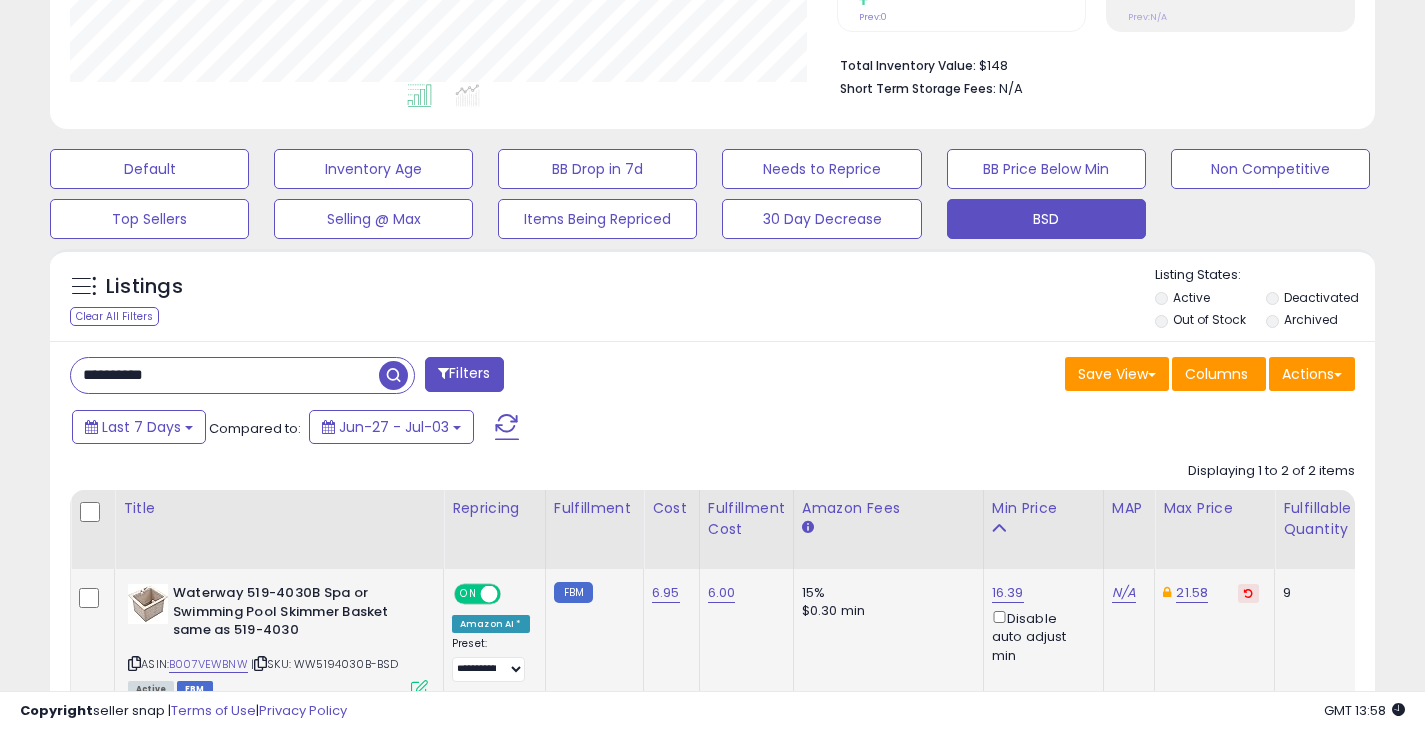drag, startPoint x: 205, startPoint y: 379, endPoint x: 54, endPoint y: 364, distance: 151.74321 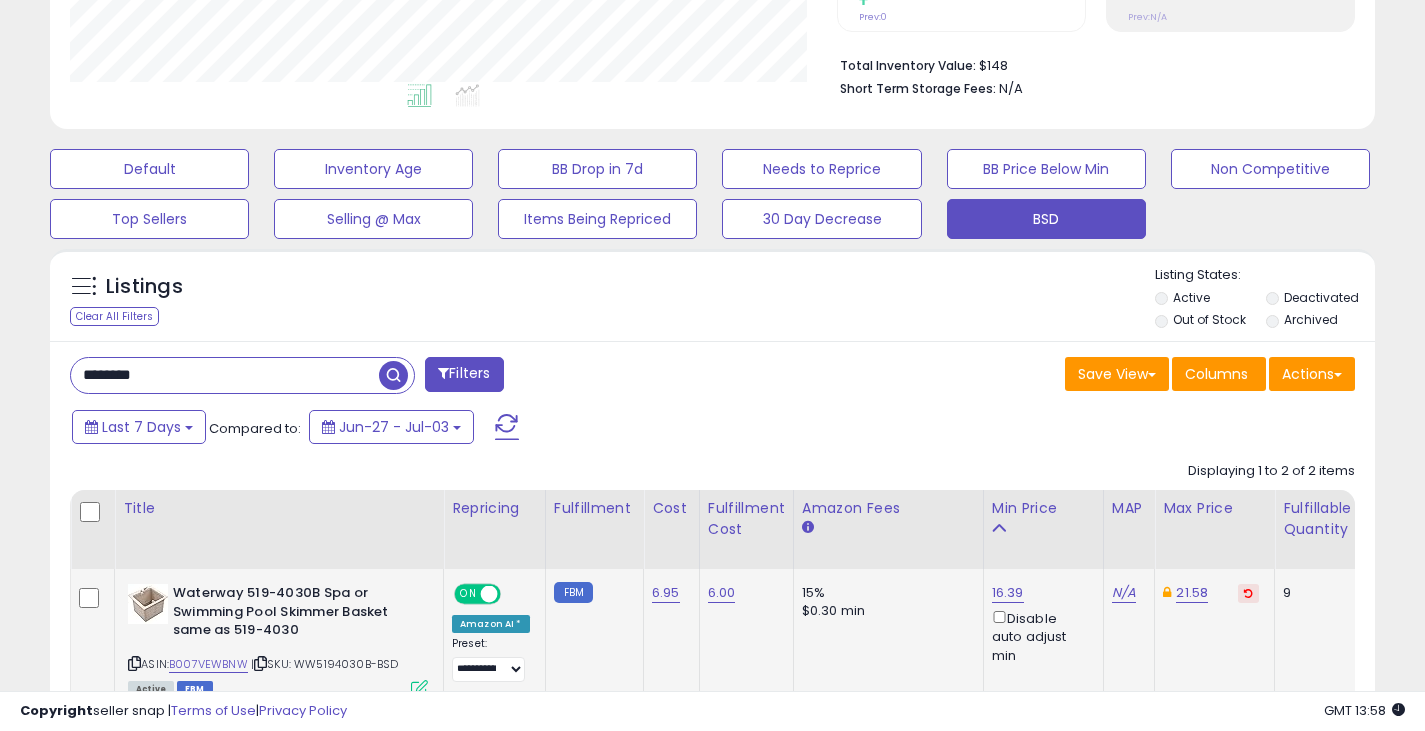click at bounding box center (393, 375) 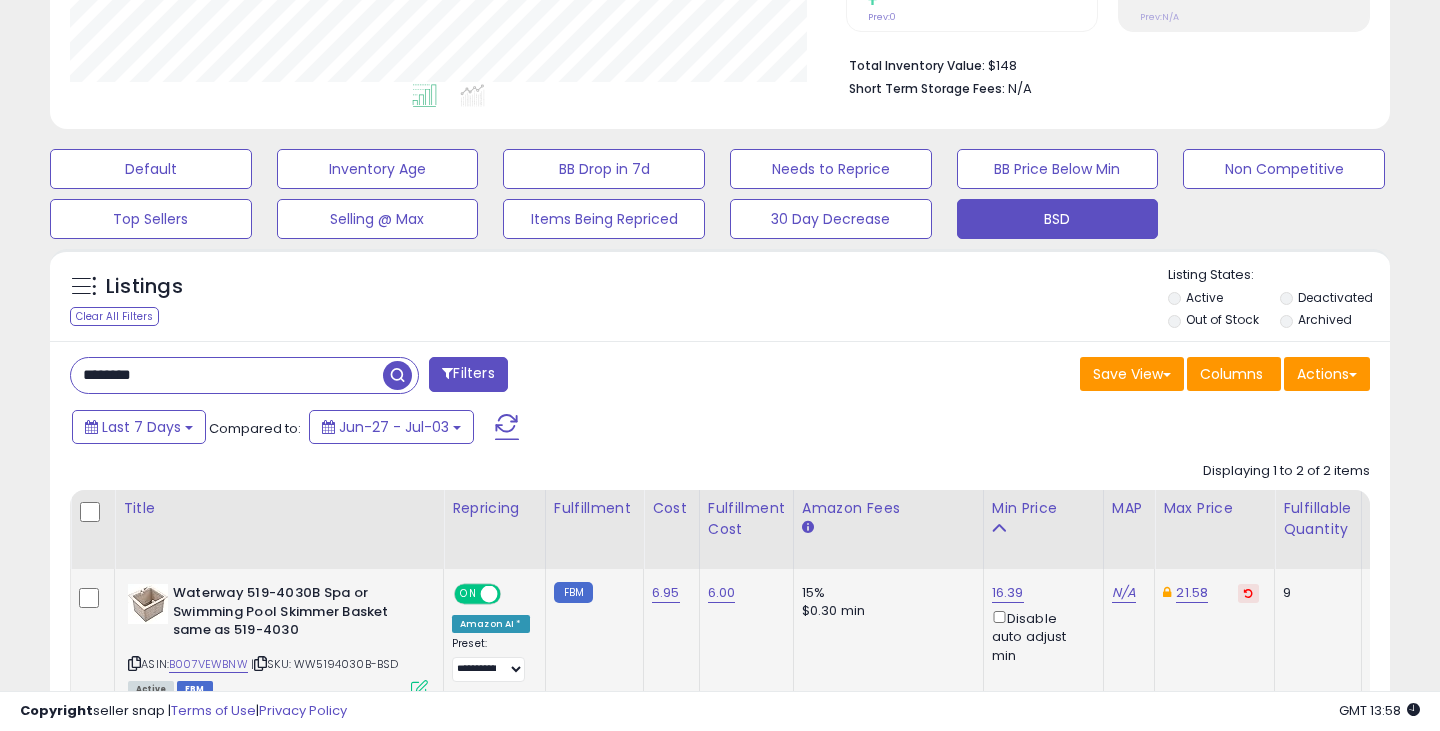 scroll, scrollTop: 999590, scrollLeft: 999224, axis: both 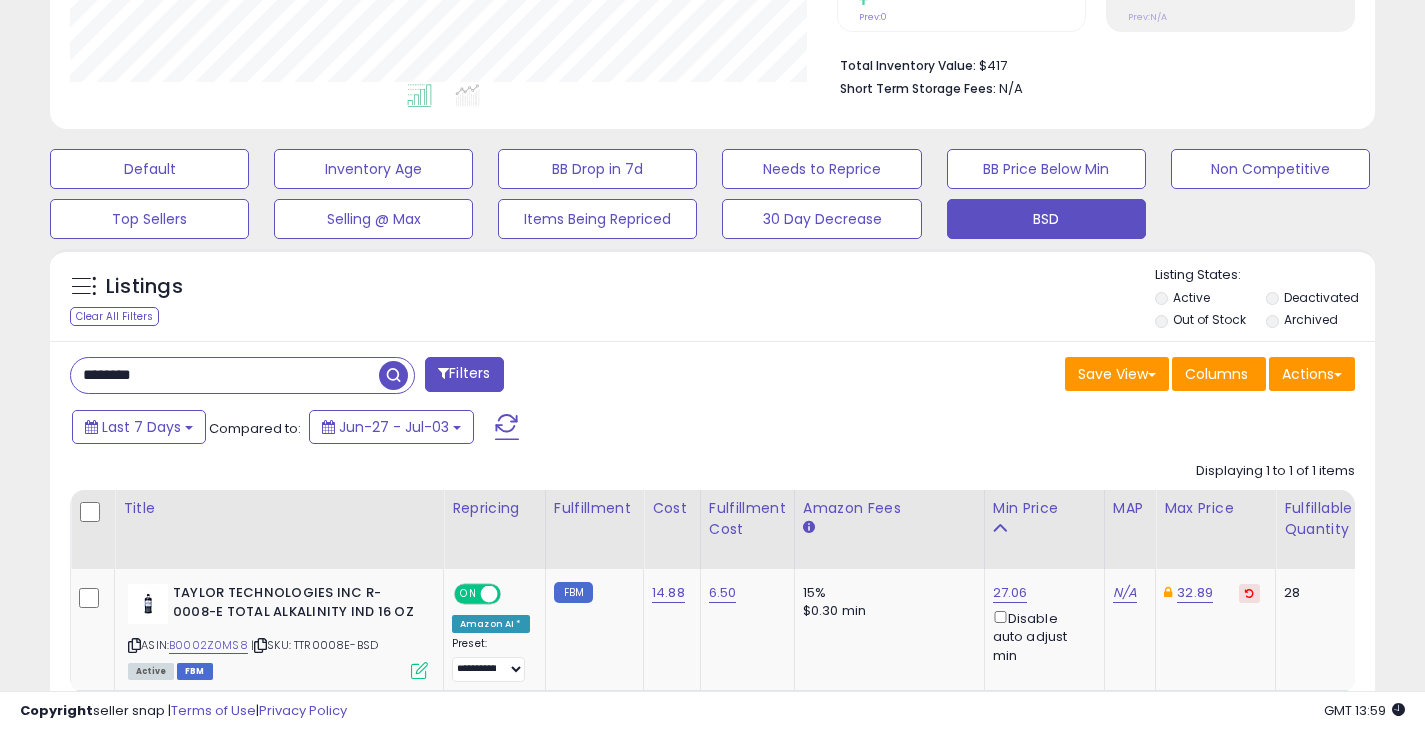 drag, startPoint x: 187, startPoint y: 371, endPoint x: 54, endPoint y: 370, distance: 133.00375 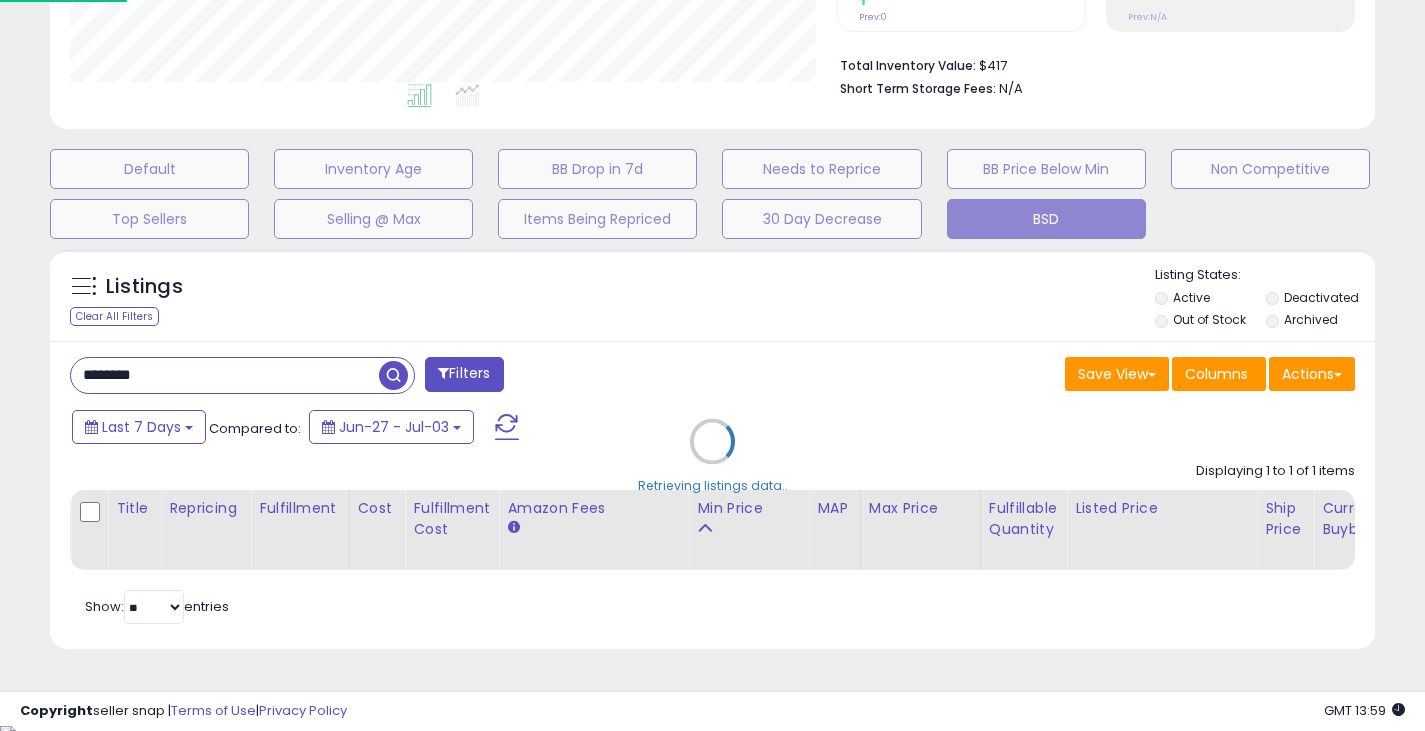 scroll, scrollTop: 999590, scrollLeft: 999224, axis: both 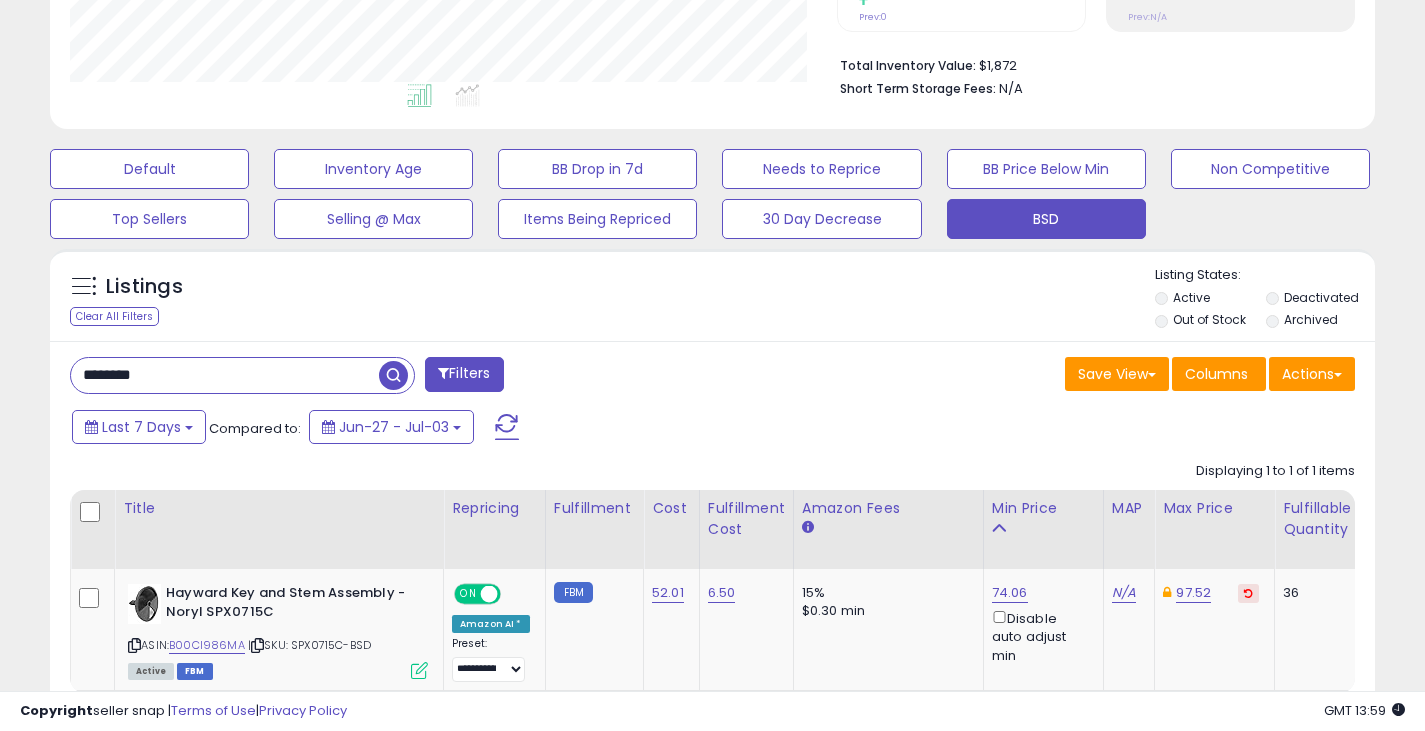 drag, startPoint x: 196, startPoint y: 371, endPoint x: 59, endPoint y: 383, distance: 137.52454 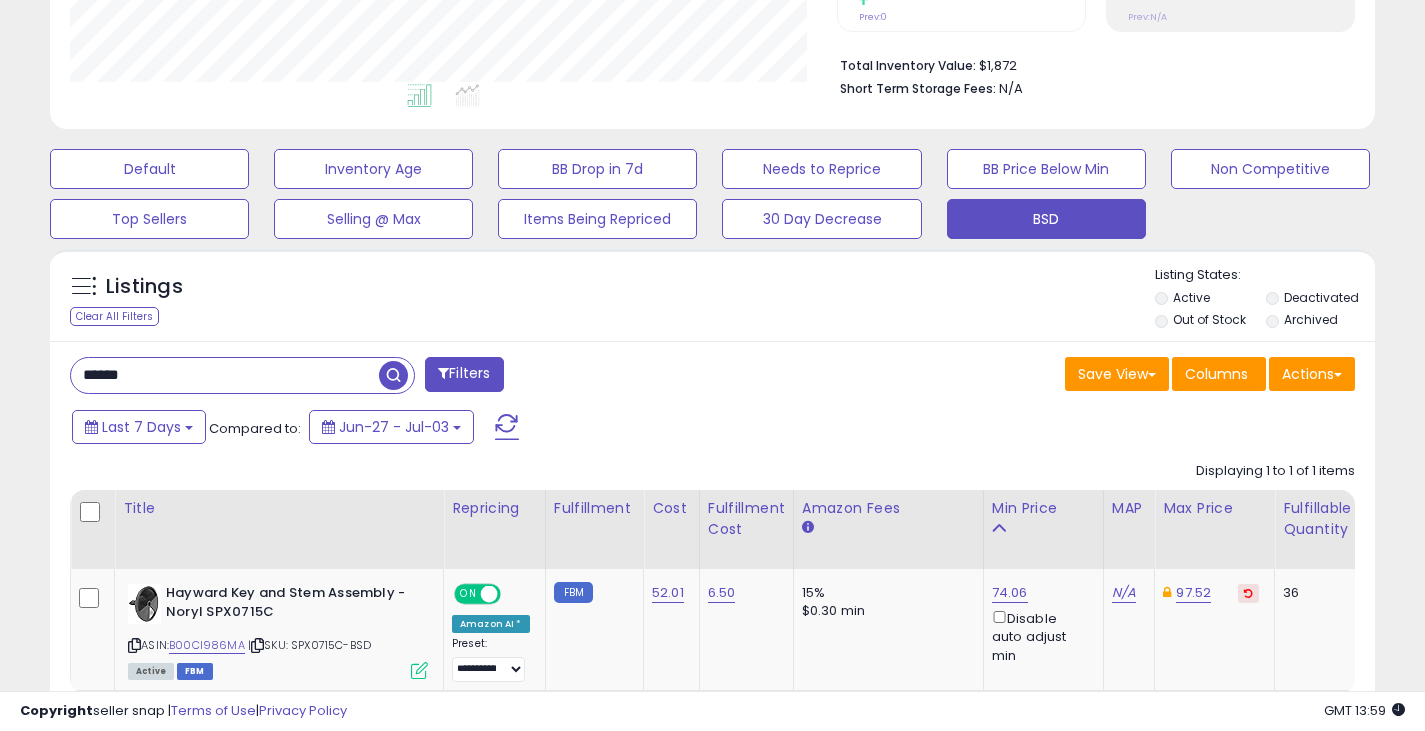 click at bounding box center [393, 375] 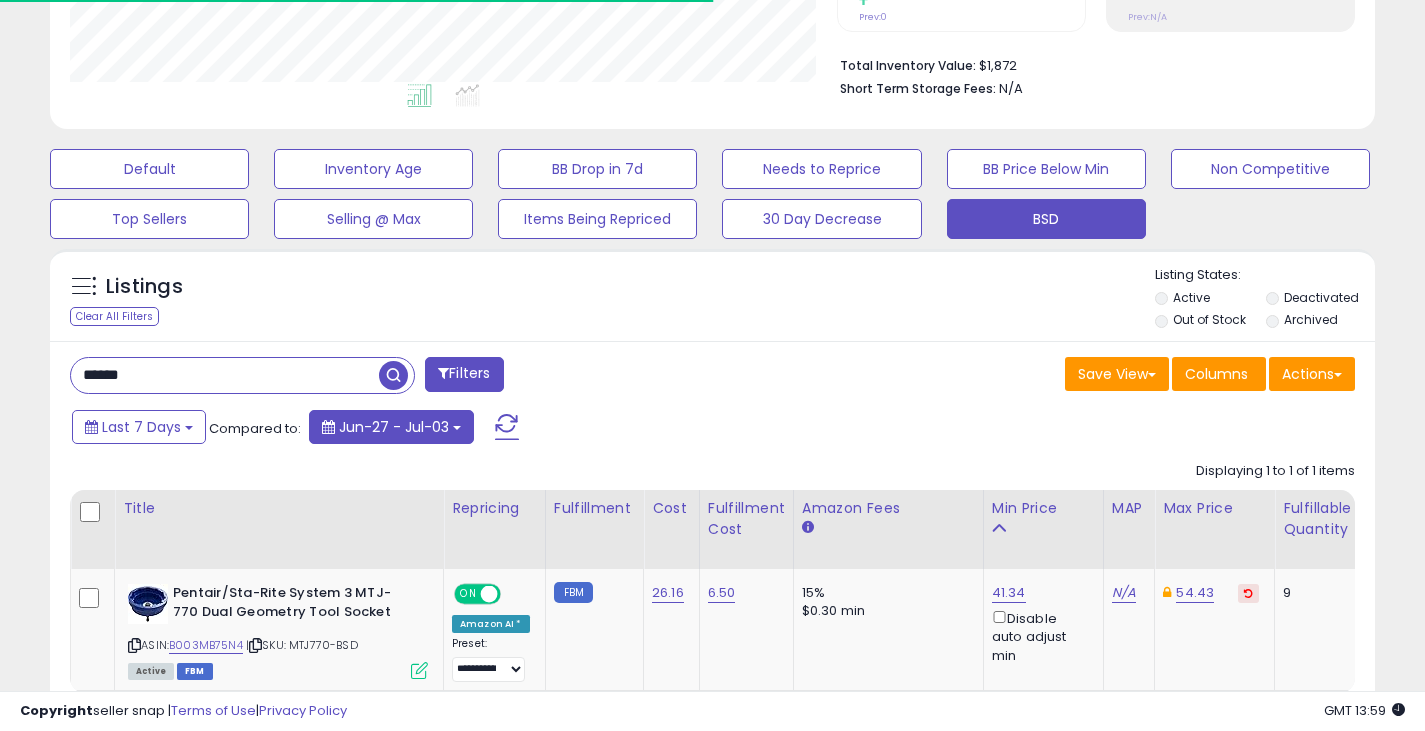 scroll, scrollTop: 410, scrollLeft: 767, axis: both 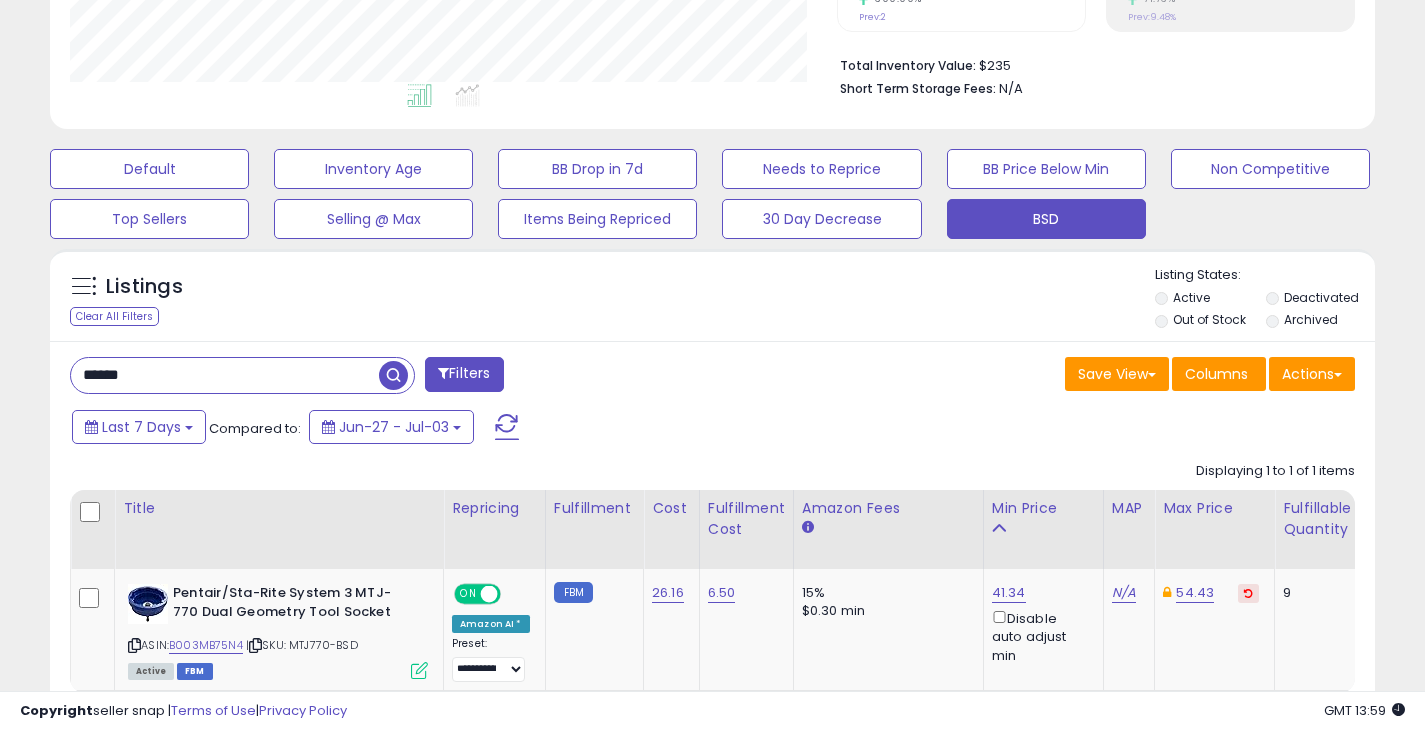 drag, startPoint x: 137, startPoint y: 376, endPoint x: 51, endPoint y: 372, distance: 86.09297 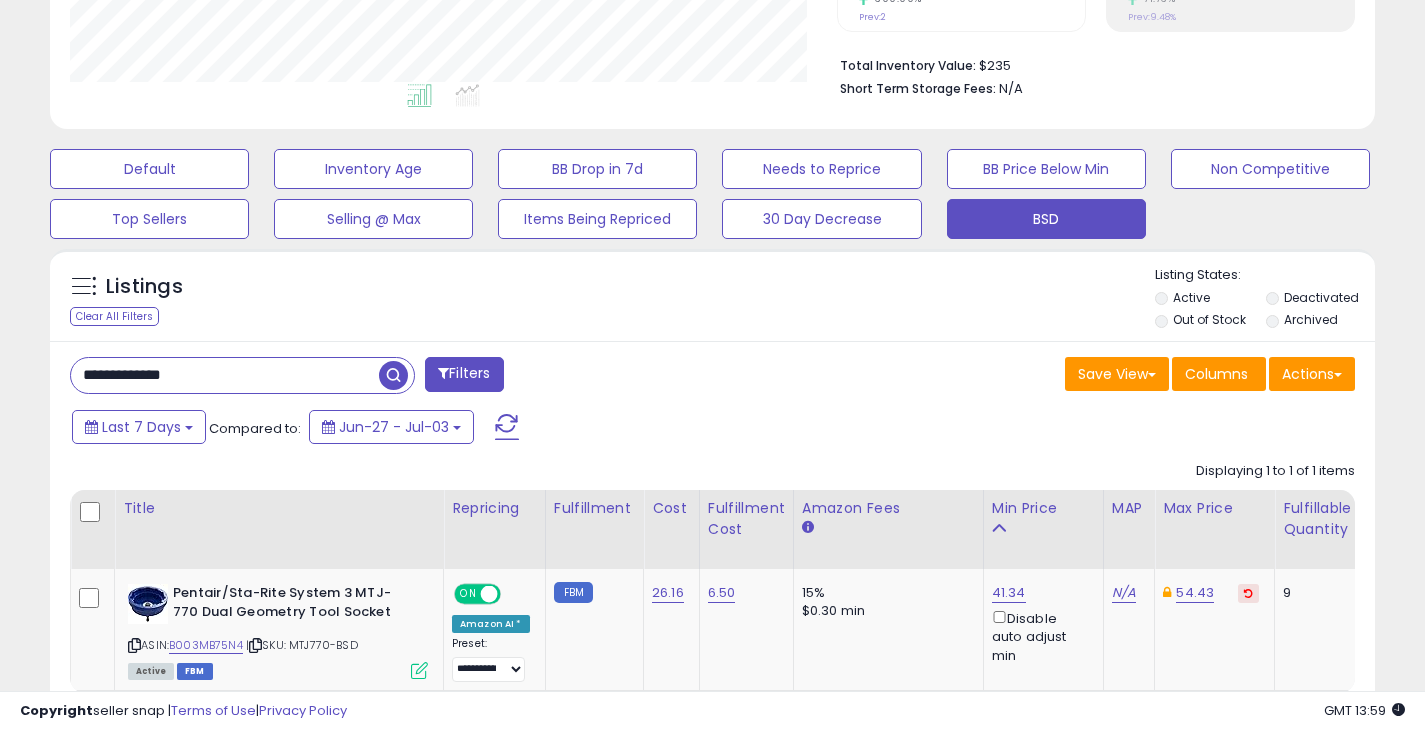 click at bounding box center (393, 375) 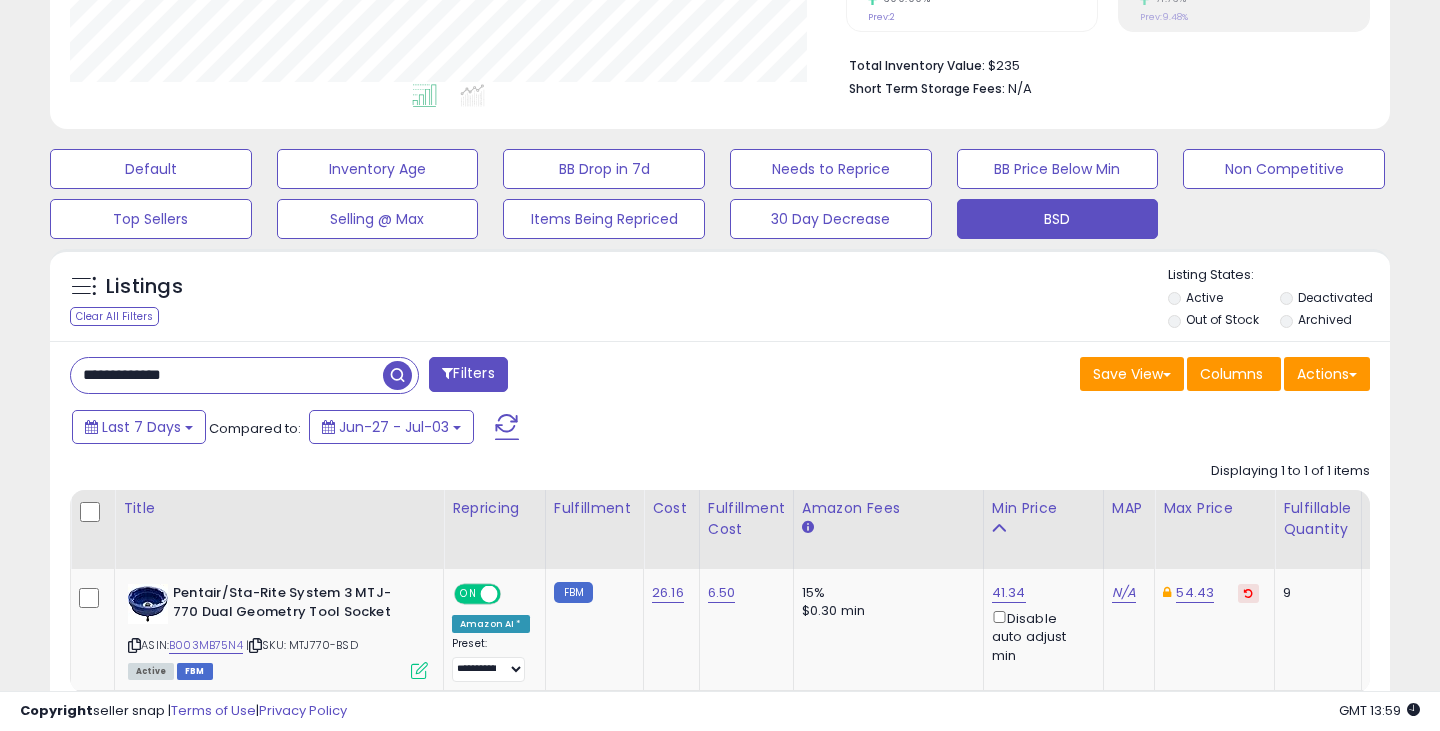 scroll, scrollTop: 999590, scrollLeft: 999224, axis: both 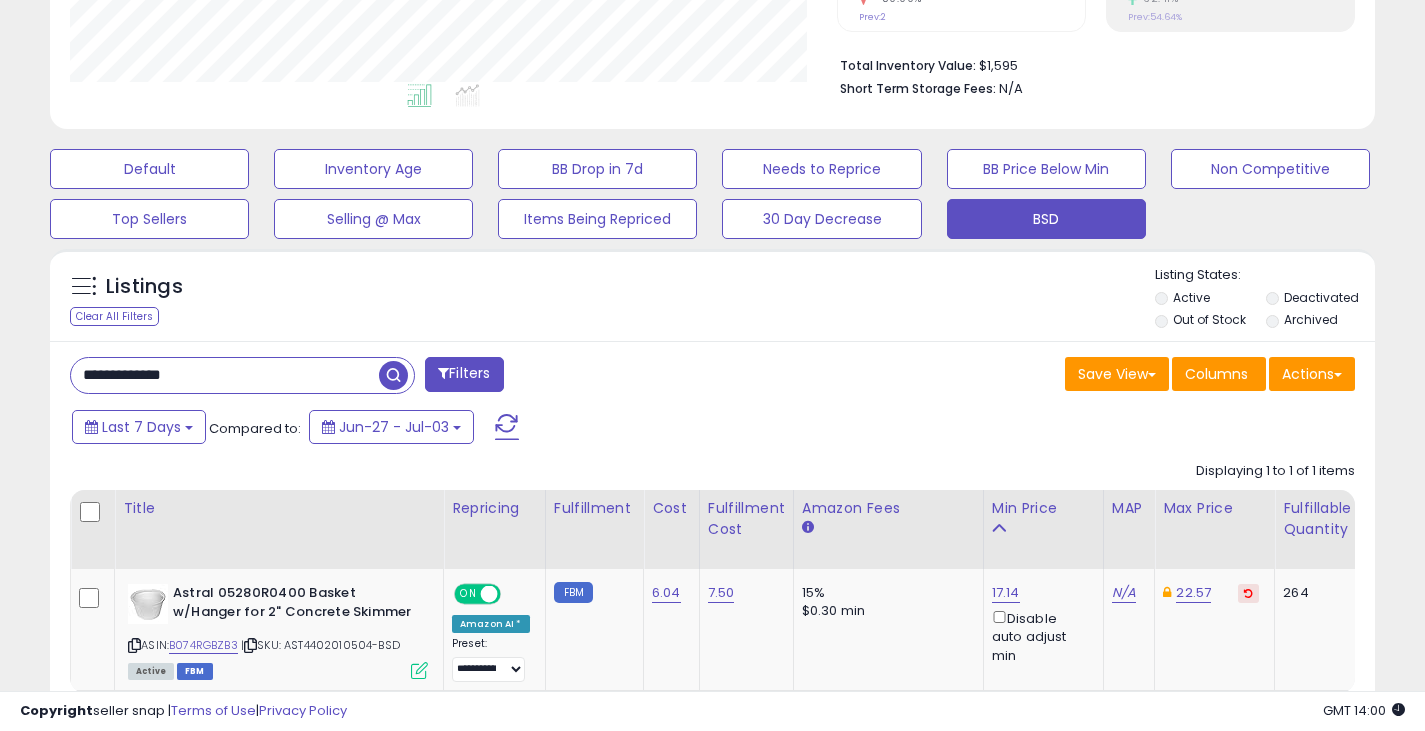 drag, startPoint x: 227, startPoint y: 380, endPoint x: -7, endPoint y: 369, distance: 234.2584 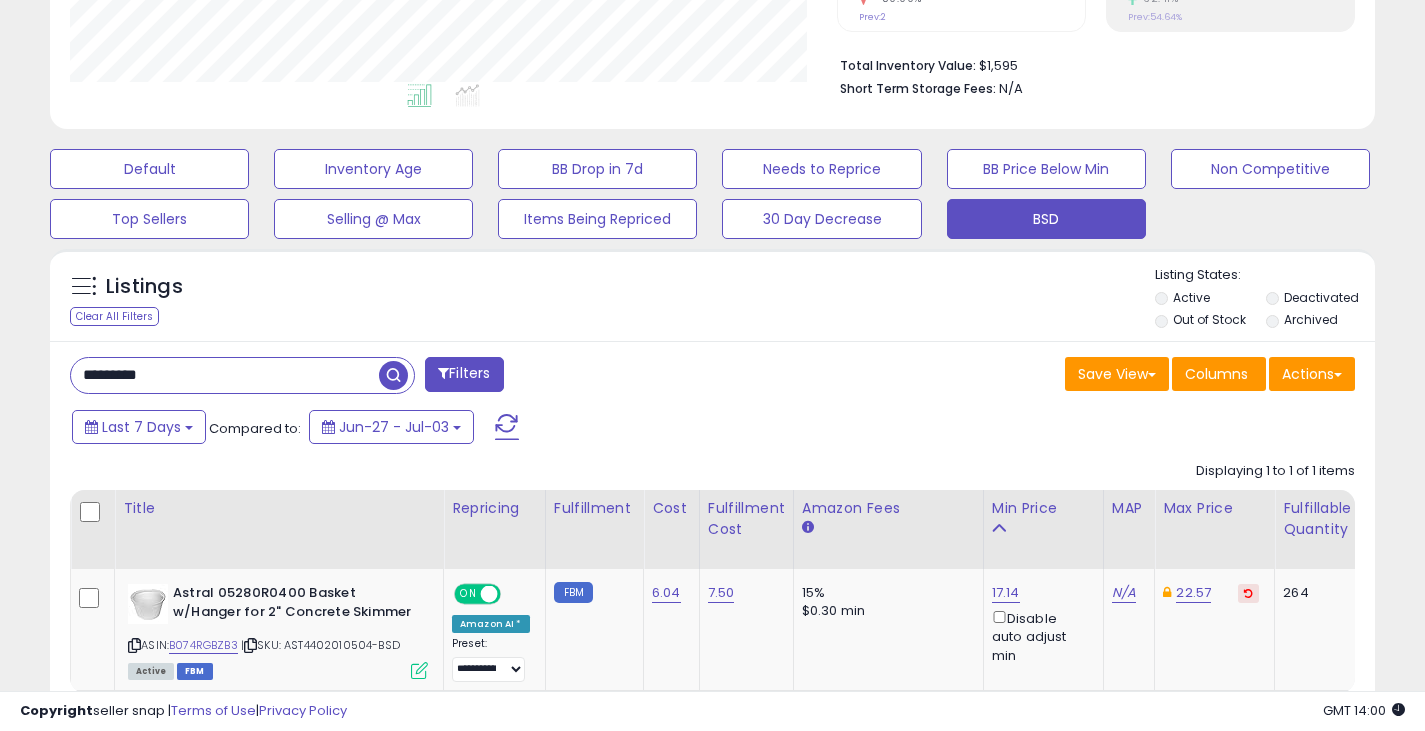 click at bounding box center [393, 375] 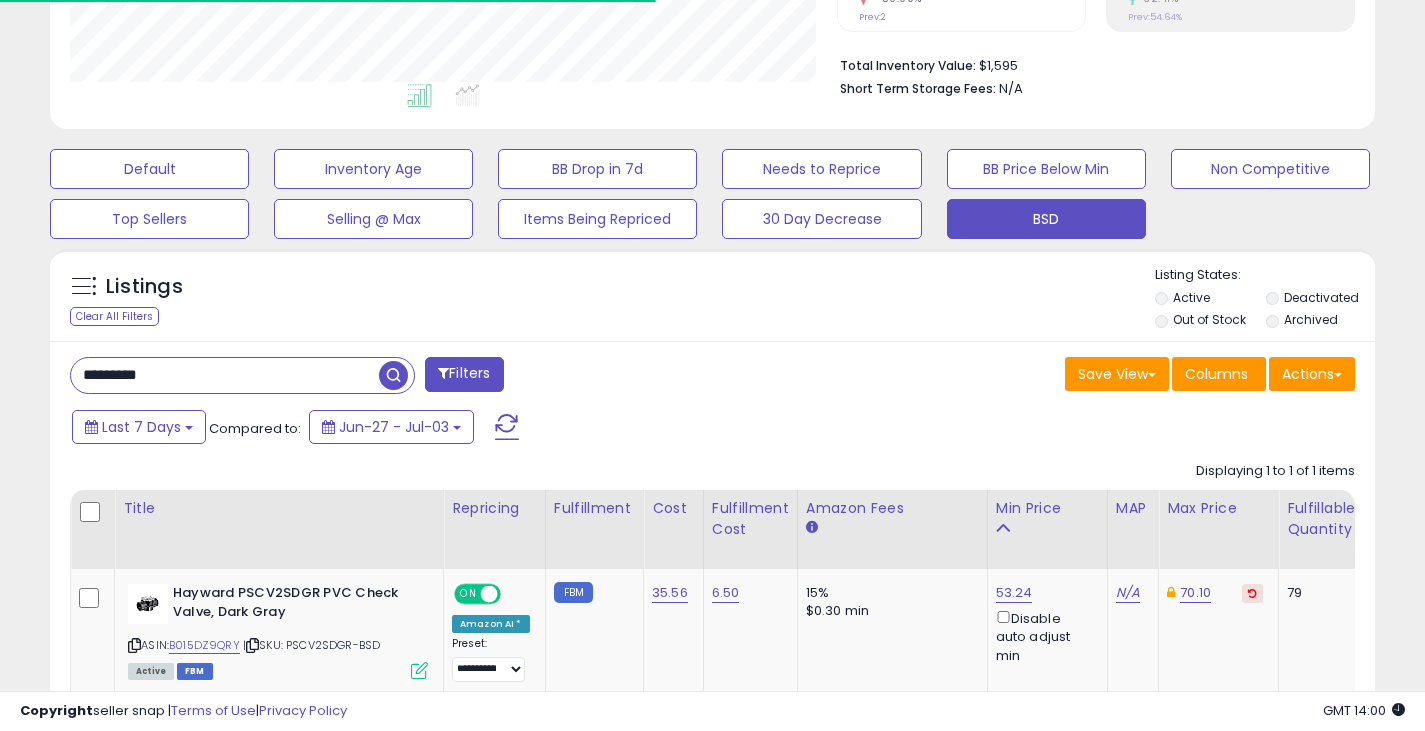 scroll, scrollTop: 410, scrollLeft: 767, axis: both 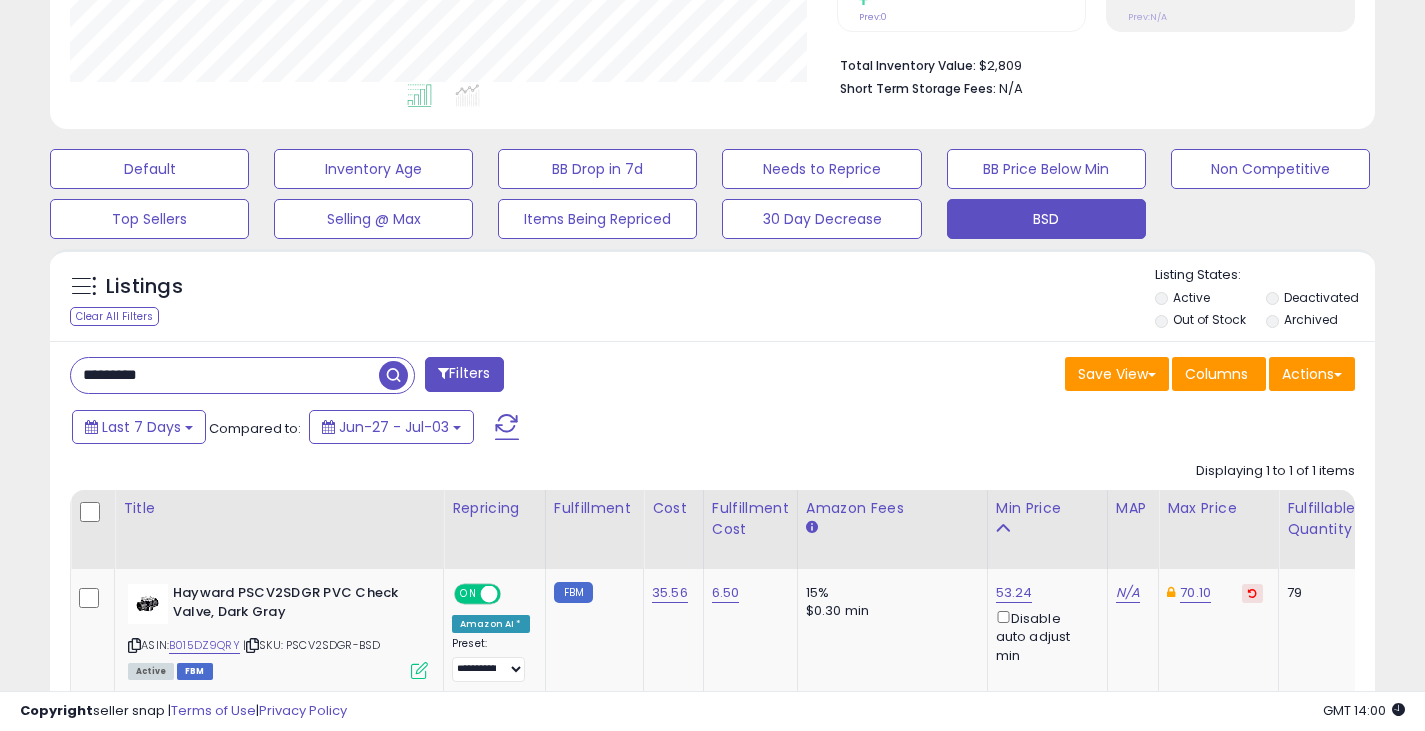drag, startPoint x: 186, startPoint y: 367, endPoint x: 60, endPoint y: 367, distance: 126 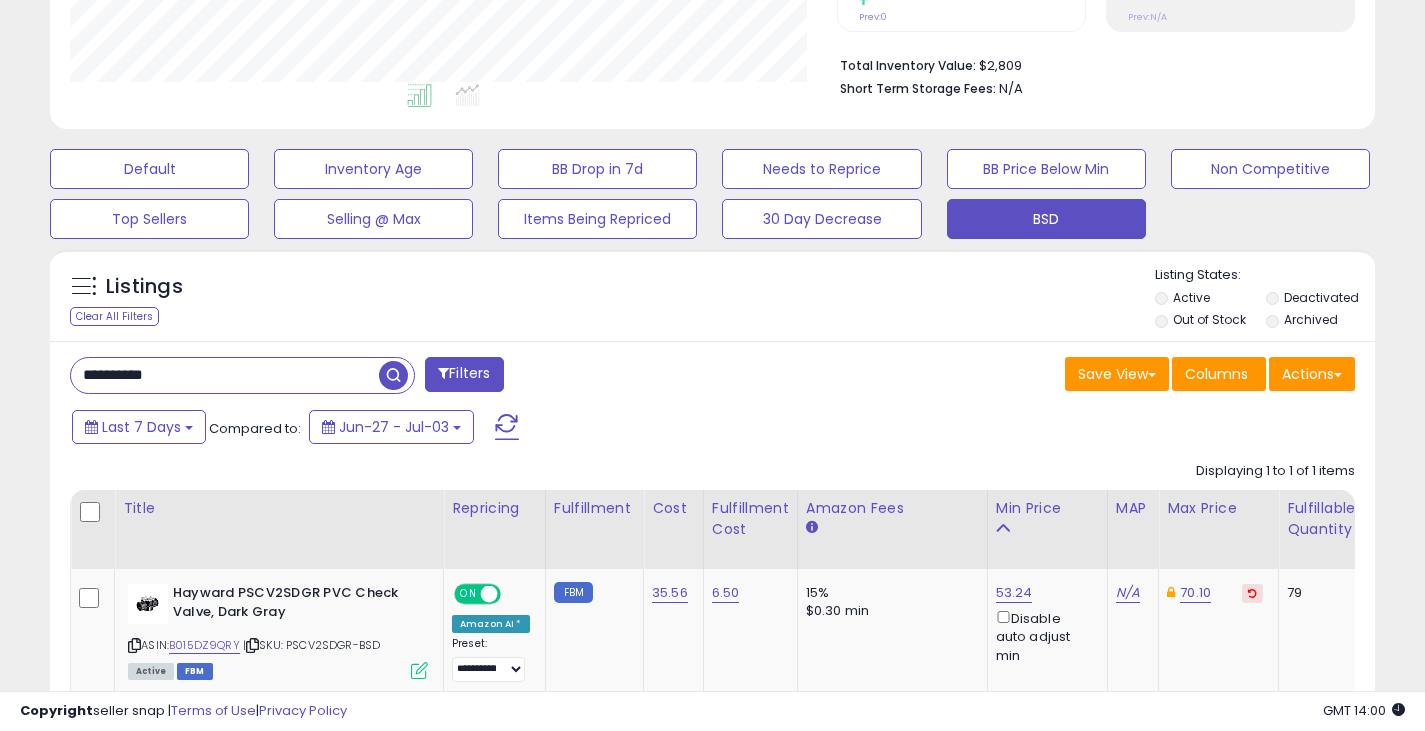 click at bounding box center (393, 375) 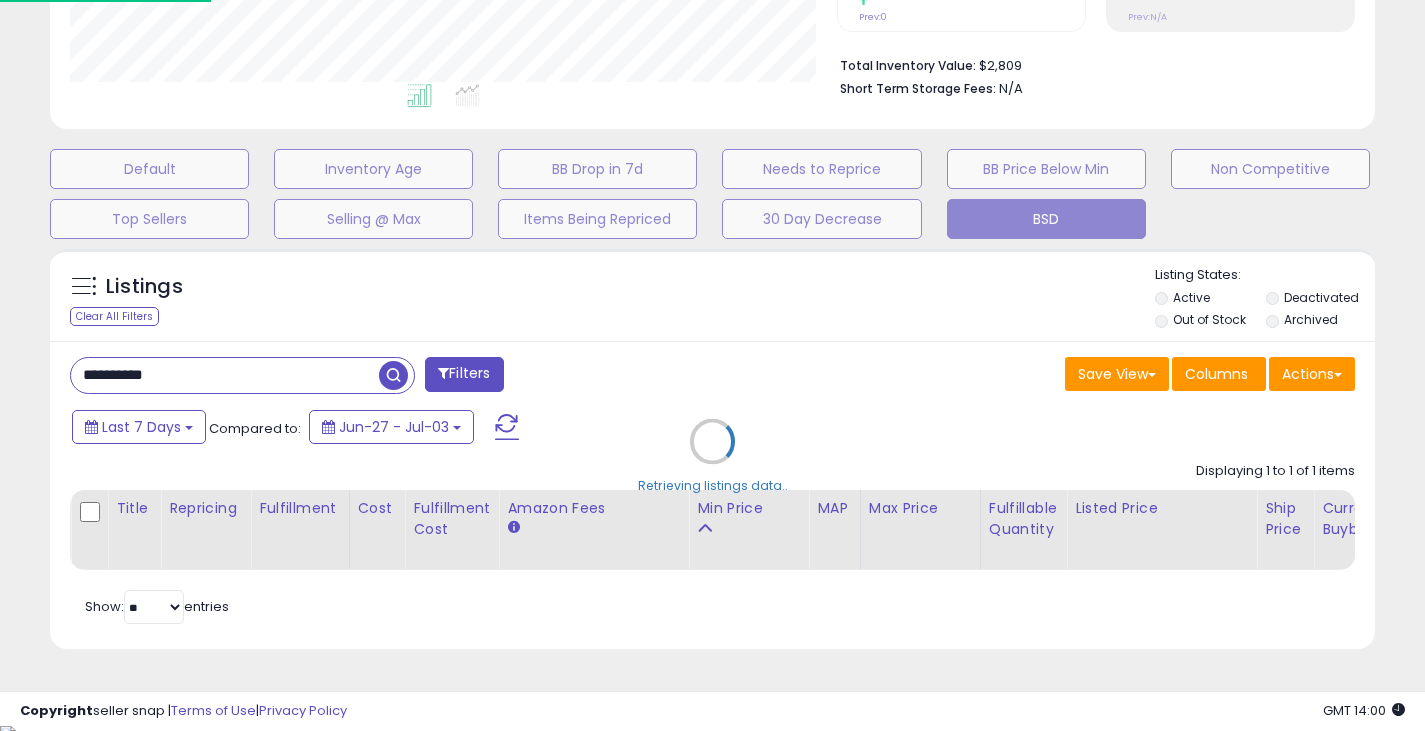 scroll, scrollTop: 999590, scrollLeft: 999224, axis: both 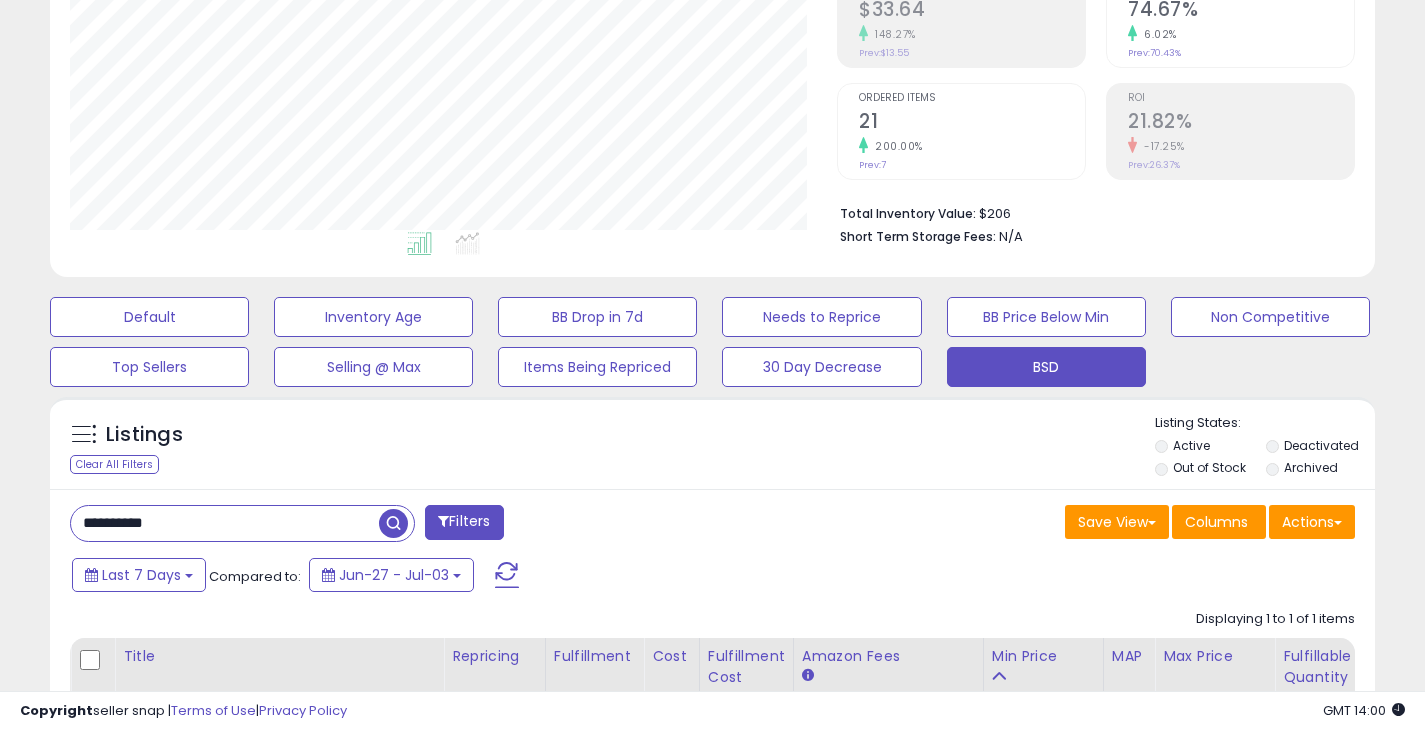 drag, startPoint x: 178, startPoint y: 518, endPoint x: 38, endPoint y: 510, distance: 140.22838 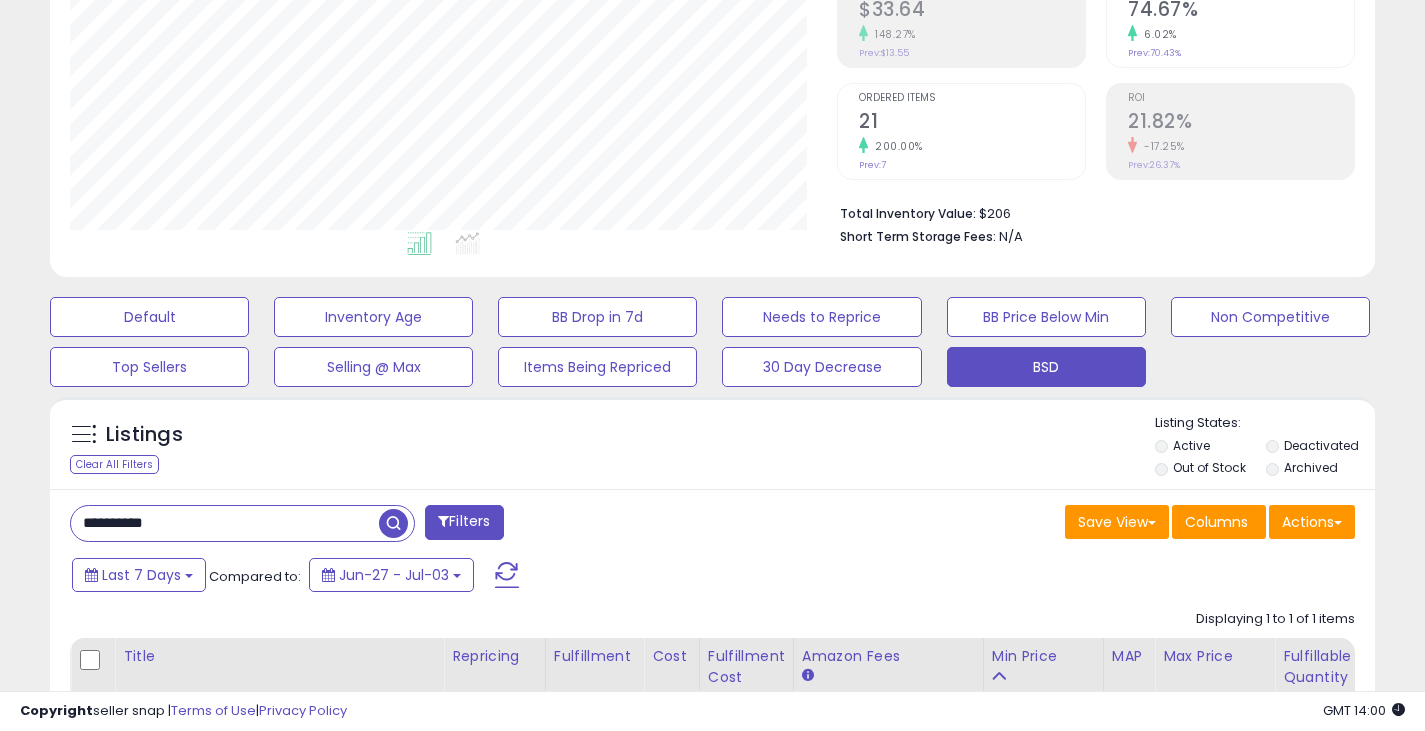 paste 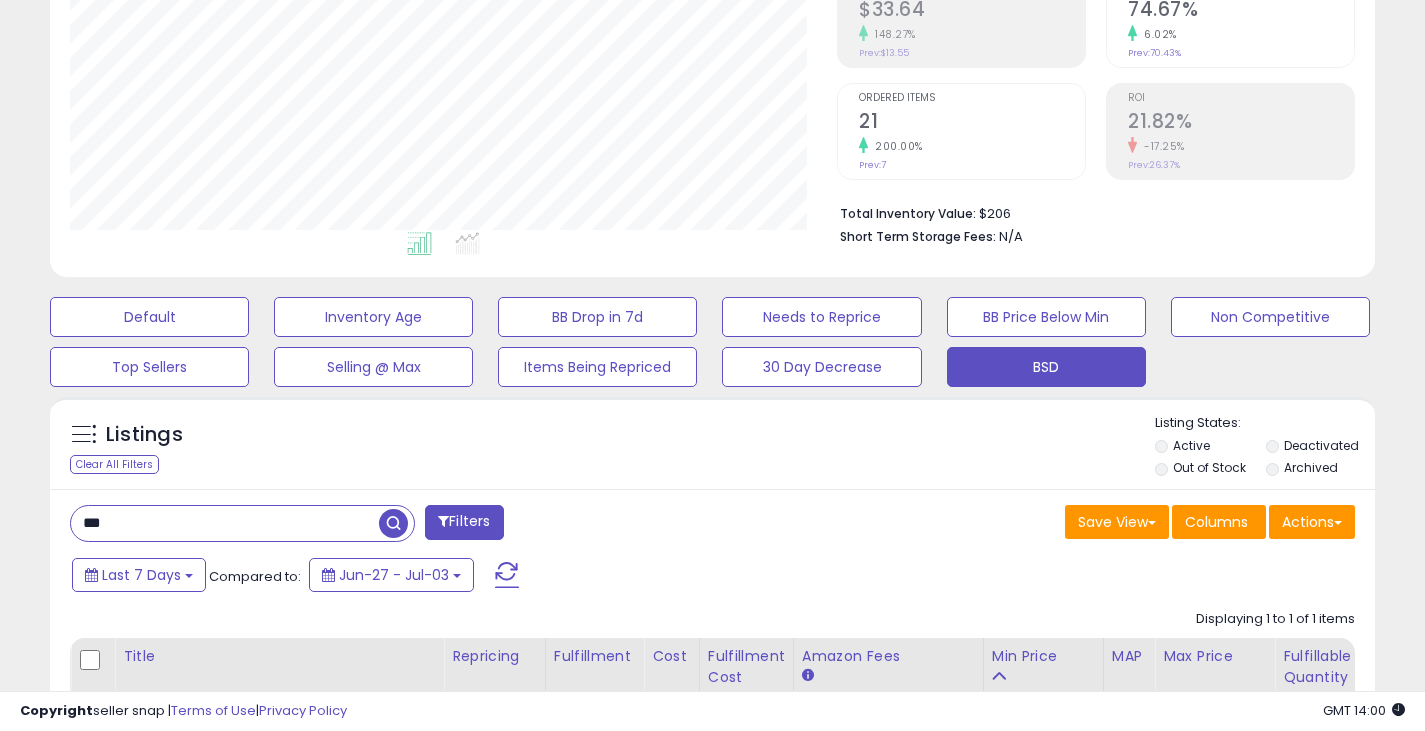 click at bounding box center [393, 523] 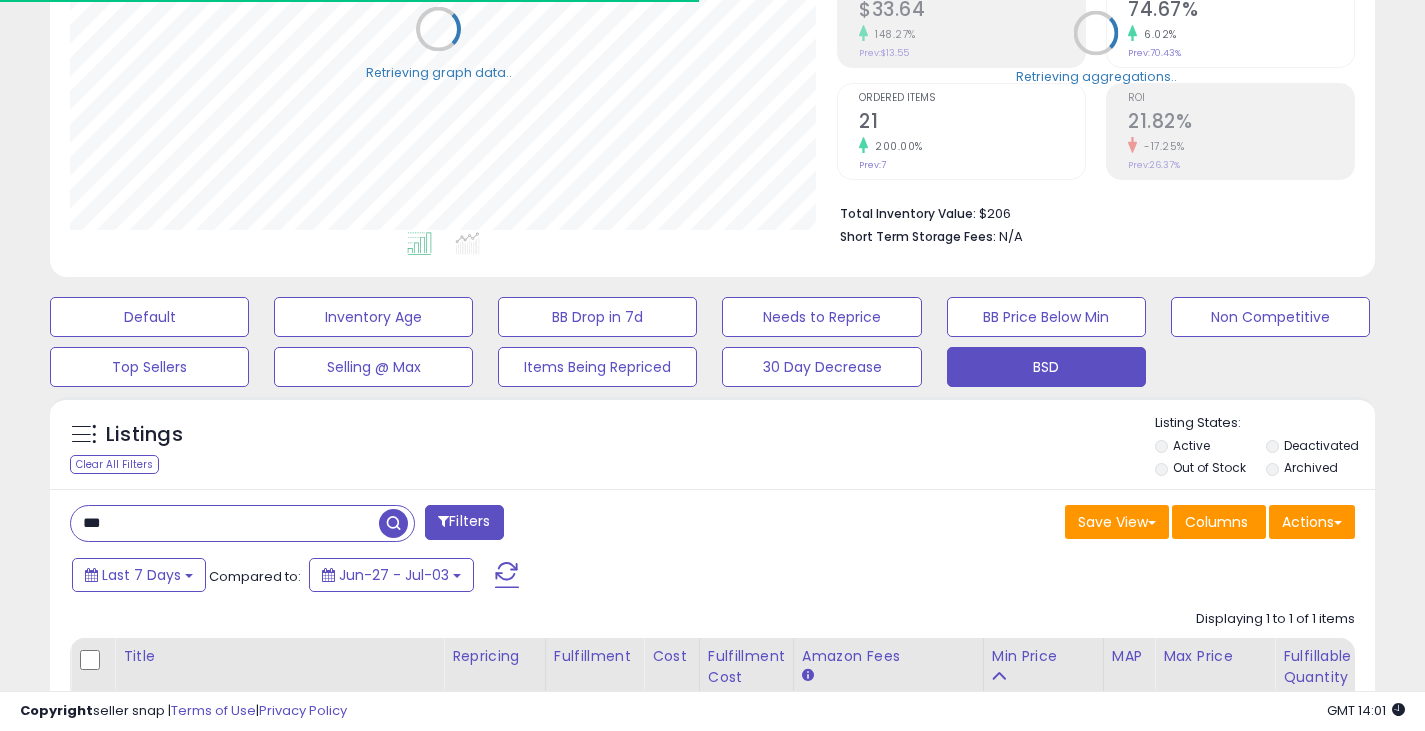 scroll, scrollTop: 410, scrollLeft: 767, axis: both 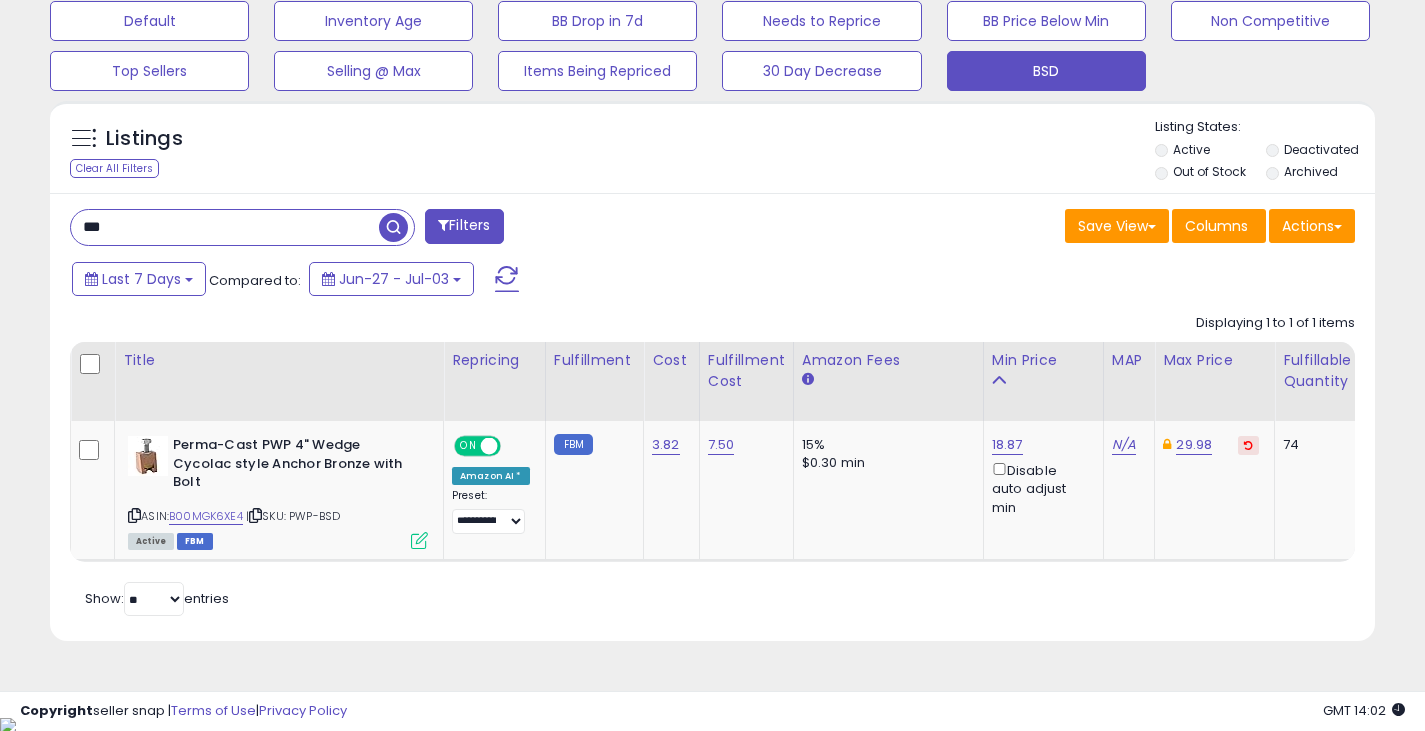 drag, startPoint x: 135, startPoint y: 229, endPoint x: 67, endPoint y: 226, distance: 68.06615 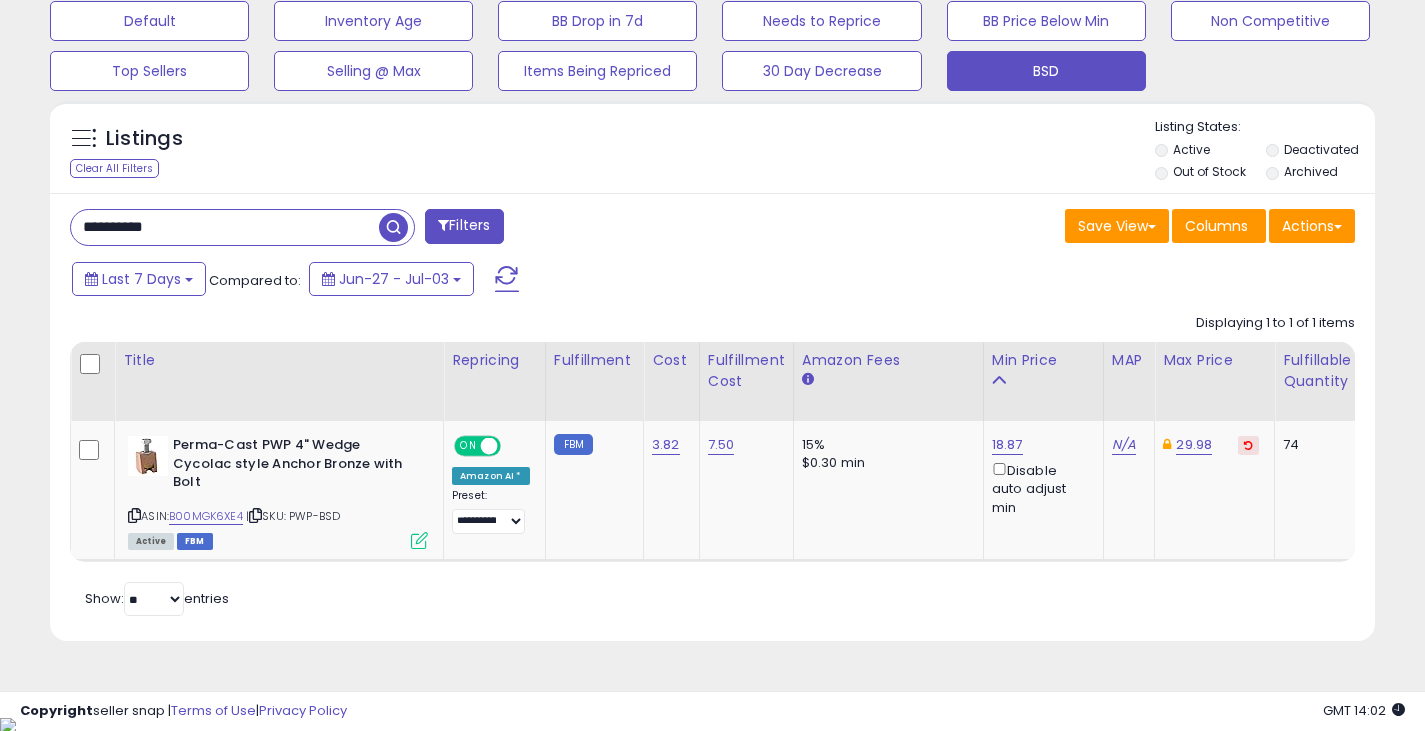 click at bounding box center (393, 227) 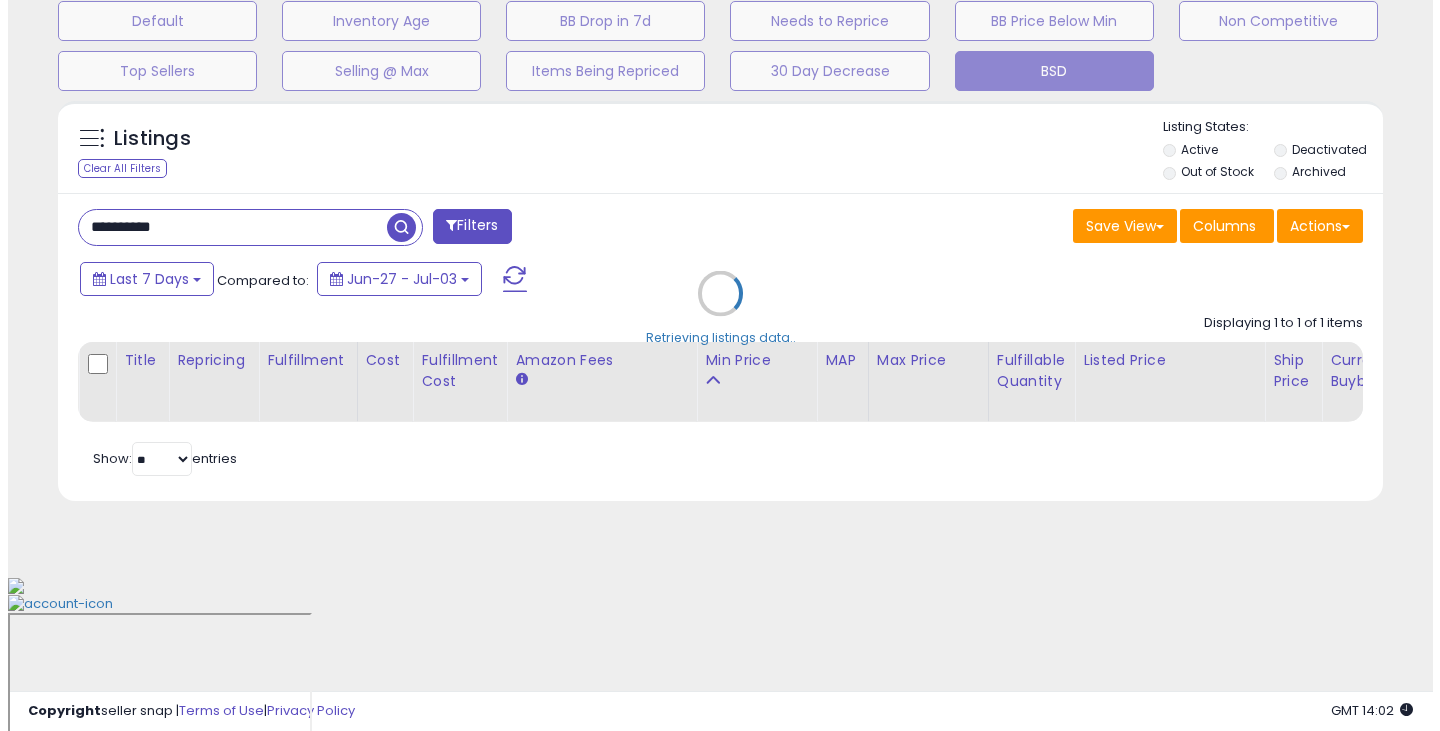 scroll, scrollTop: 489, scrollLeft: 0, axis: vertical 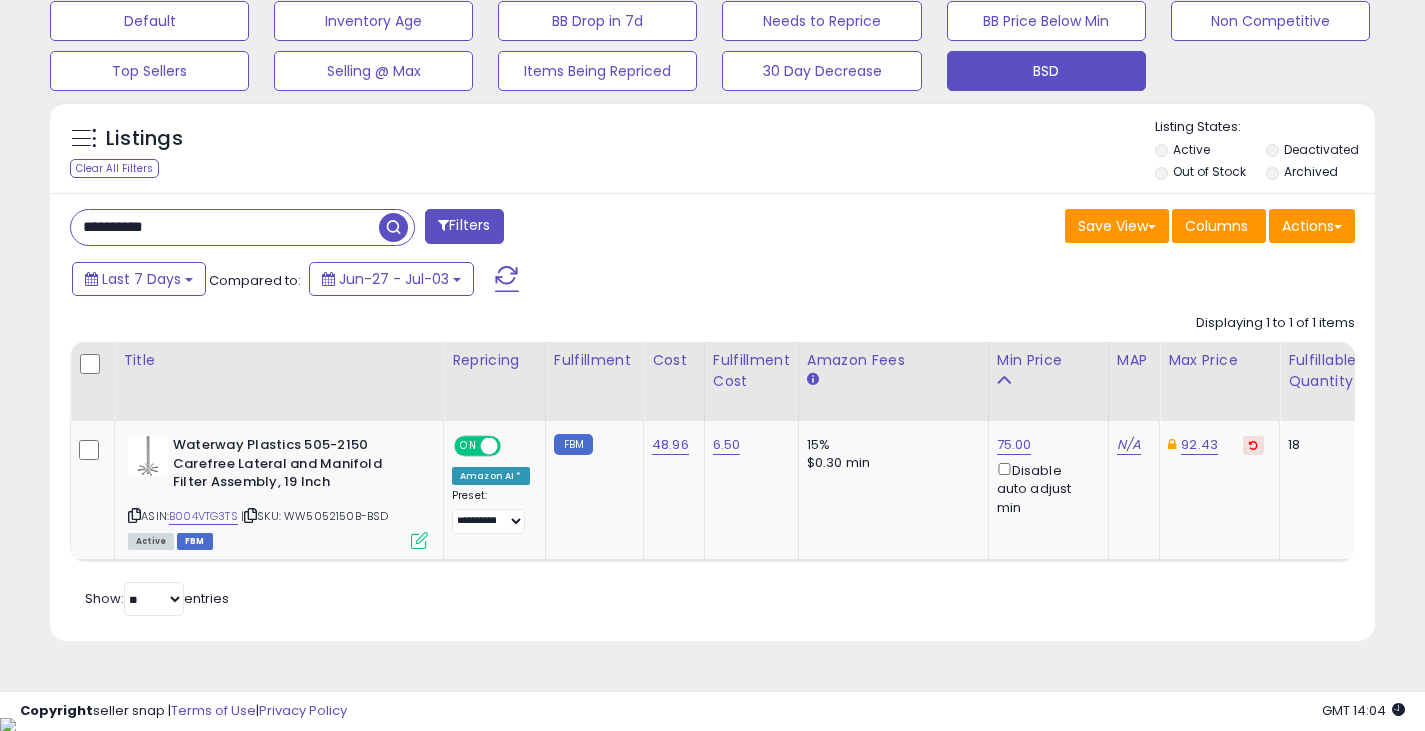 drag, startPoint x: 208, startPoint y: 210, endPoint x: 81, endPoint y: 223, distance: 127.66362 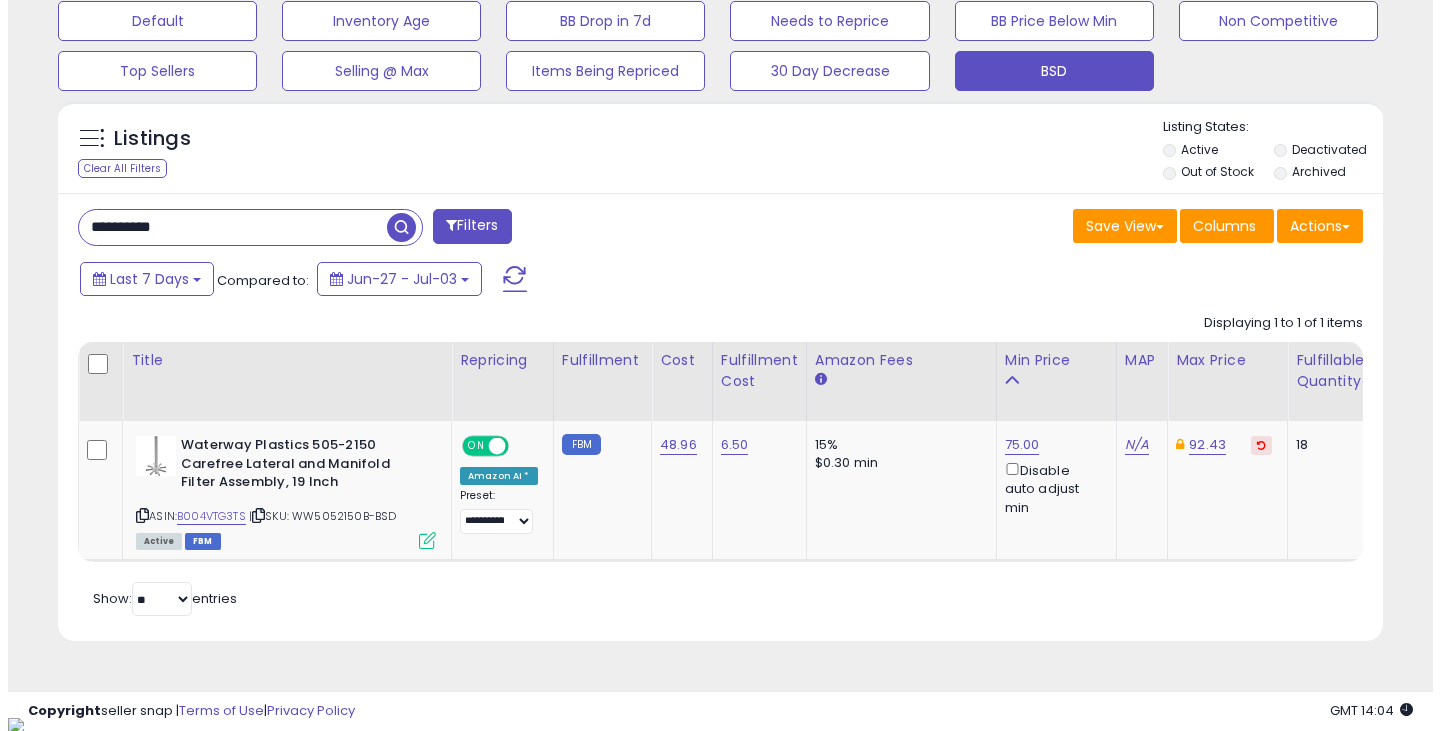 scroll, scrollTop: 489, scrollLeft: 0, axis: vertical 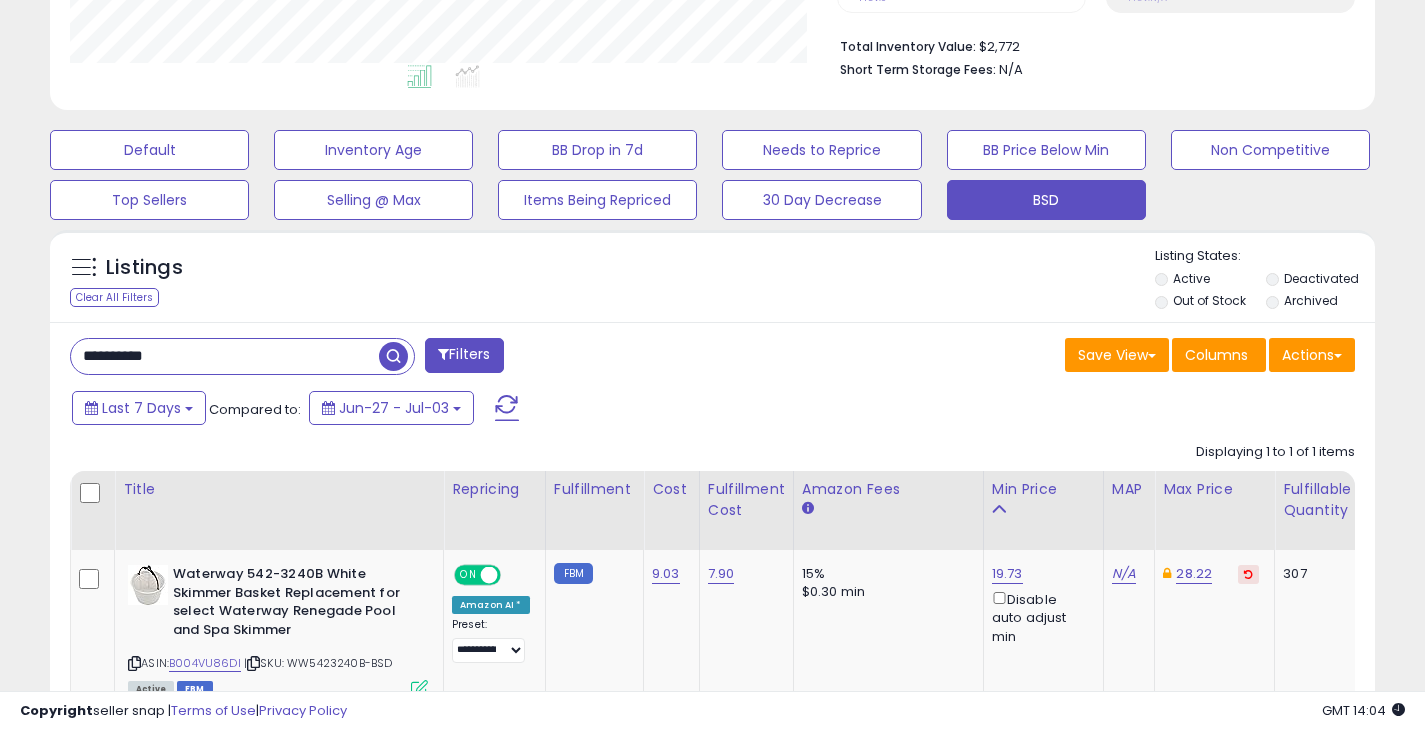 drag, startPoint x: 208, startPoint y: 363, endPoint x: 66, endPoint y: 369, distance: 142.12671 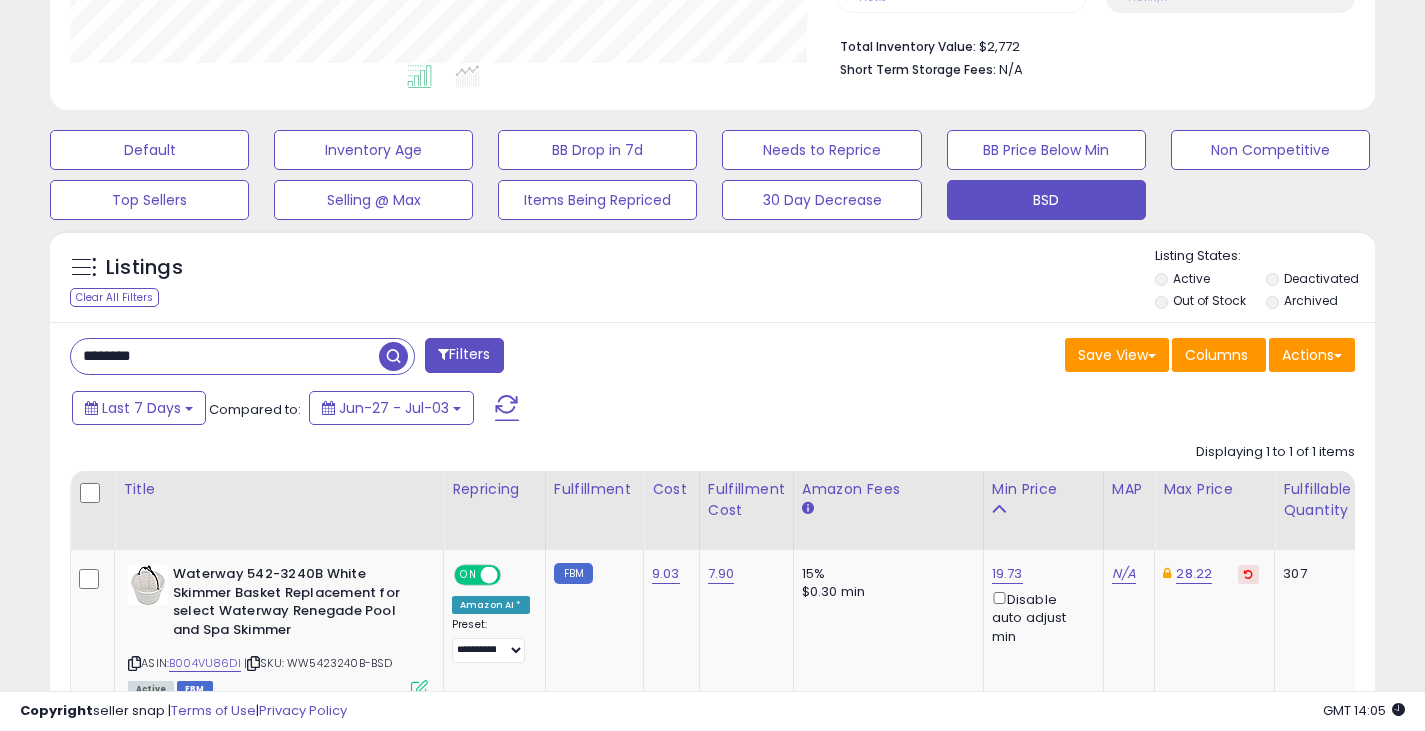 type on "********" 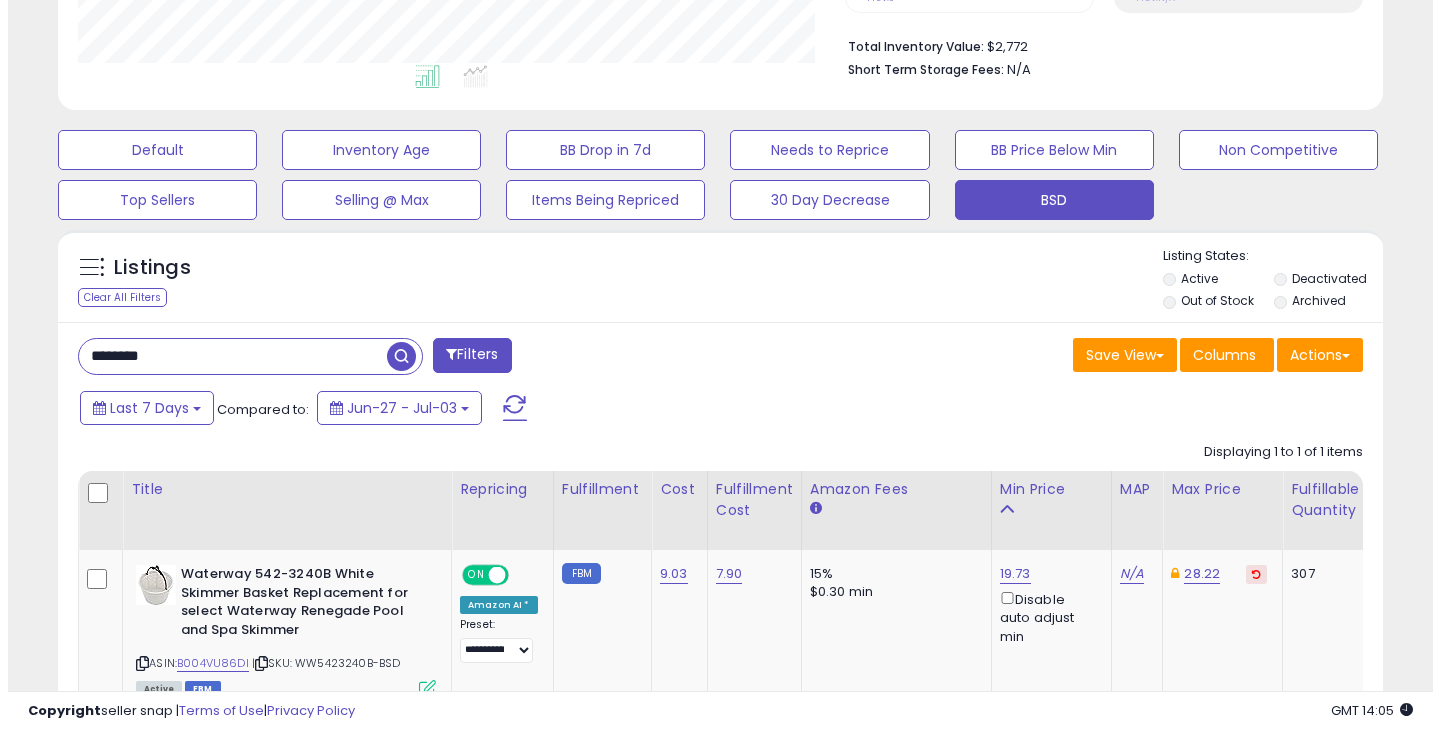 scroll, scrollTop: 489, scrollLeft: 0, axis: vertical 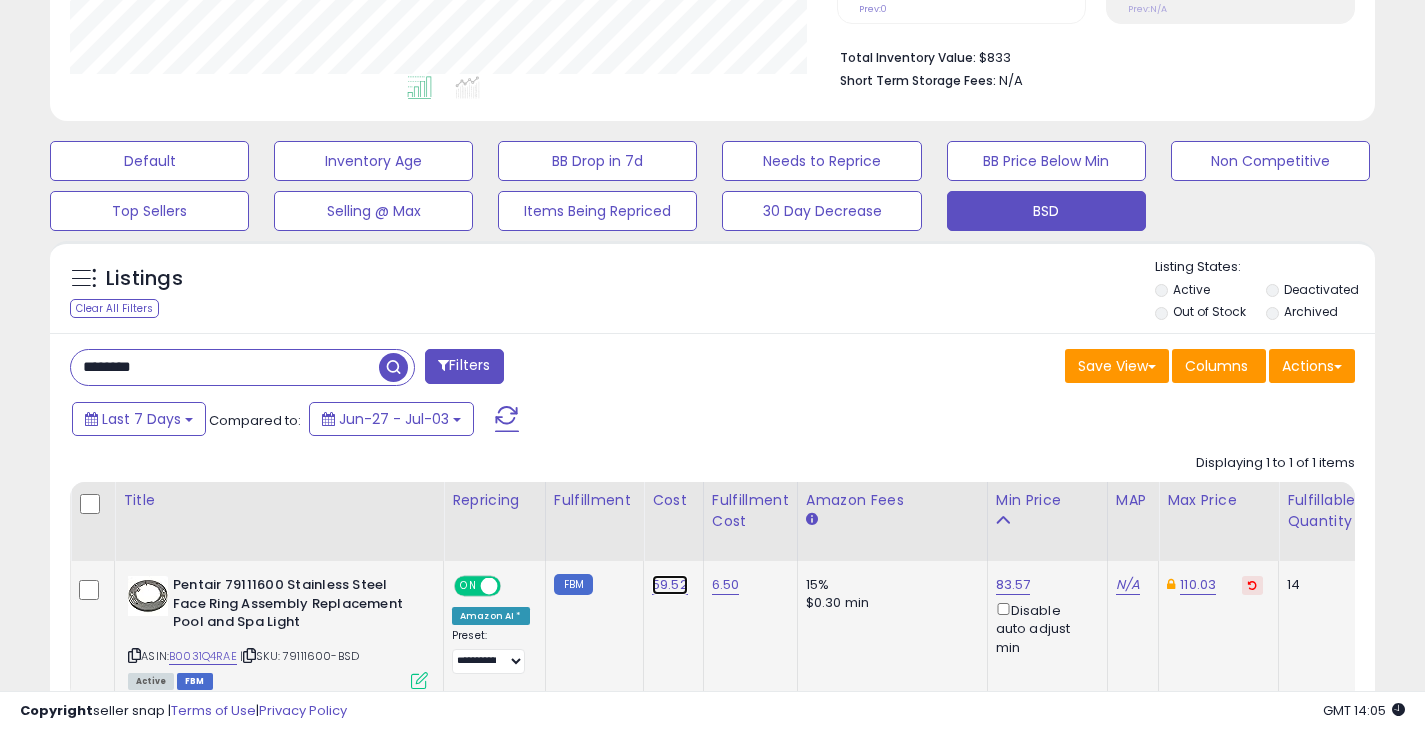 click on "59.52" at bounding box center (670, 585) 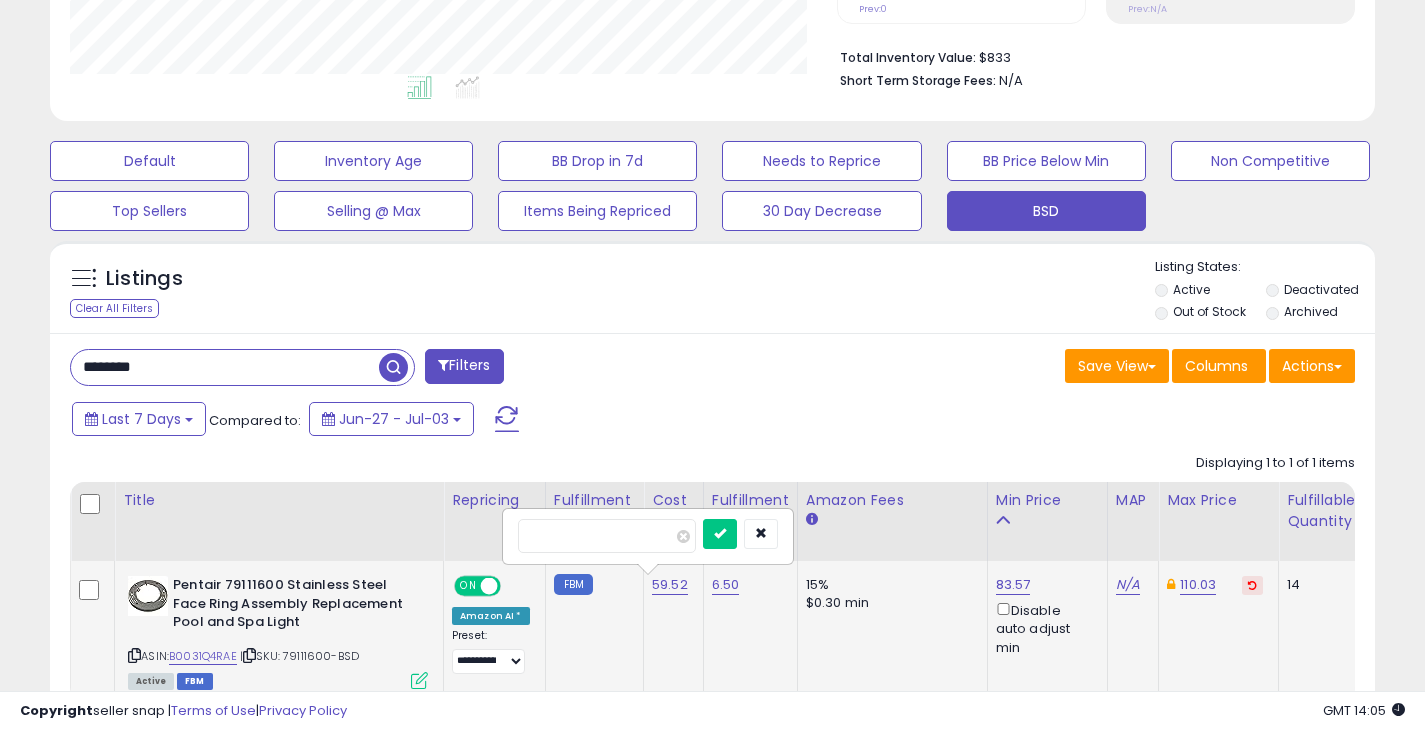type on "*" 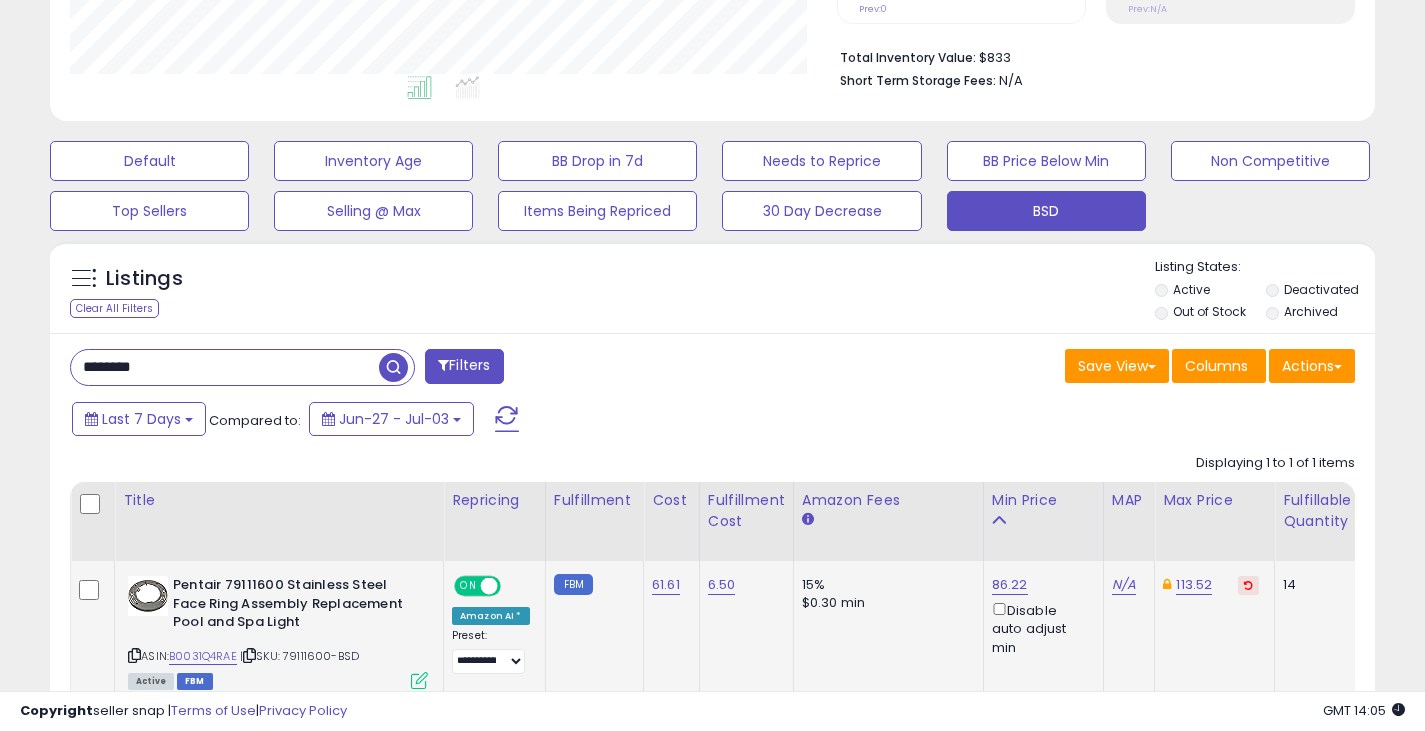 drag, startPoint x: 182, startPoint y: 366, endPoint x: 60, endPoint y: 371, distance: 122.10242 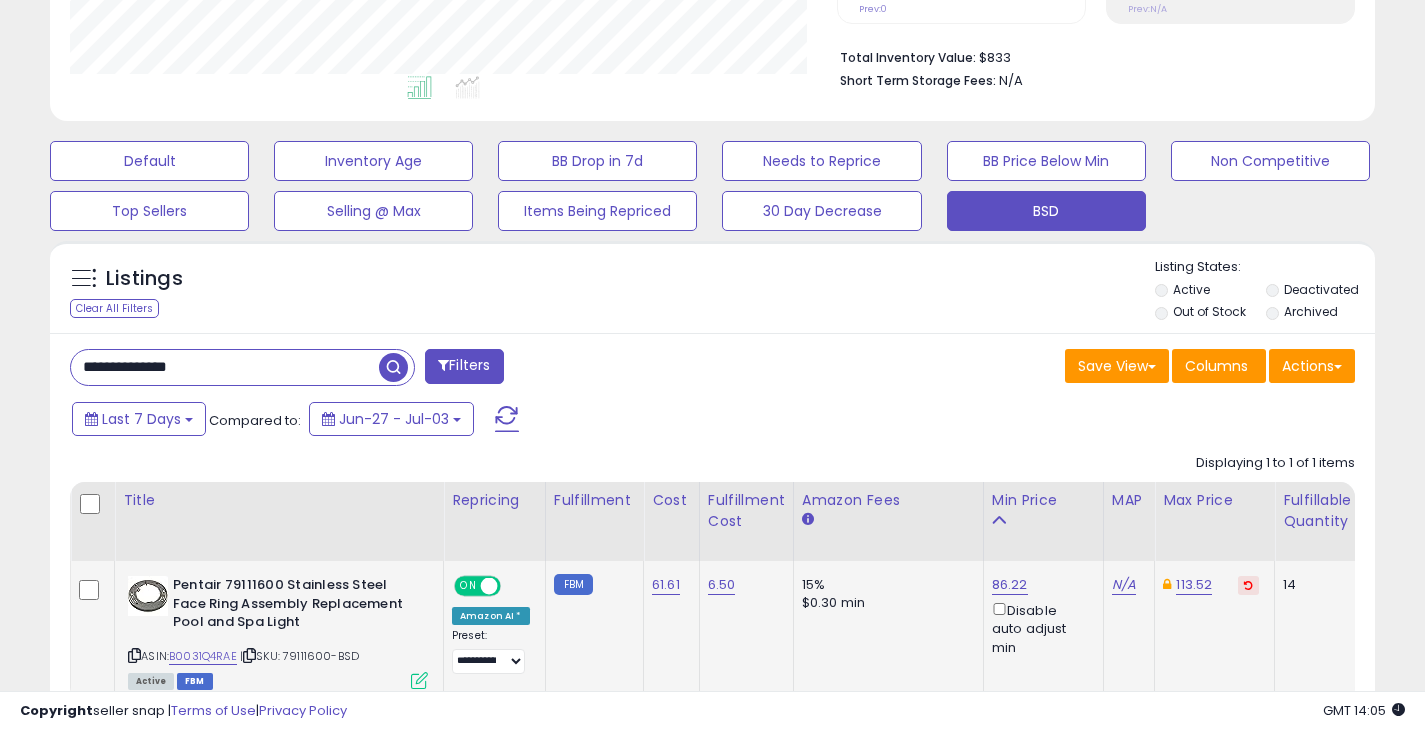 click at bounding box center [393, 367] 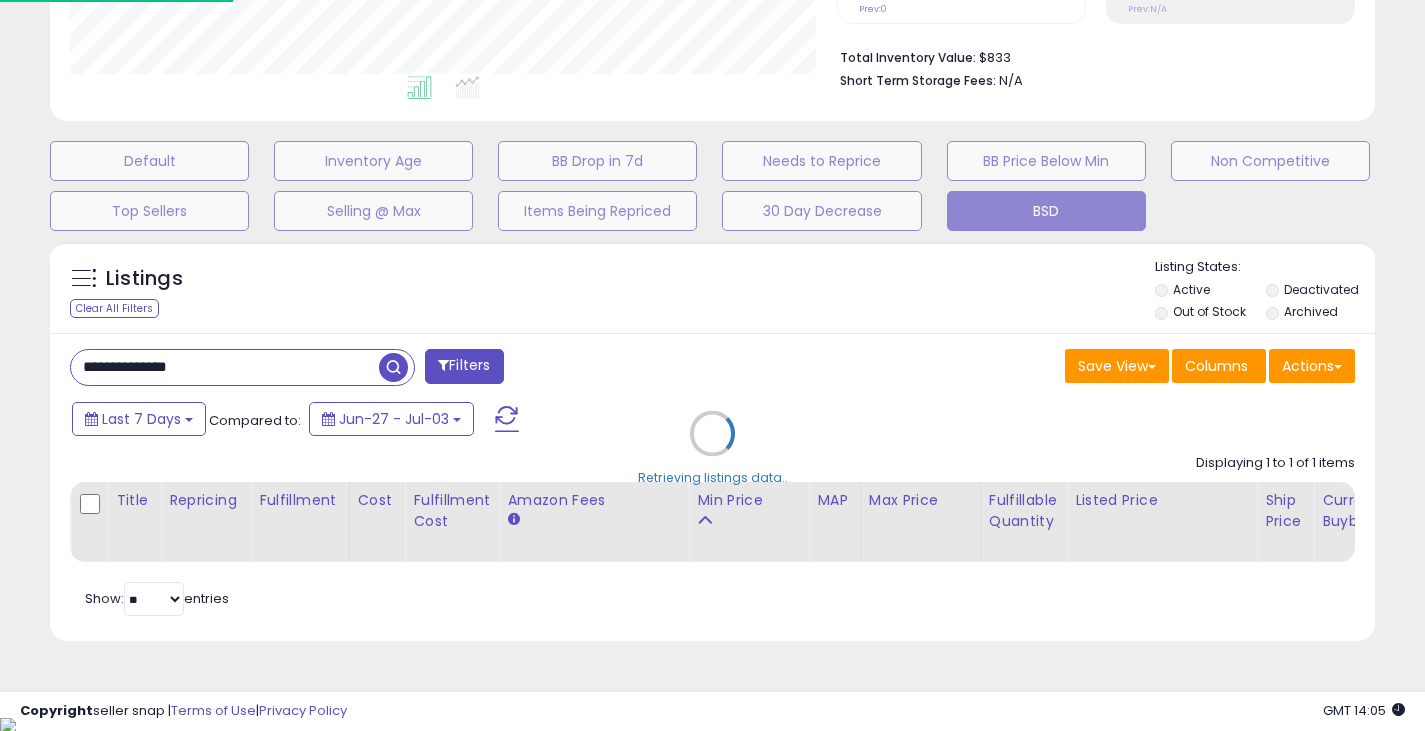 scroll, scrollTop: 999590, scrollLeft: 999224, axis: both 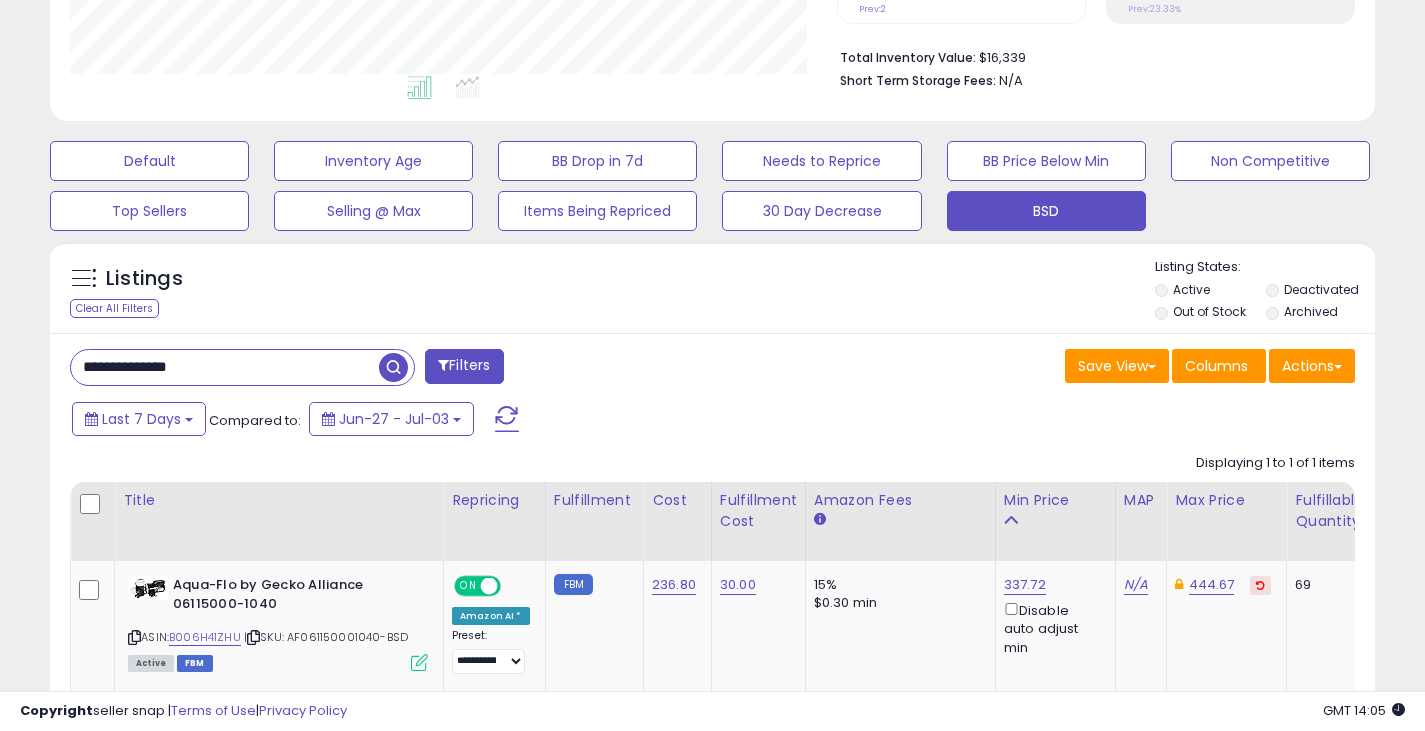 drag, startPoint x: 222, startPoint y: 378, endPoint x: 53, endPoint y: 375, distance: 169.02663 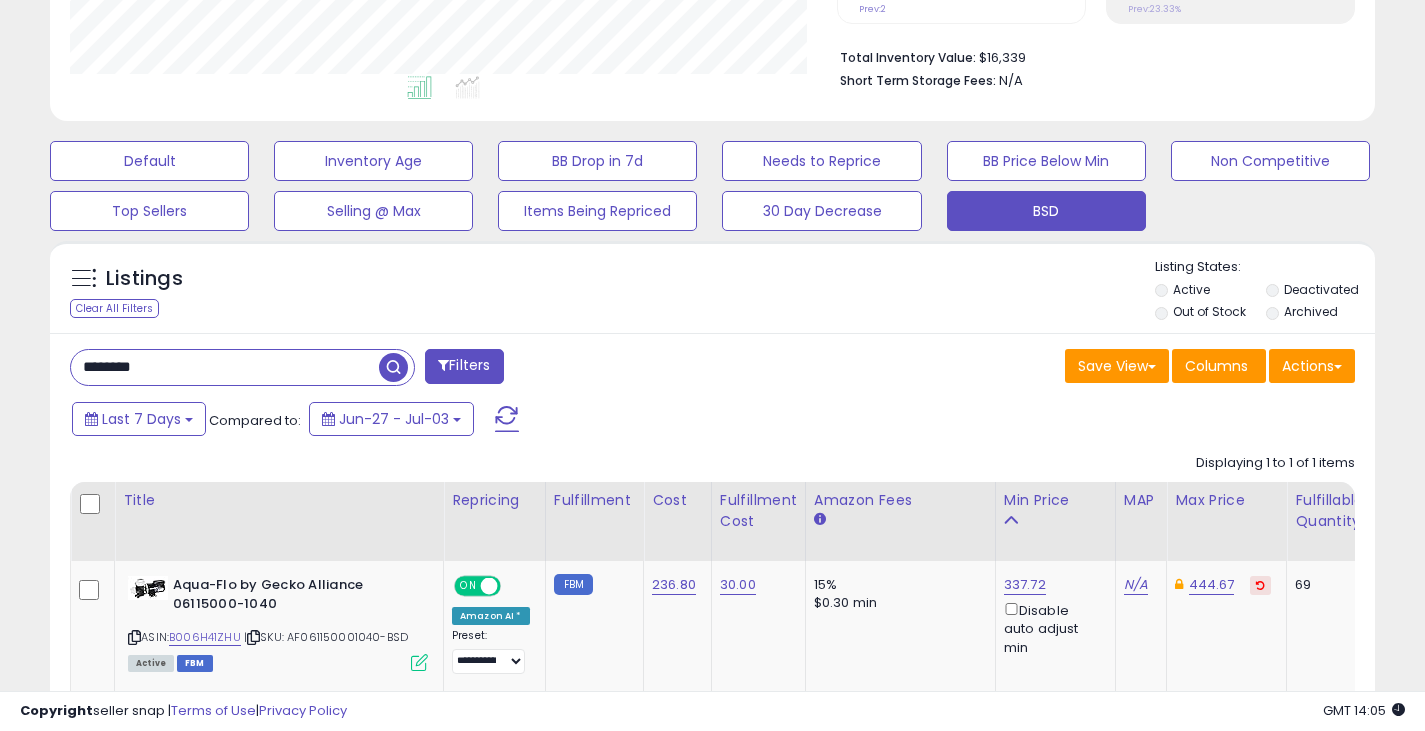 click at bounding box center (393, 367) 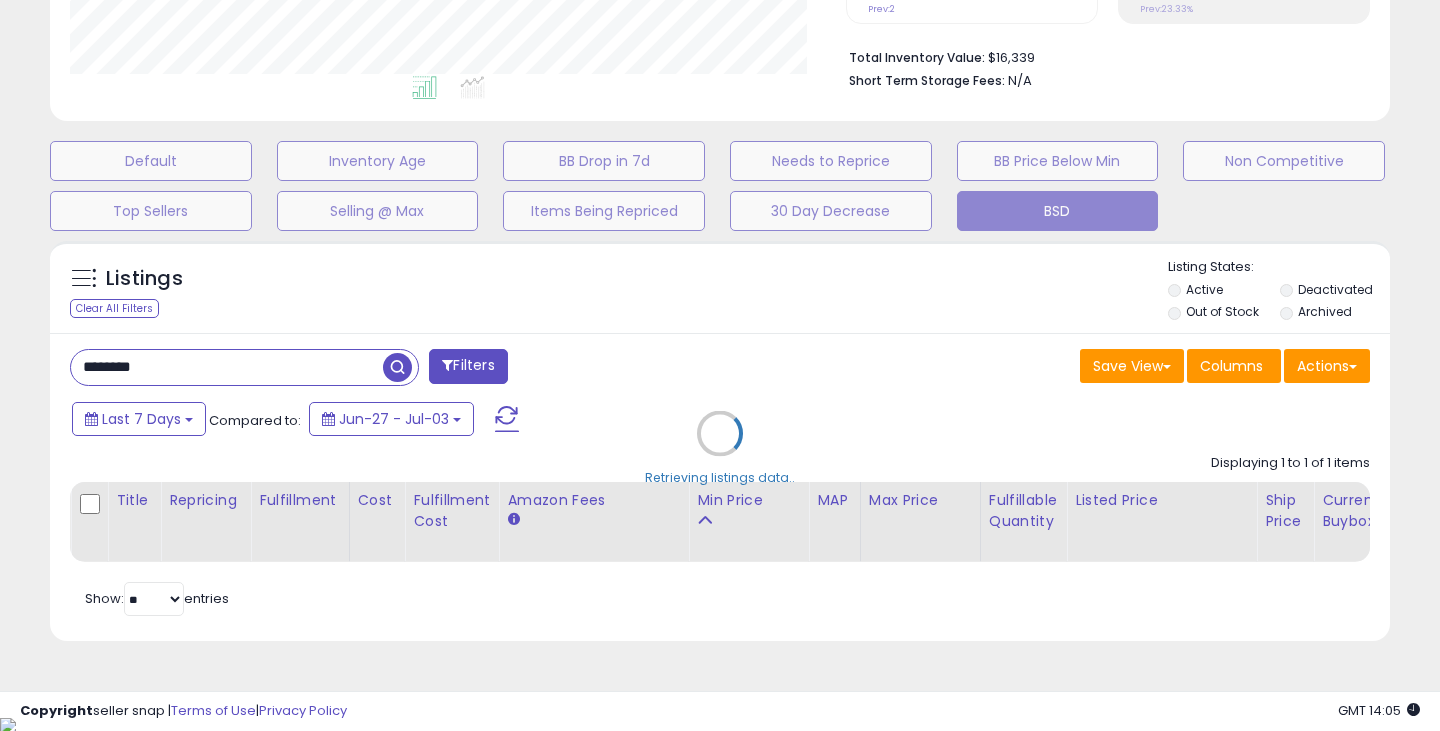 scroll, scrollTop: 999590, scrollLeft: 999224, axis: both 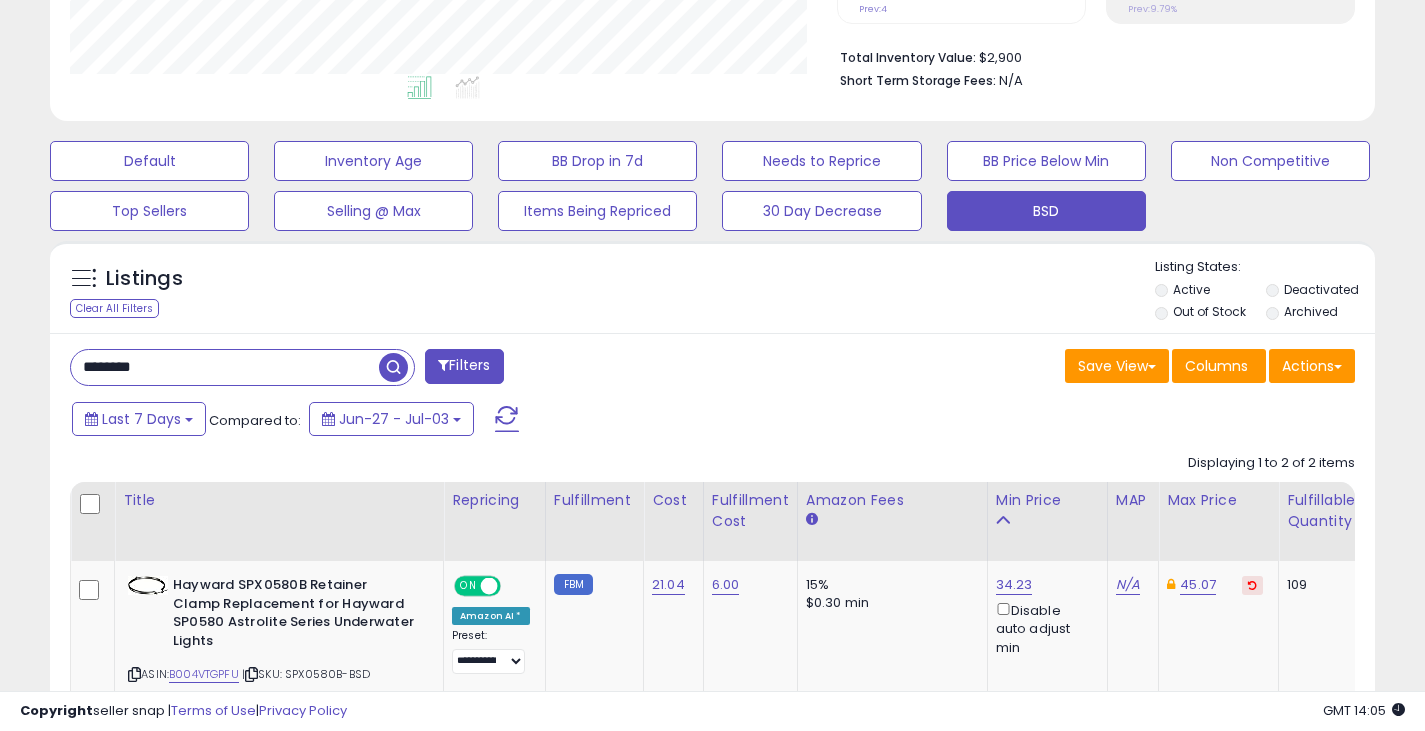 drag, startPoint x: 169, startPoint y: 361, endPoint x: 58, endPoint y: 356, distance: 111.11256 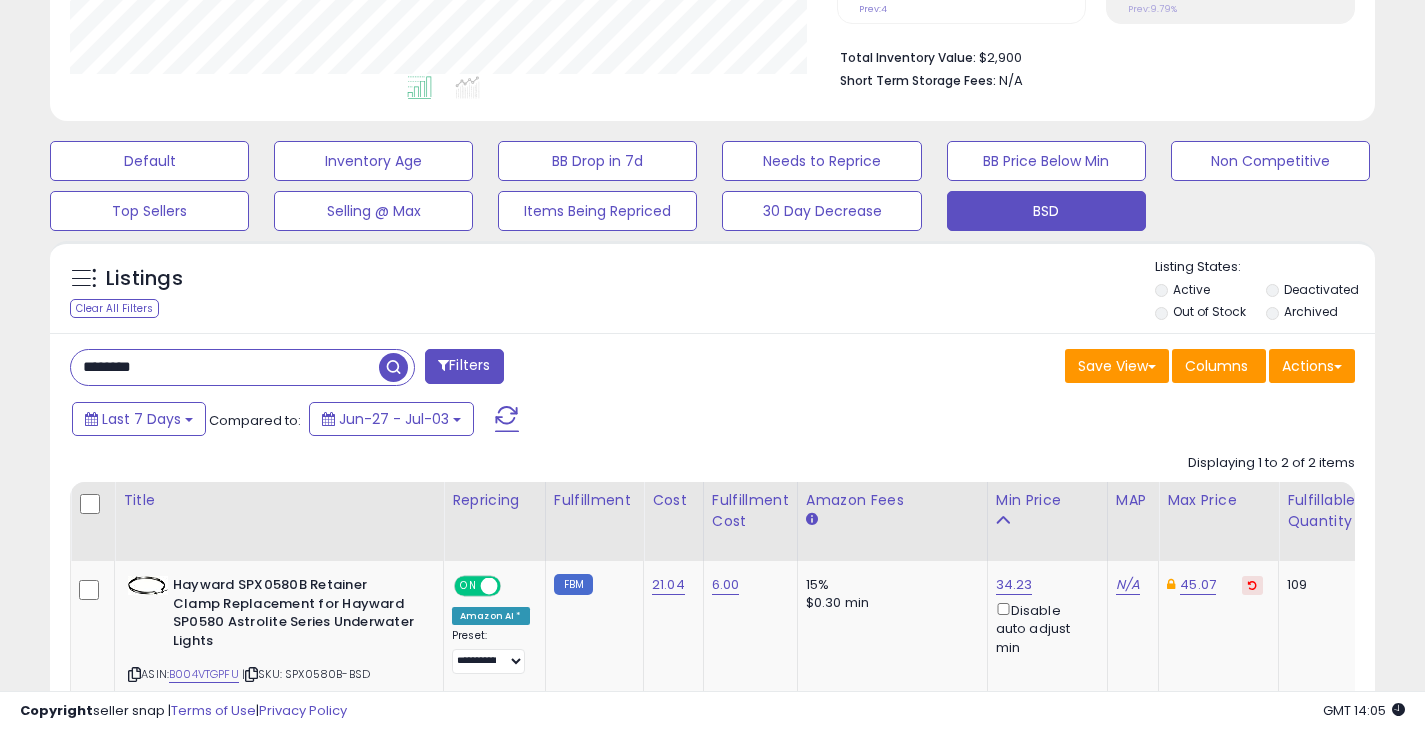 click at bounding box center [393, 367] 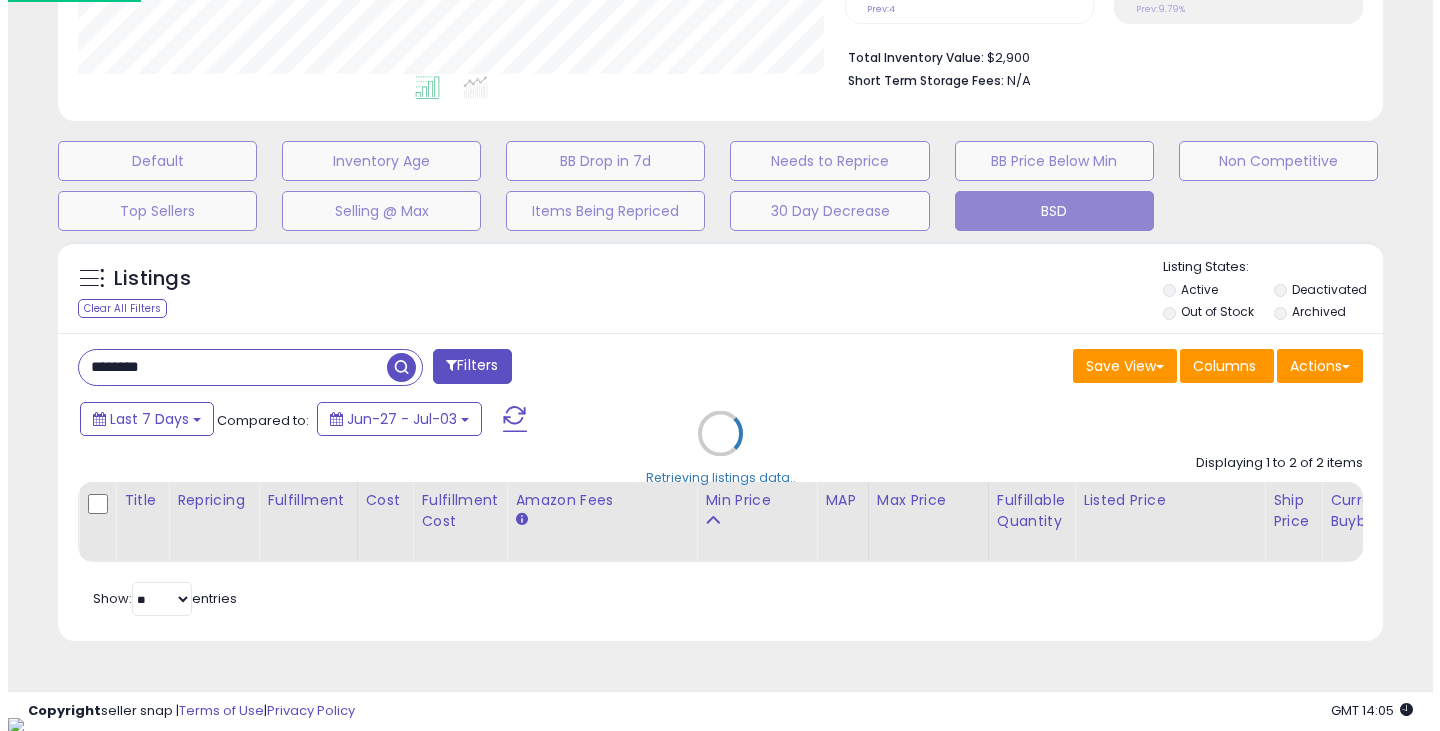 scroll, scrollTop: 999590, scrollLeft: 999224, axis: both 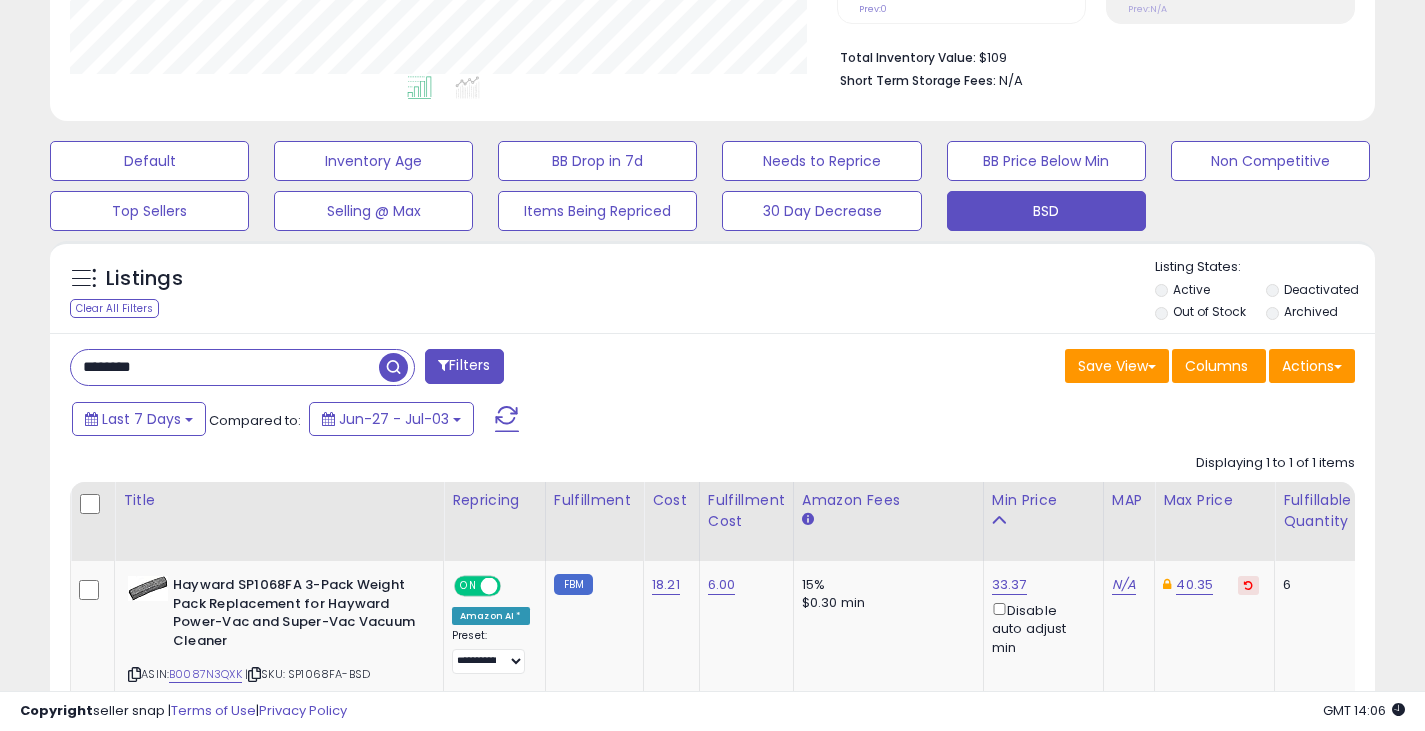 drag, startPoint x: 164, startPoint y: 368, endPoint x: 42, endPoint y: 367, distance: 122.0041 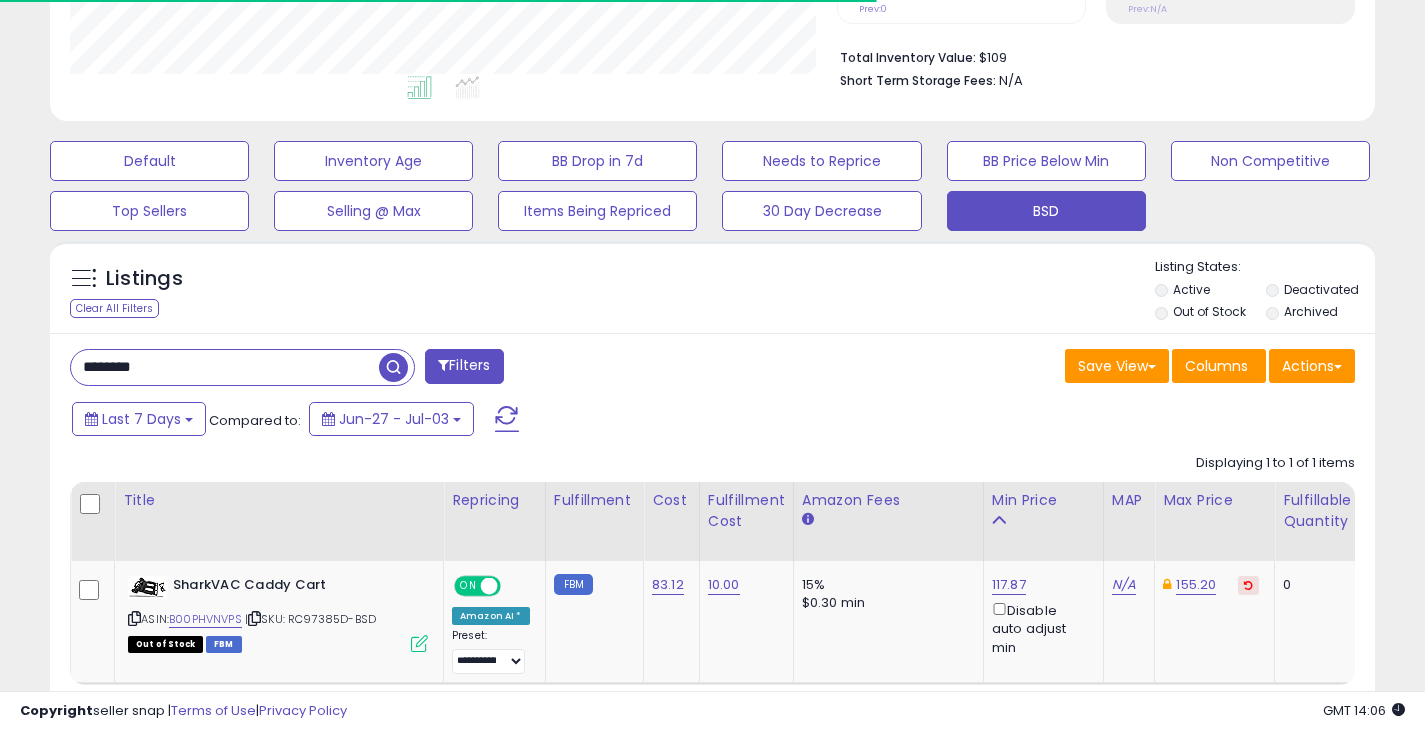 scroll, scrollTop: 410, scrollLeft: 767, axis: both 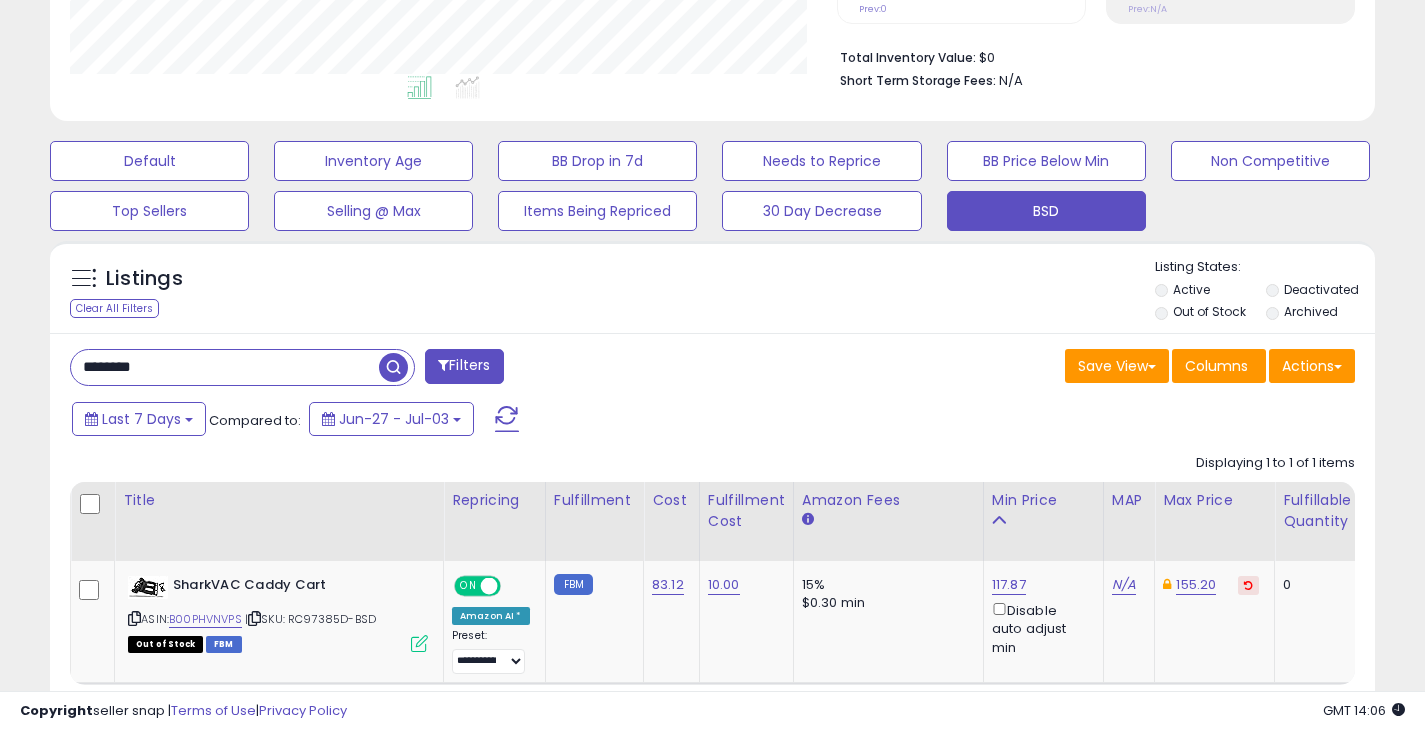 drag, startPoint x: 202, startPoint y: 365, endPoint x: 14, endPoint y: 371, distance: 188.09572 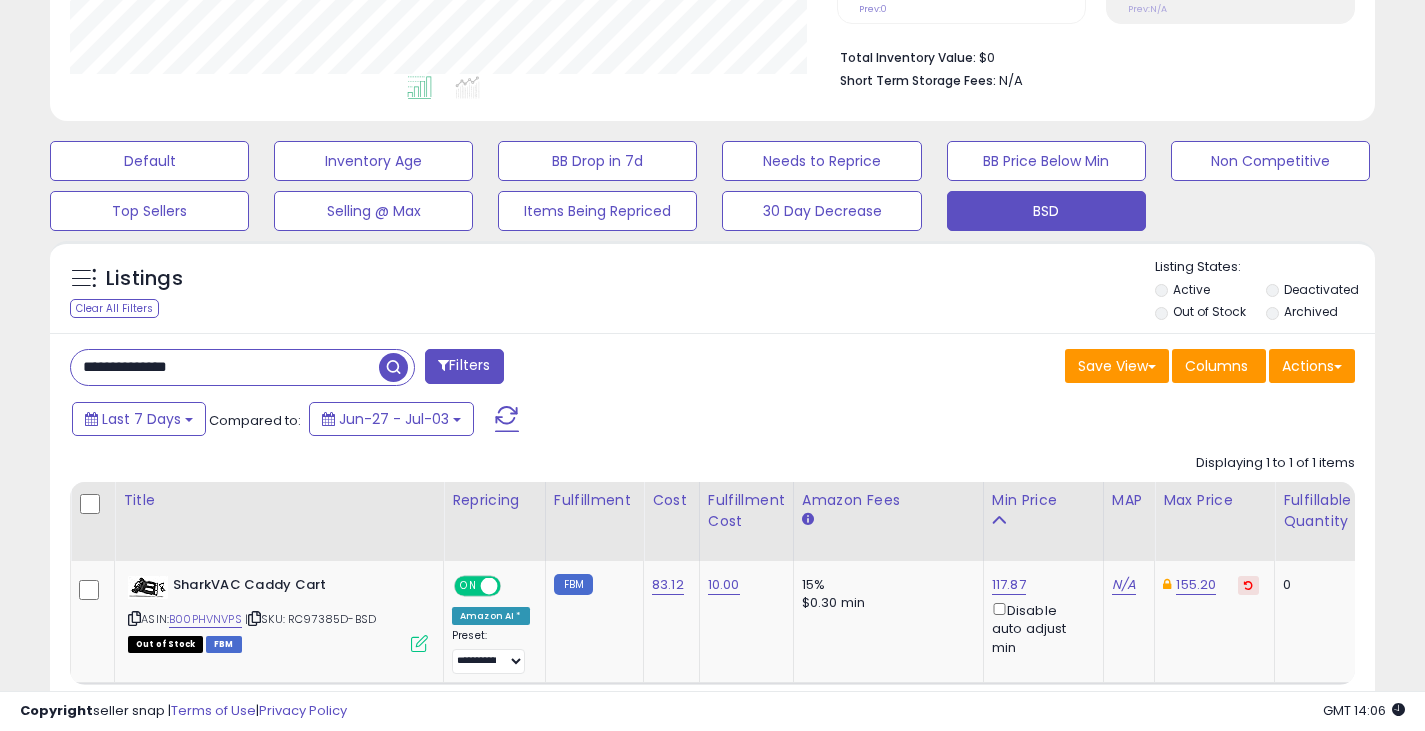click at bounding box center (393, 367) 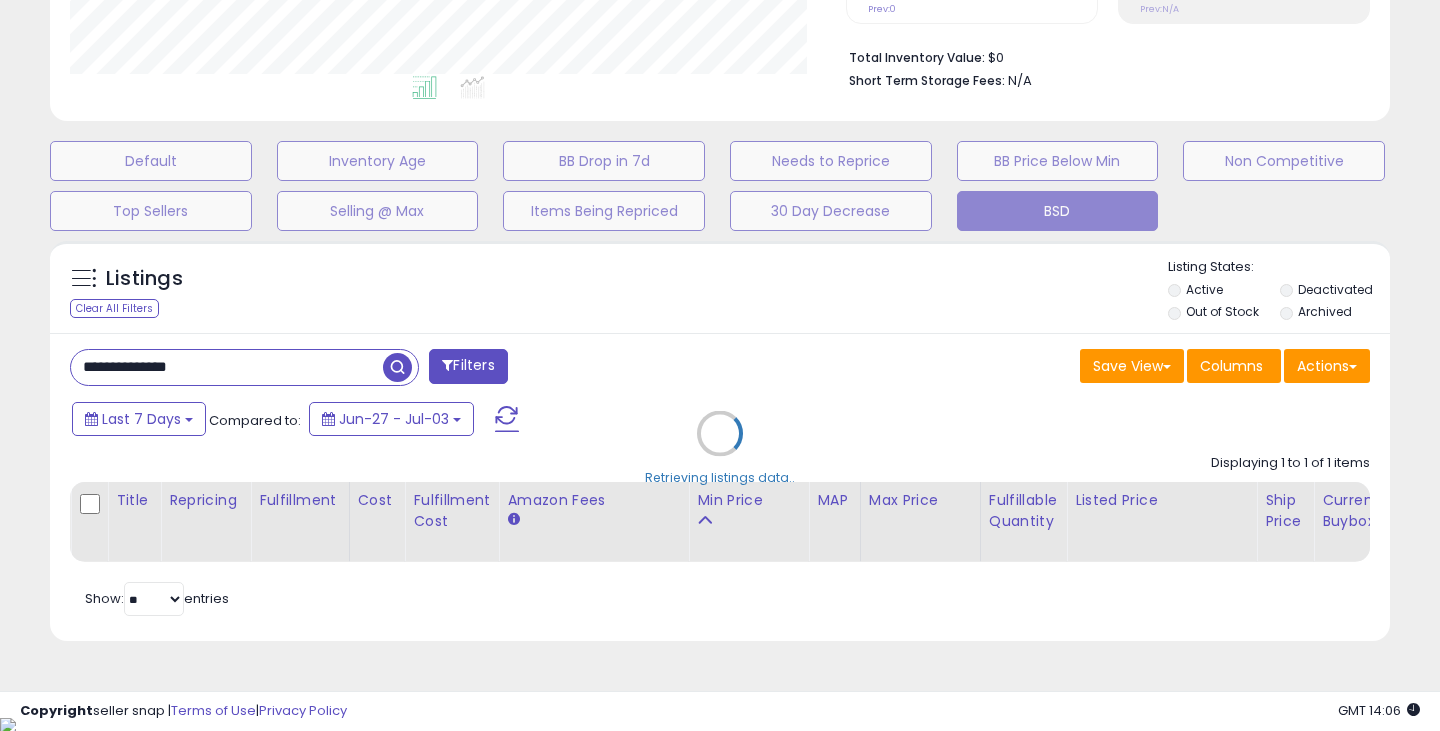 scroll, scrollTop: 999590, scrollLeft: 999224, axis: both 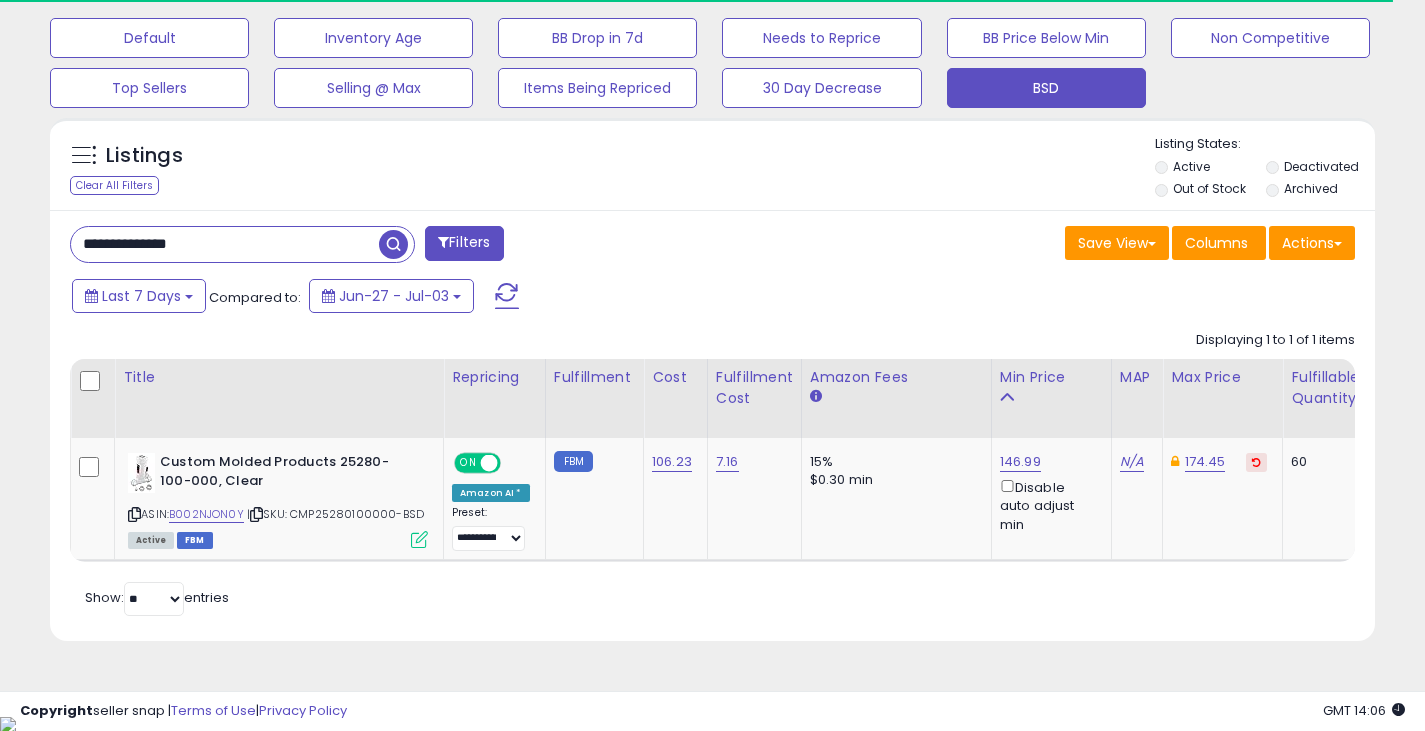 drag, startPoint x: 245, startPoint y: 238, endPoint x: 55, endPoint y: 245, distance: 190.1289 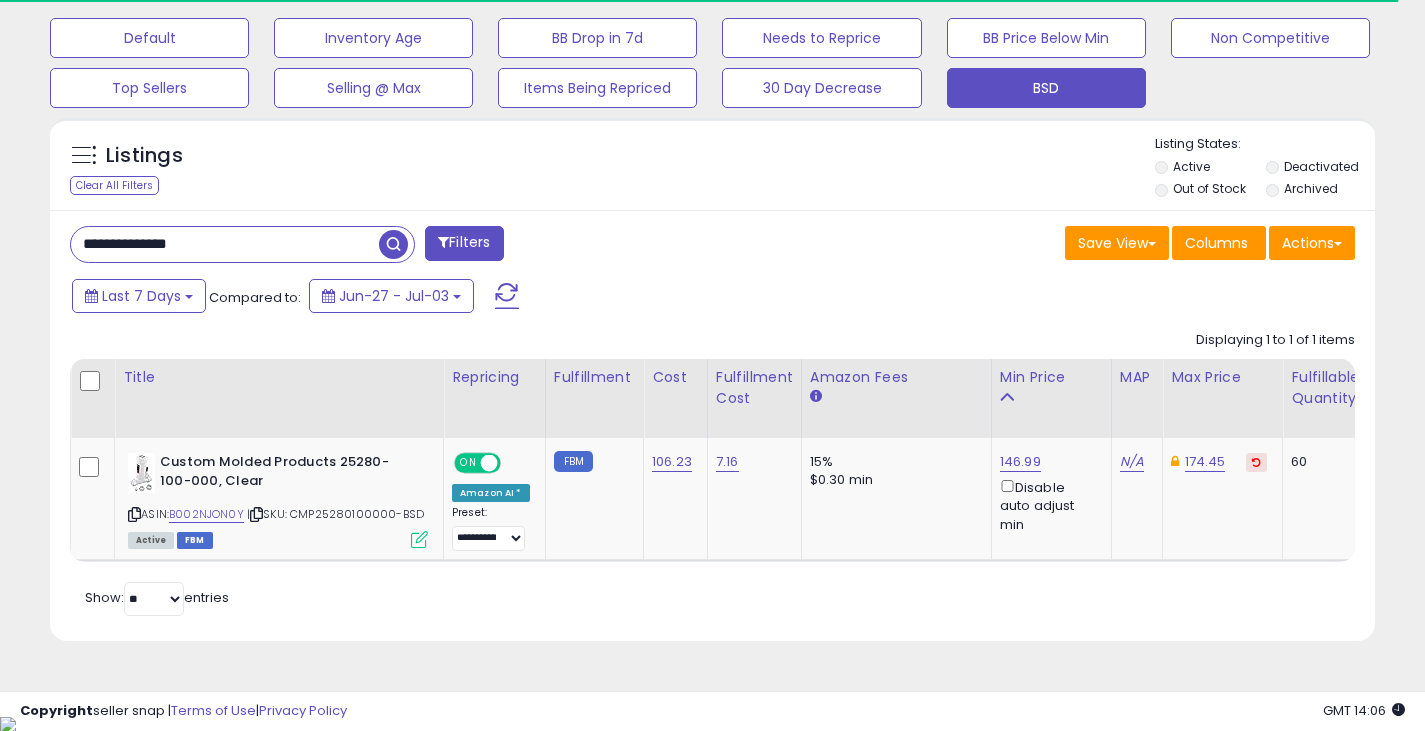 paste 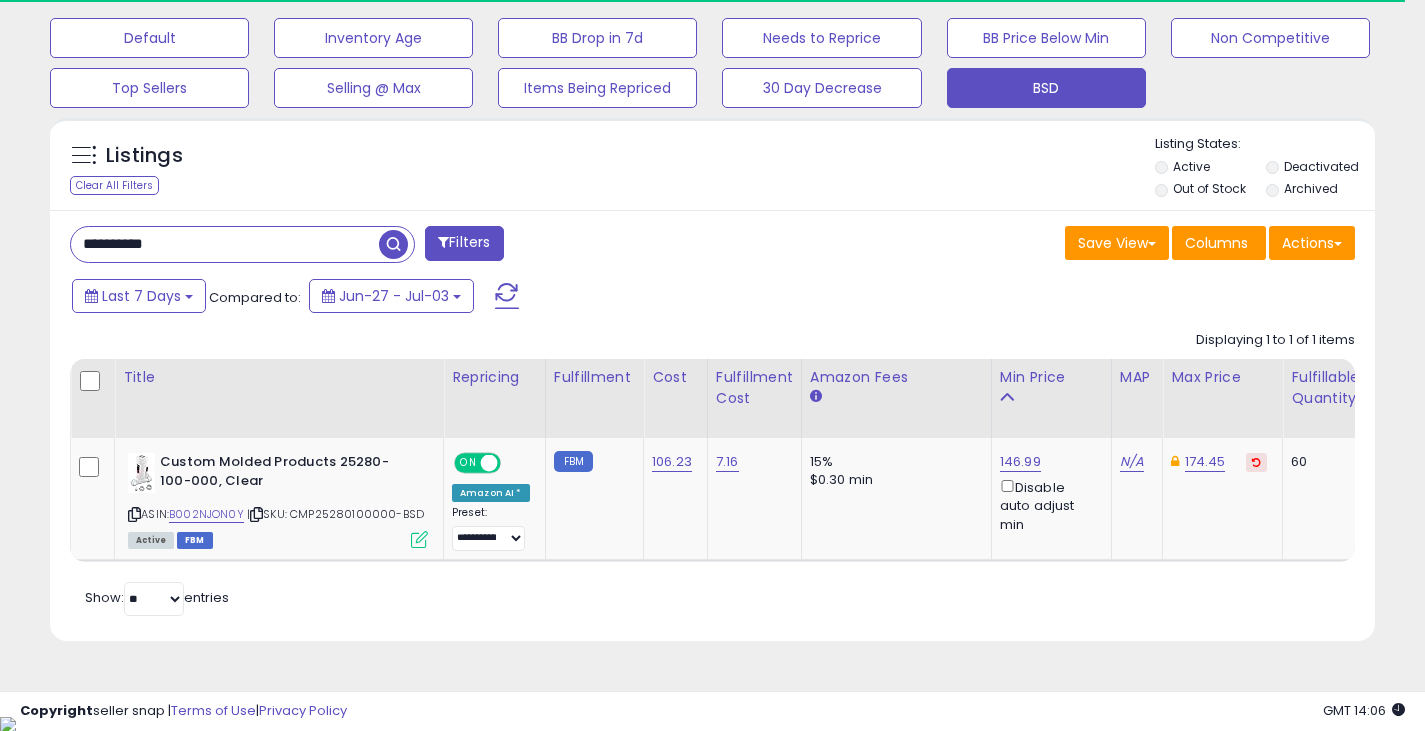 type on "**********" 